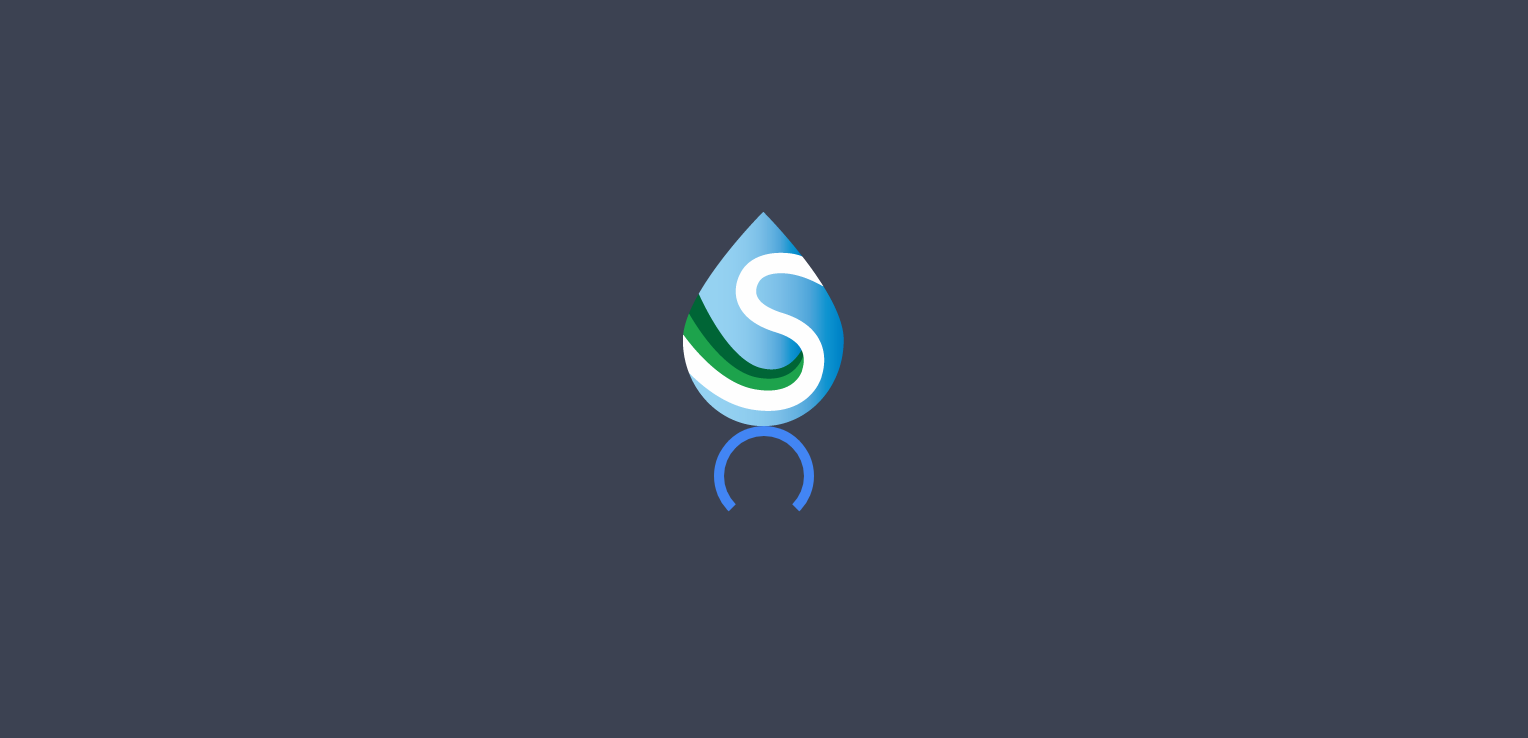 scroll, scrollTop: 0, scrollLeft: 0, axis: both 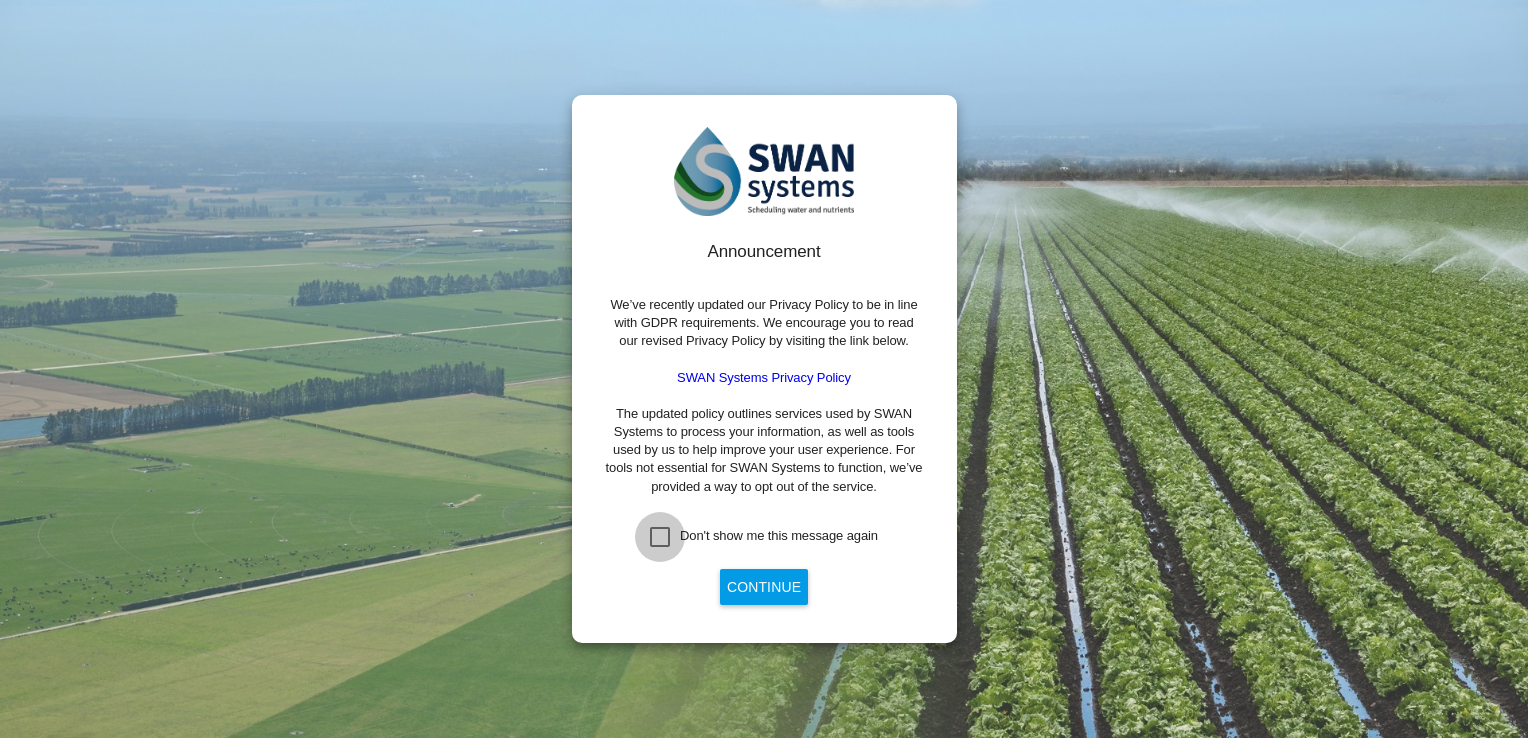 click at bounding box center (660, 537) 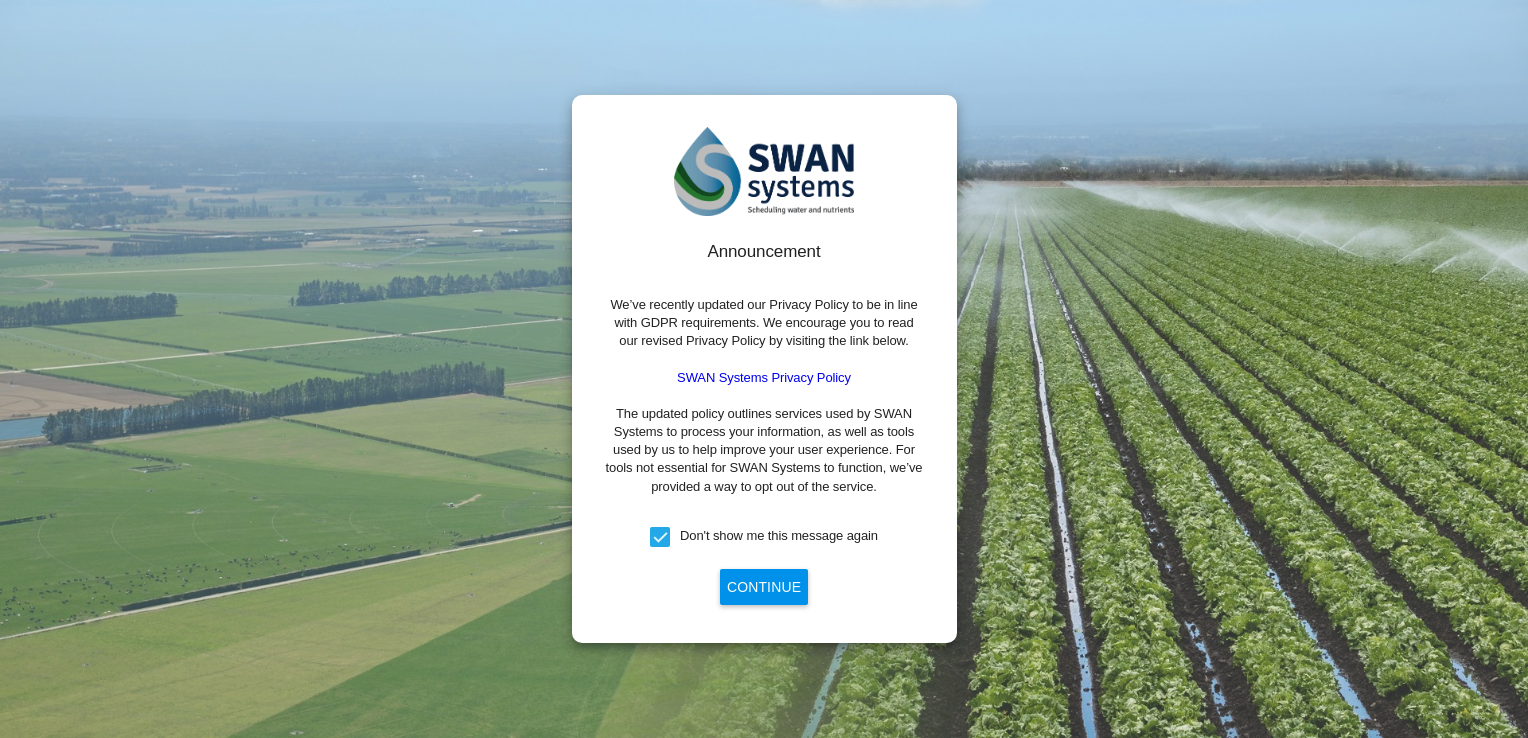 click on "Continue" at bounding box center (764, 587) 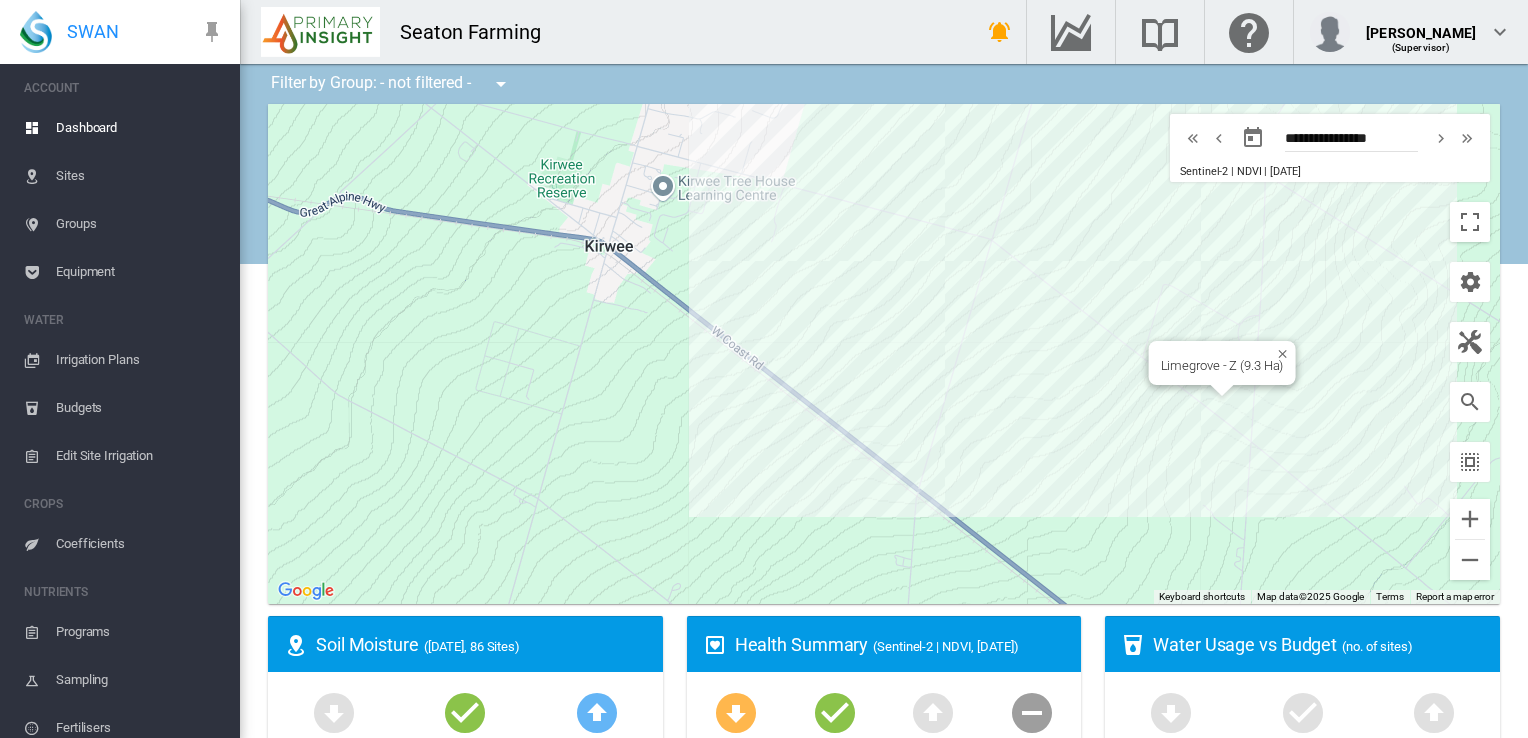 click on "To navigate, press the arrow keys. Limegrove - Z (9.3 Ha)" at bounding box center [884, 354] 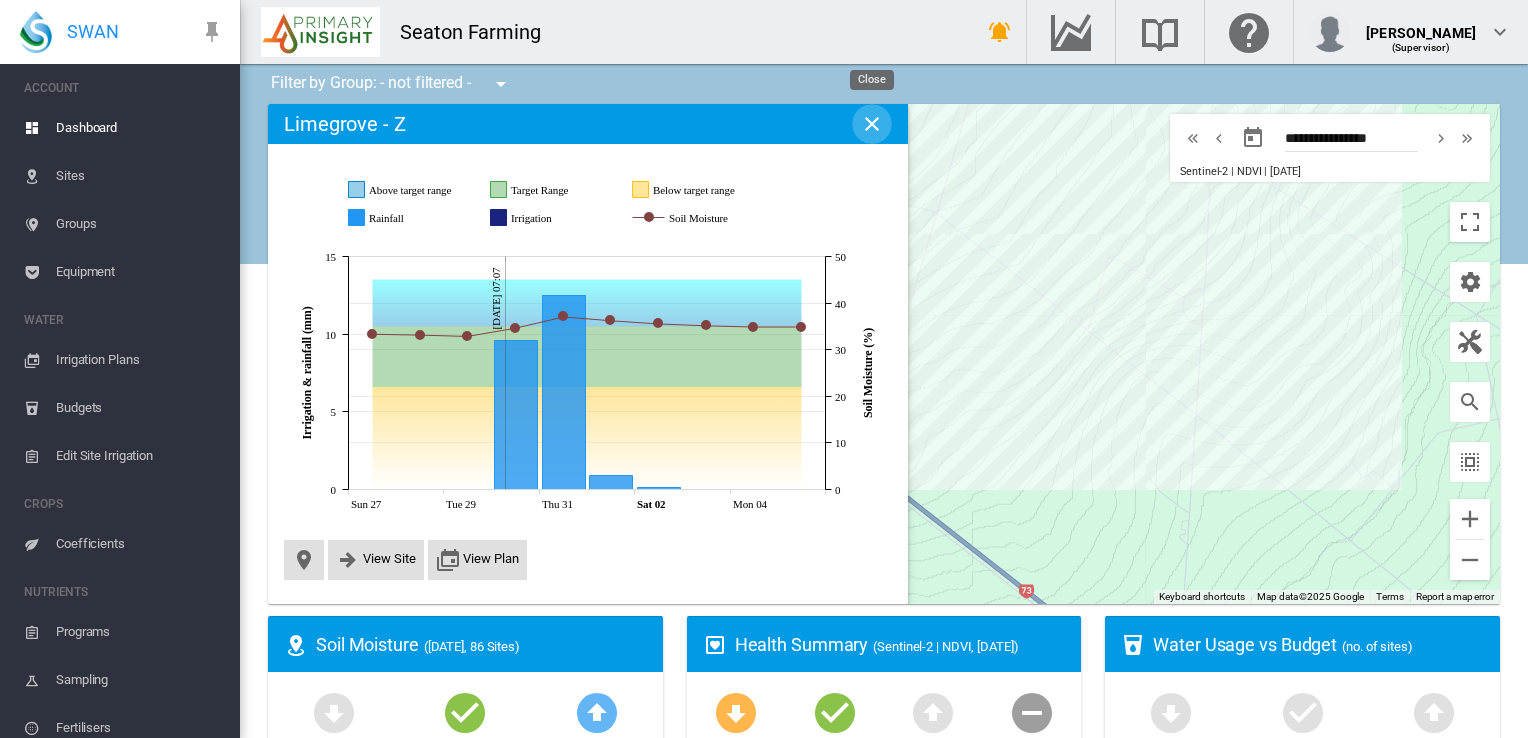 click at bounding box center [872, 124] 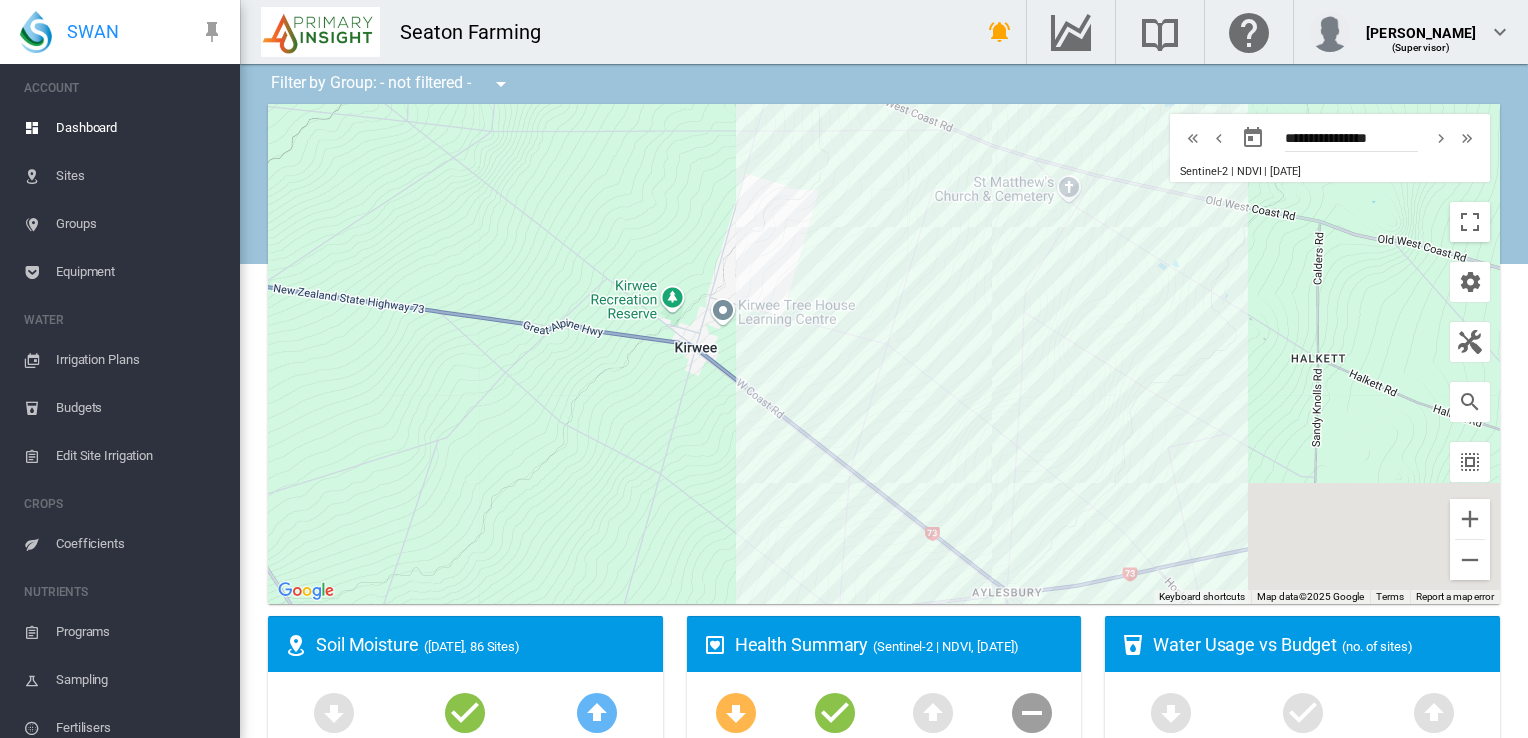 drag, startPoint x: 858, startPoint y: 222, endPoint x: 833, endPoint y: 406, distance: 185.6906 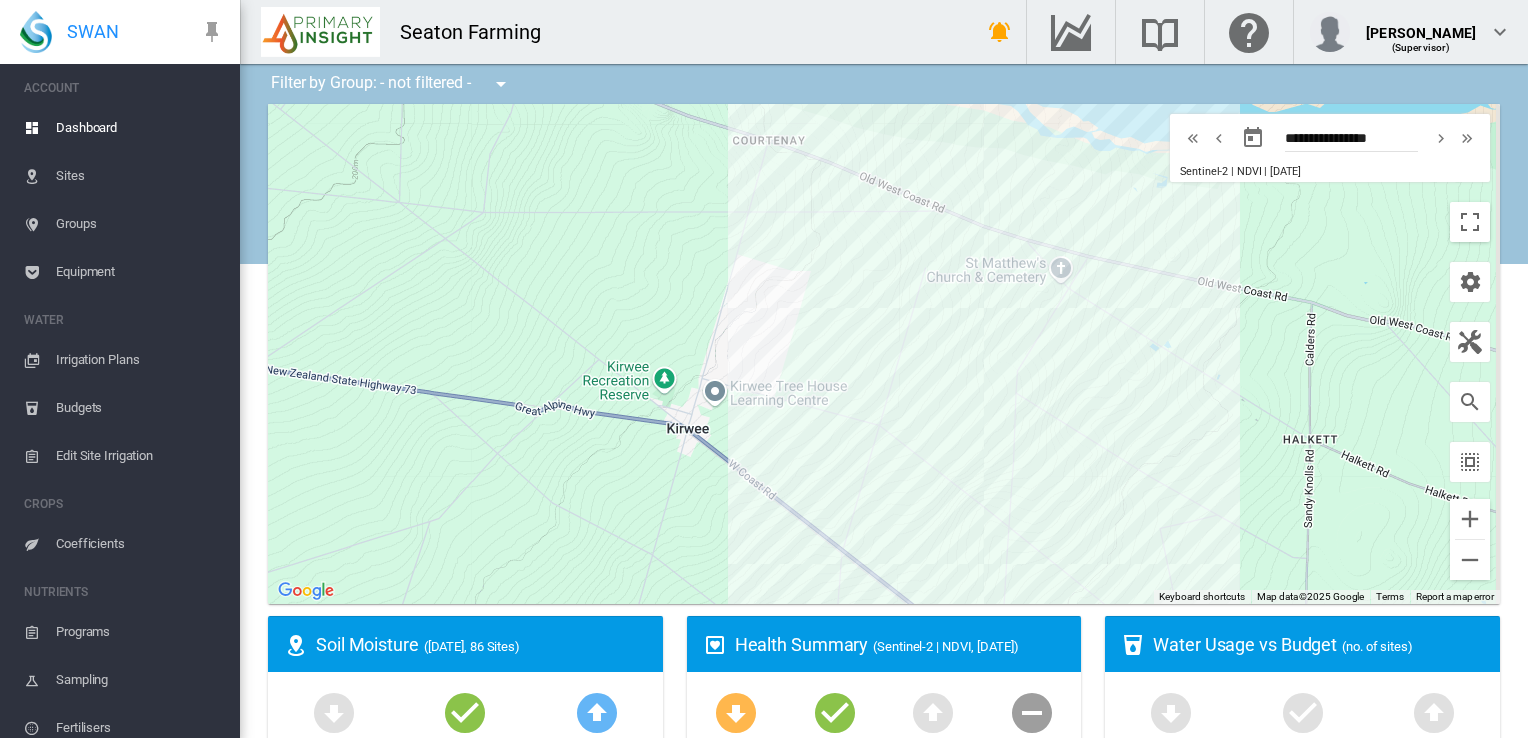 click on "To navigate, press the arrow keys." at bounding box center (884, 354) 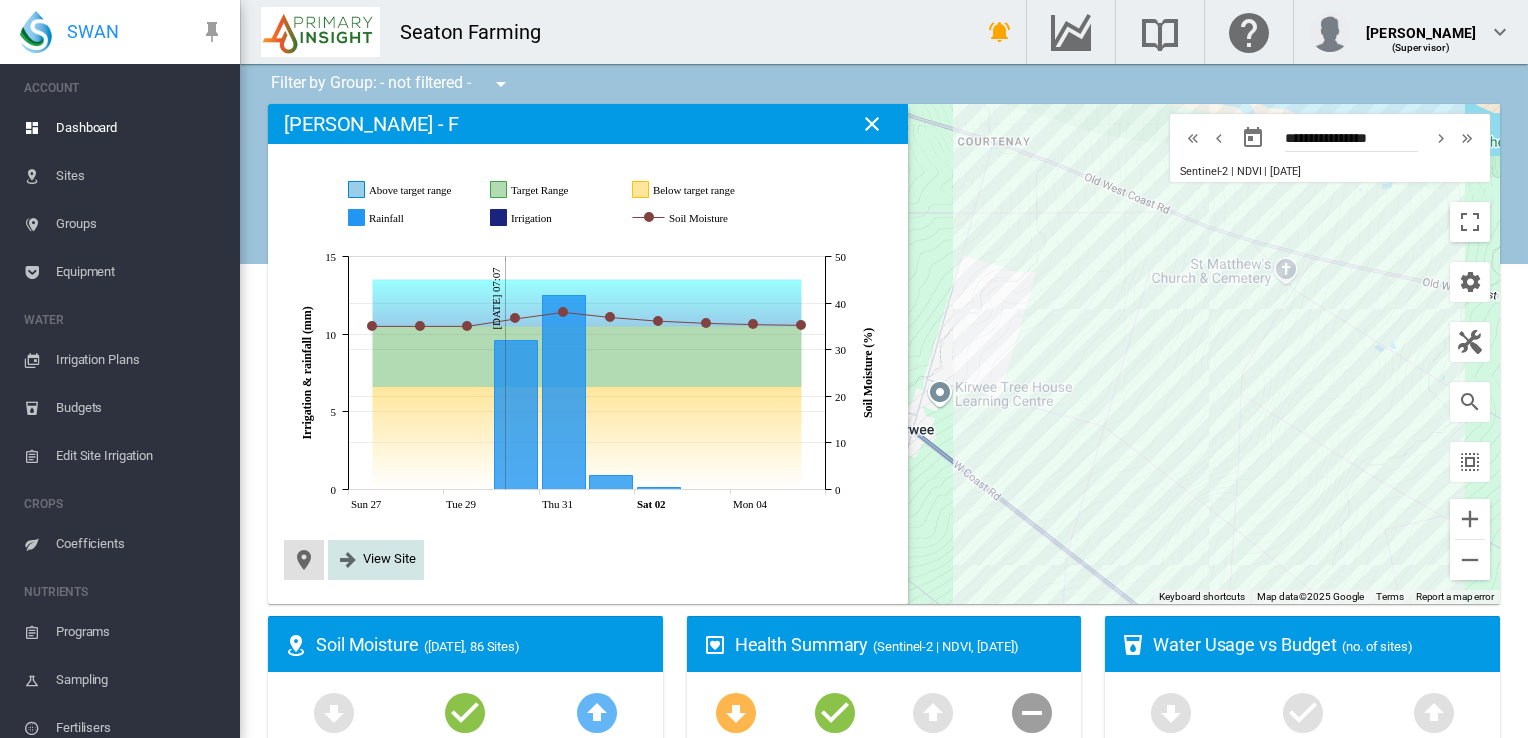 click on "View Site" 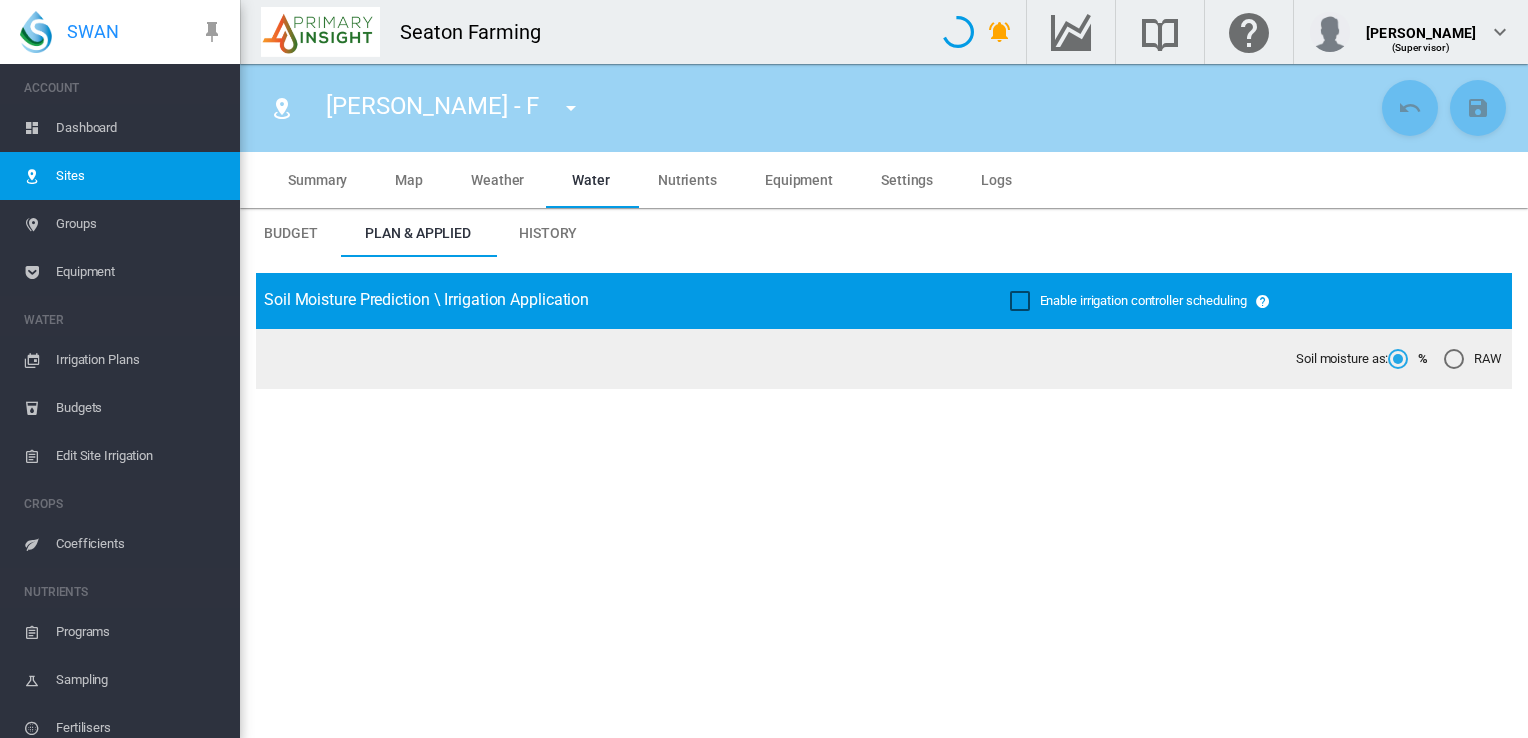type on "**********" 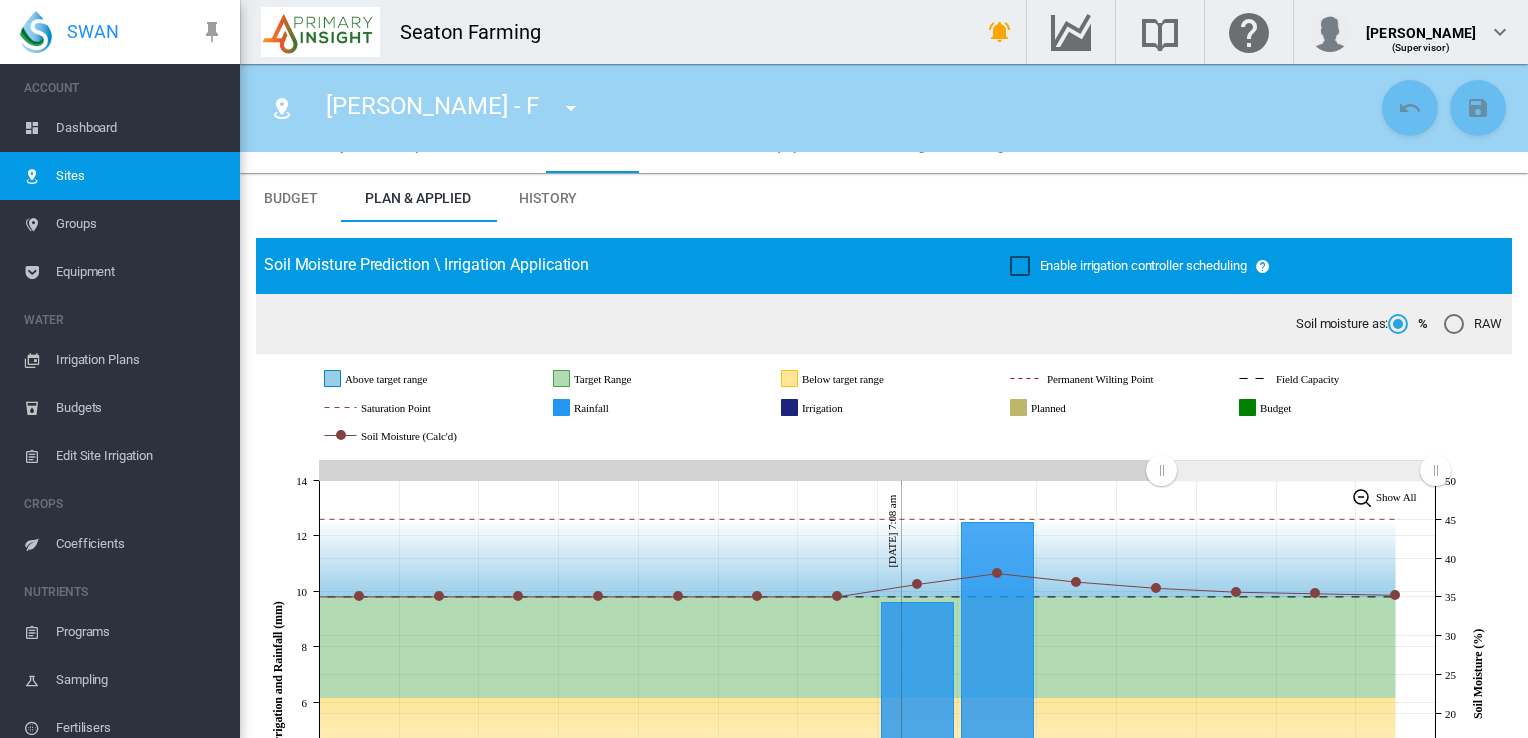 scroll, scrollTop: 0, scrollLeft: 0, axis: both 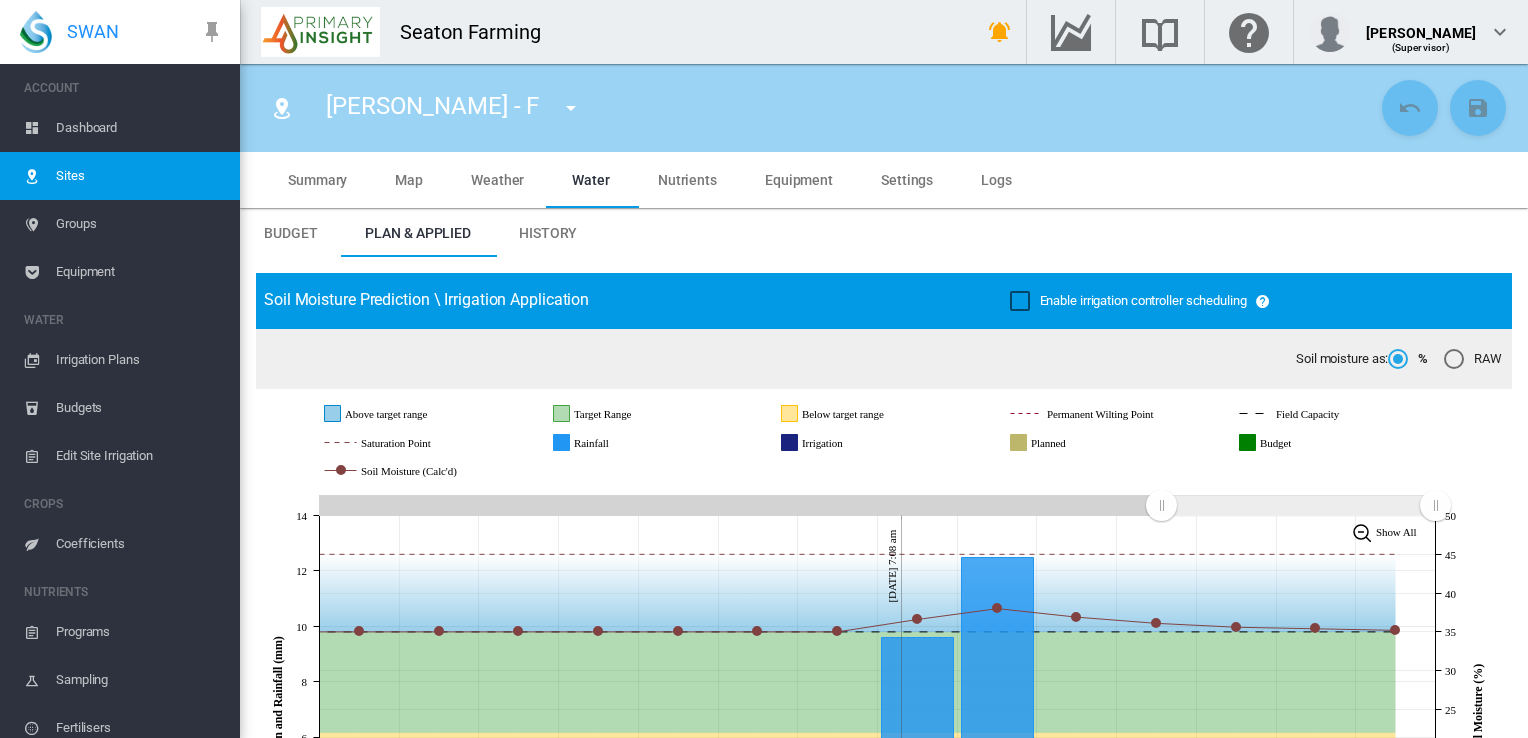 click on "Summary" at bounding box center (317, 180) 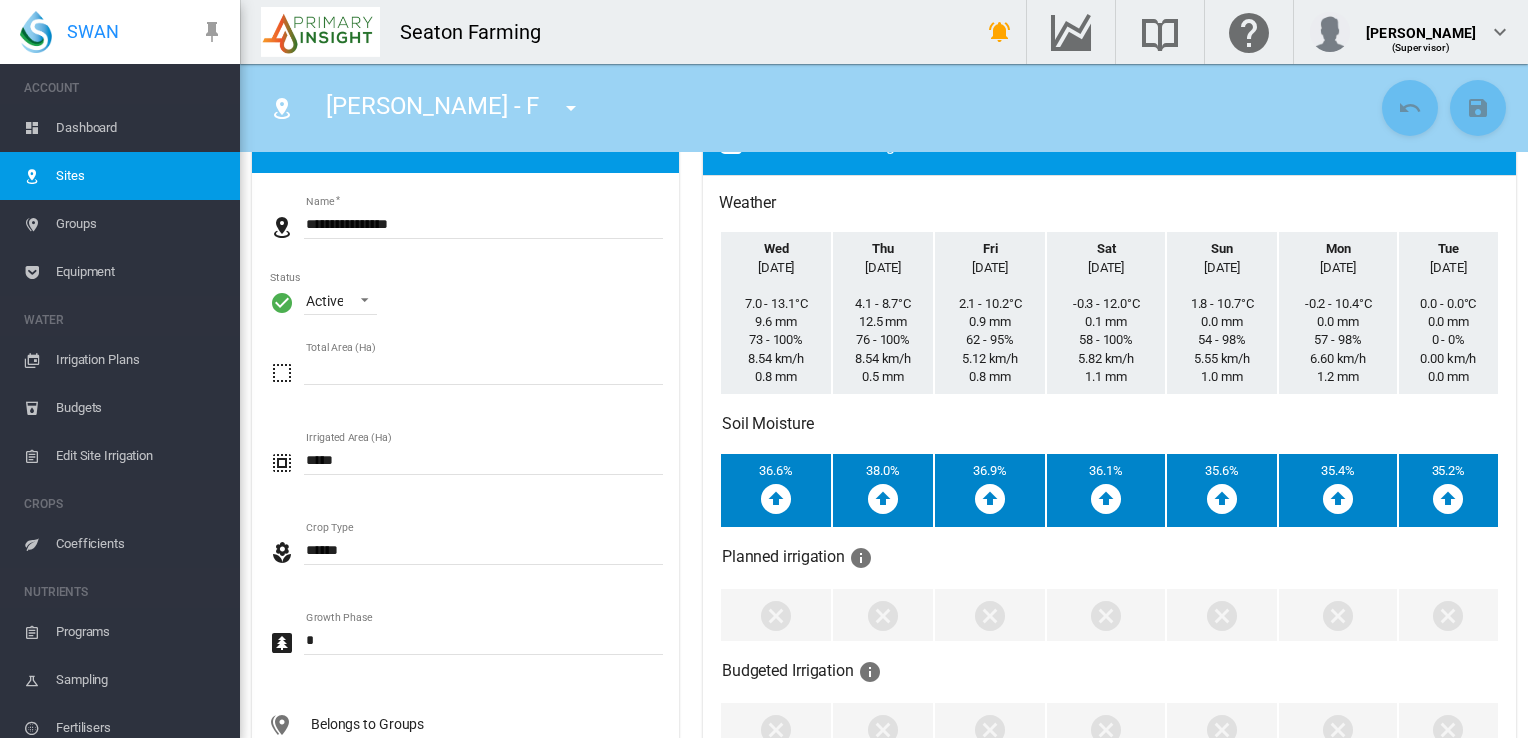 scroll, scrollTop: 200, scrollLeft: 0, axis: vertical 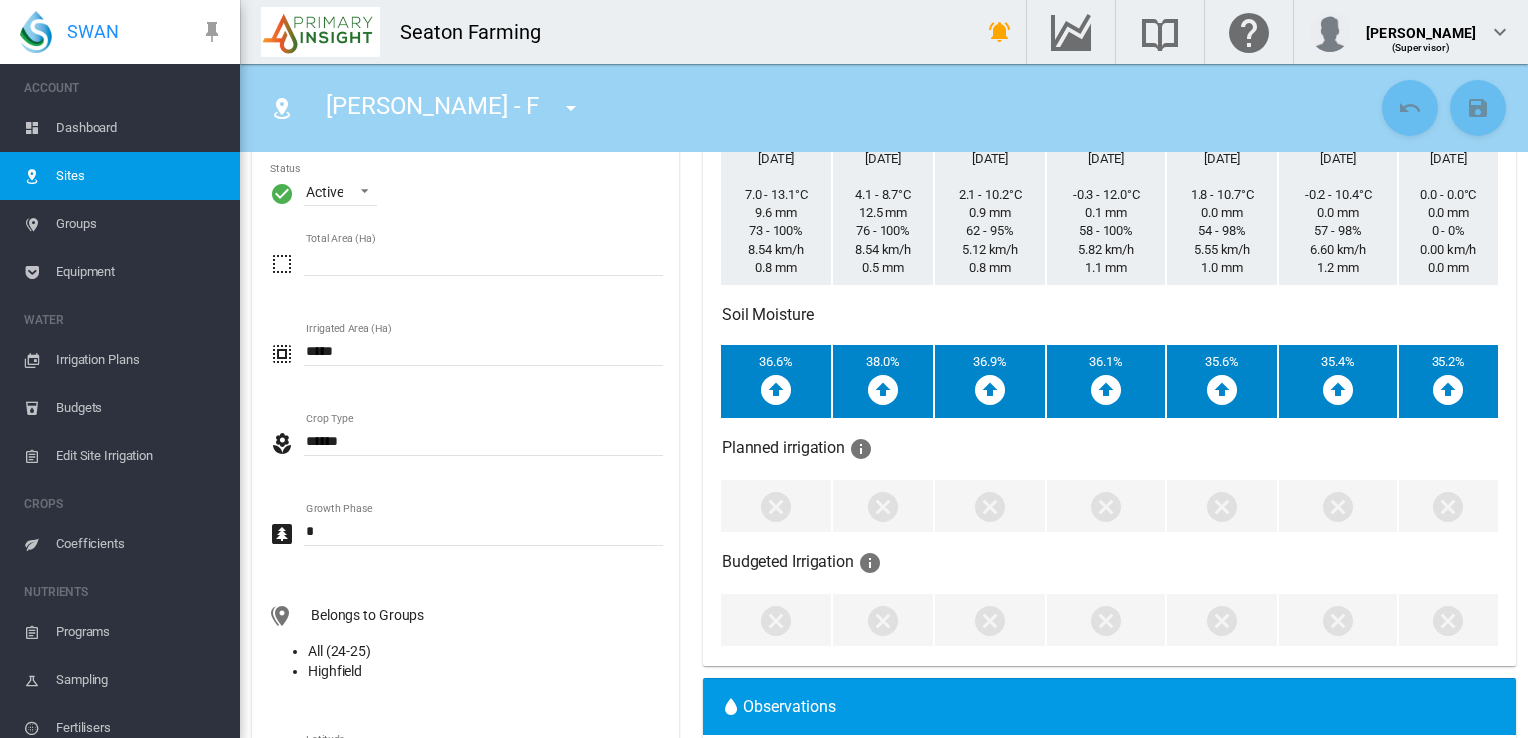click on "Crop Type" at bounding box center (483, 441) 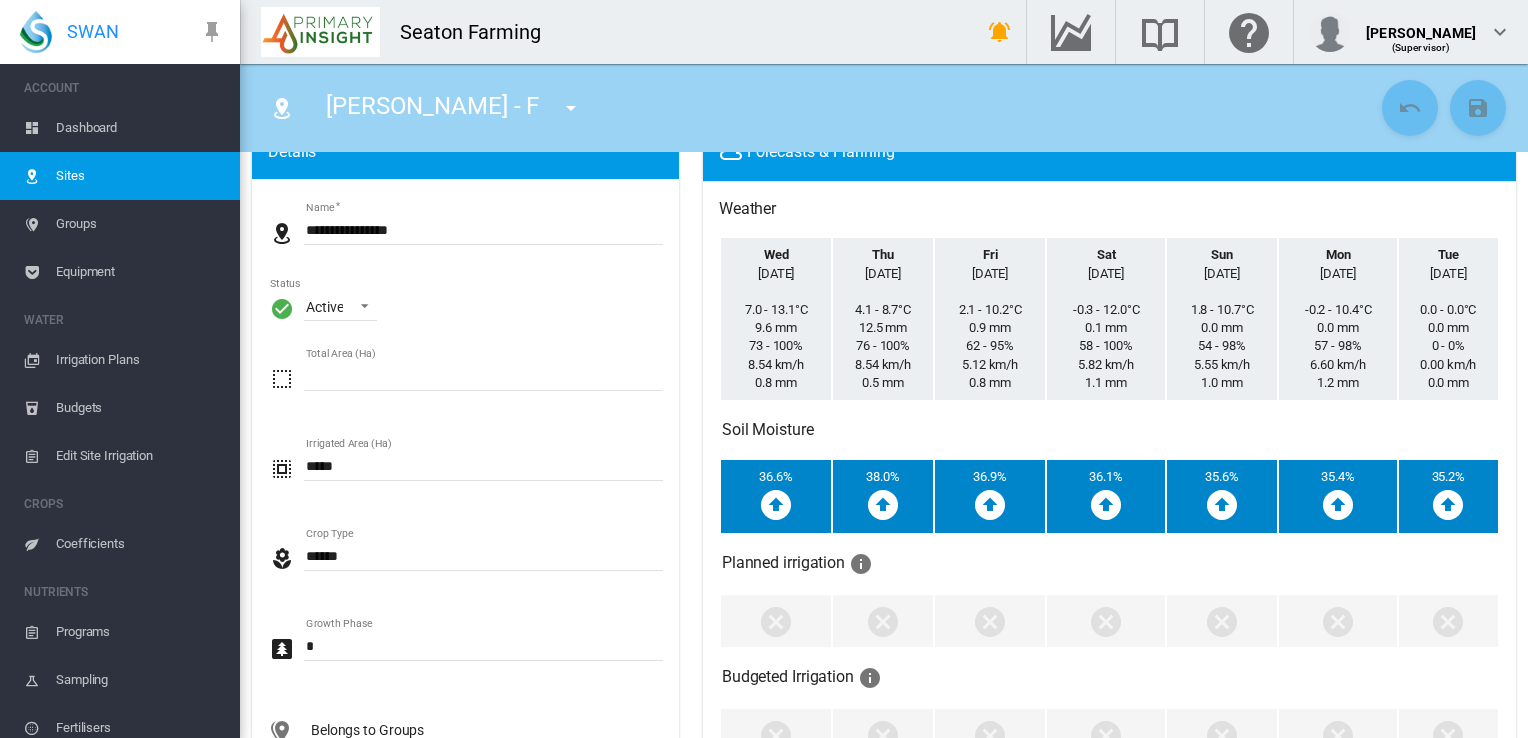 scroll, scrollTop: 0, scrollLeft: 0, axis: both 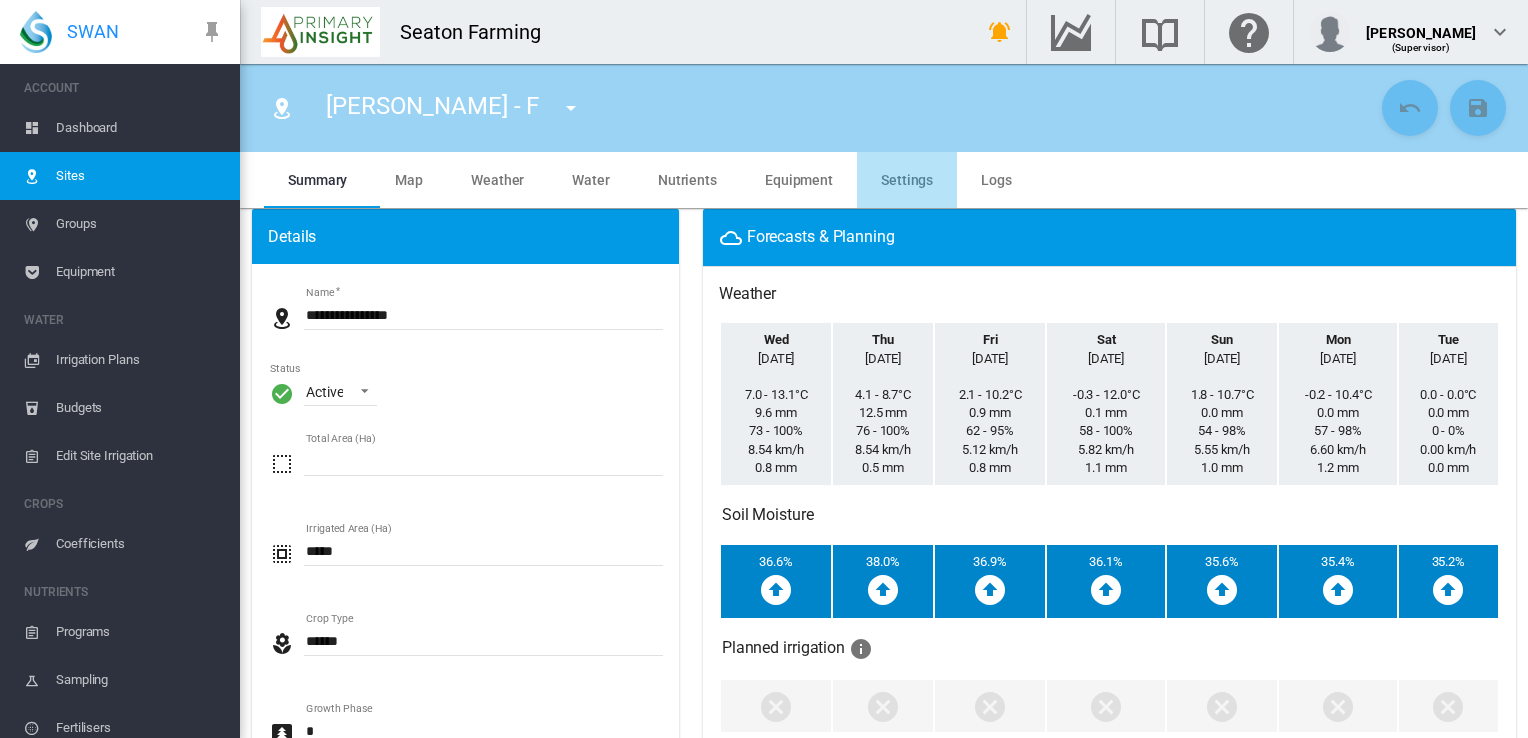 click on "Settings" at bounding box center [907, 180] 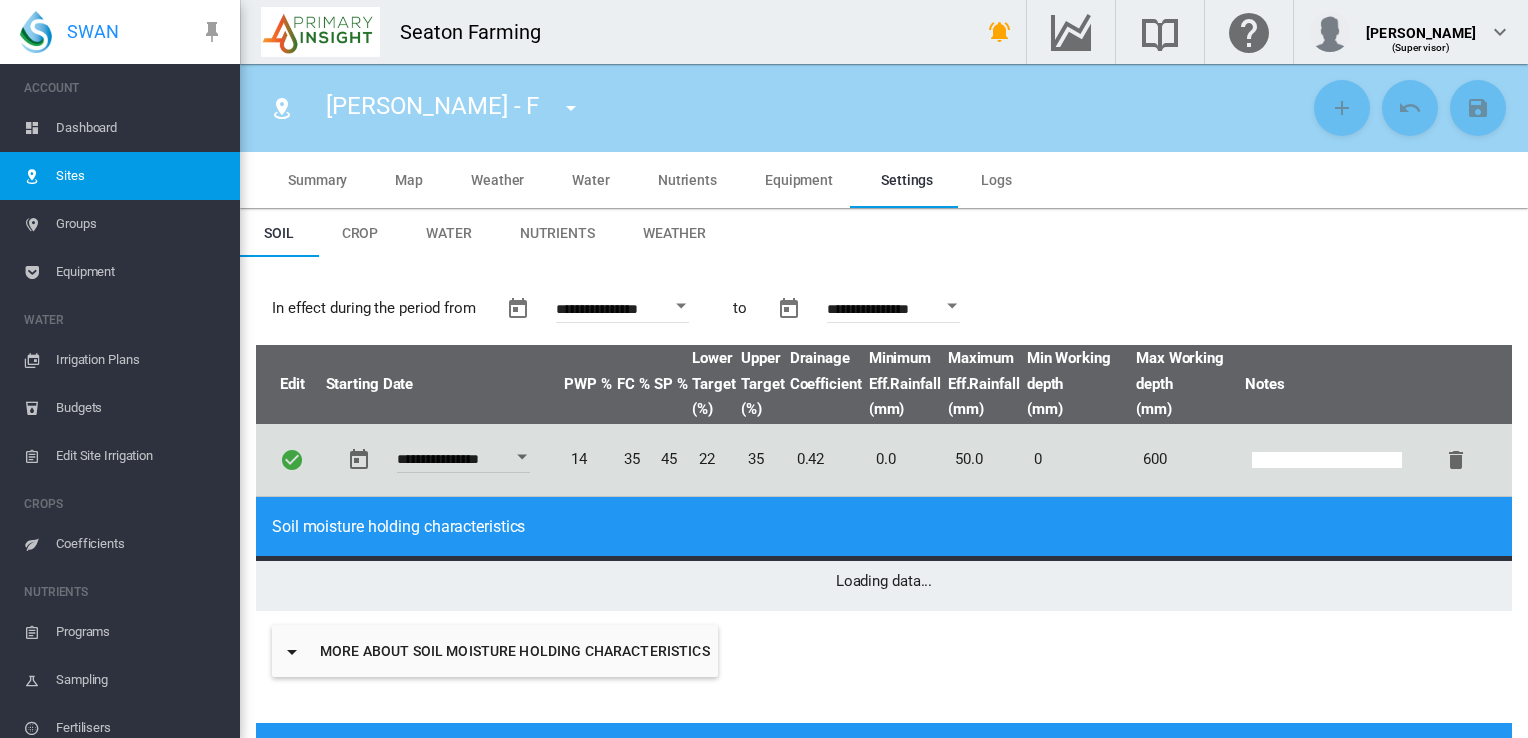 type on "*" 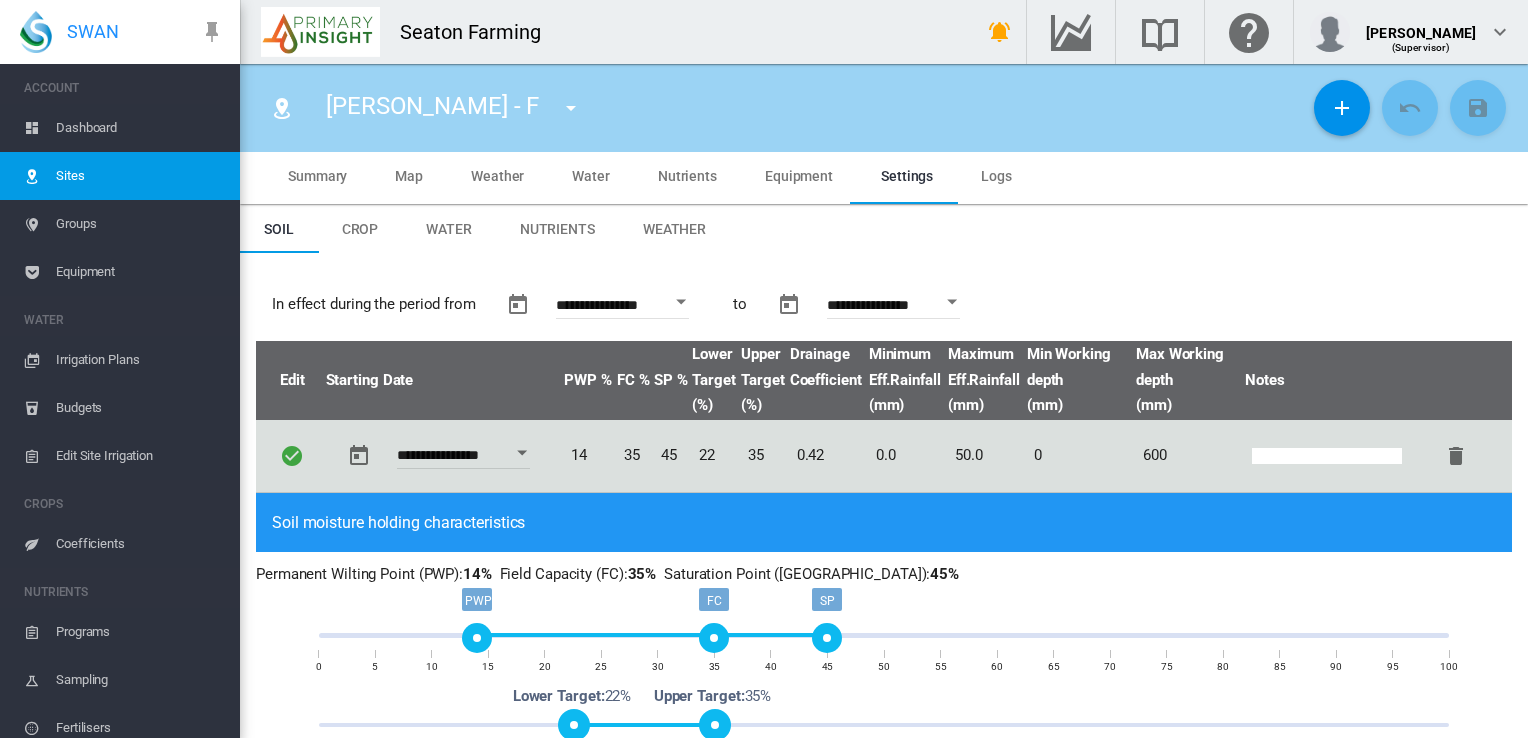scroll, scrollTop: 0, scrollLeft: 0, axis: both 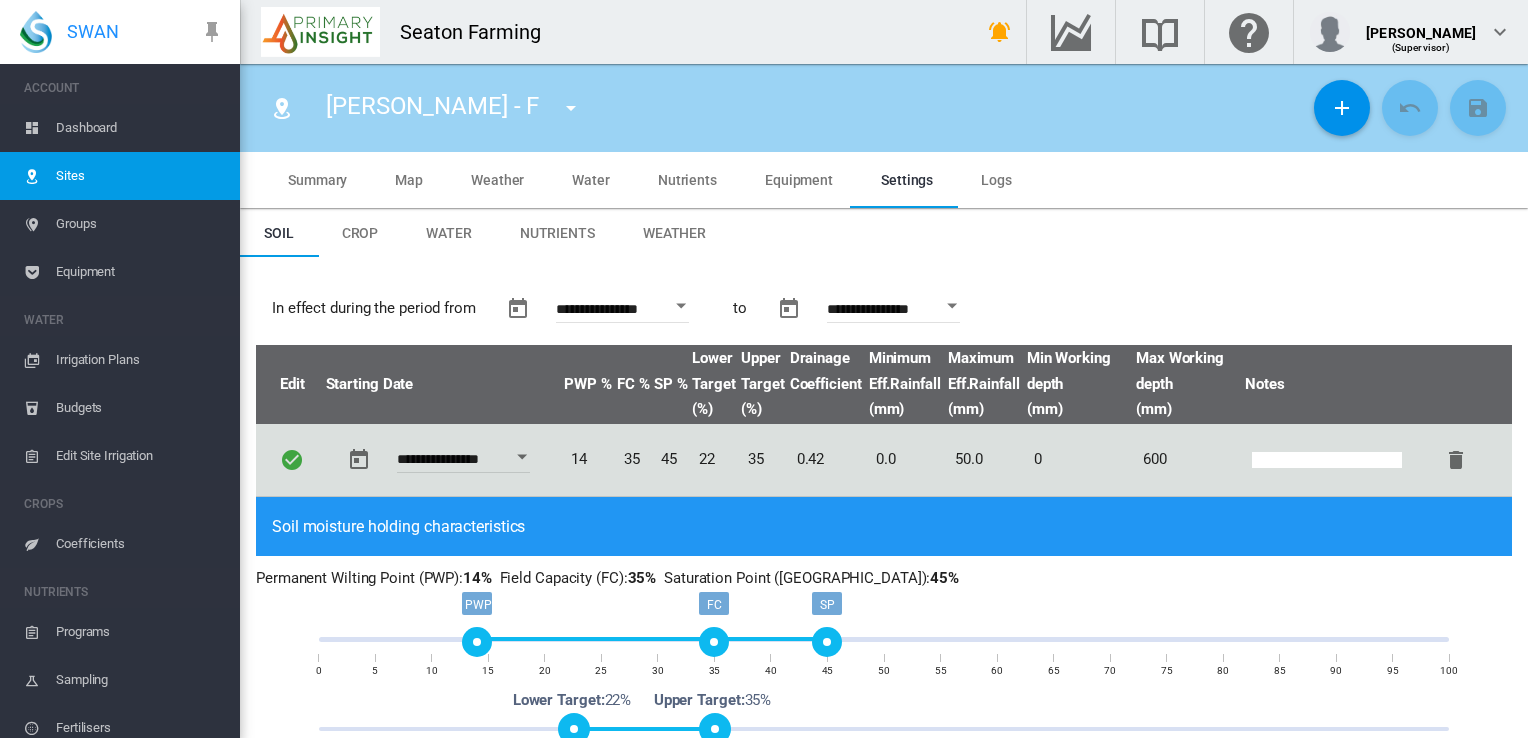 click on "Coefficients" at bounding box center [140, 544] 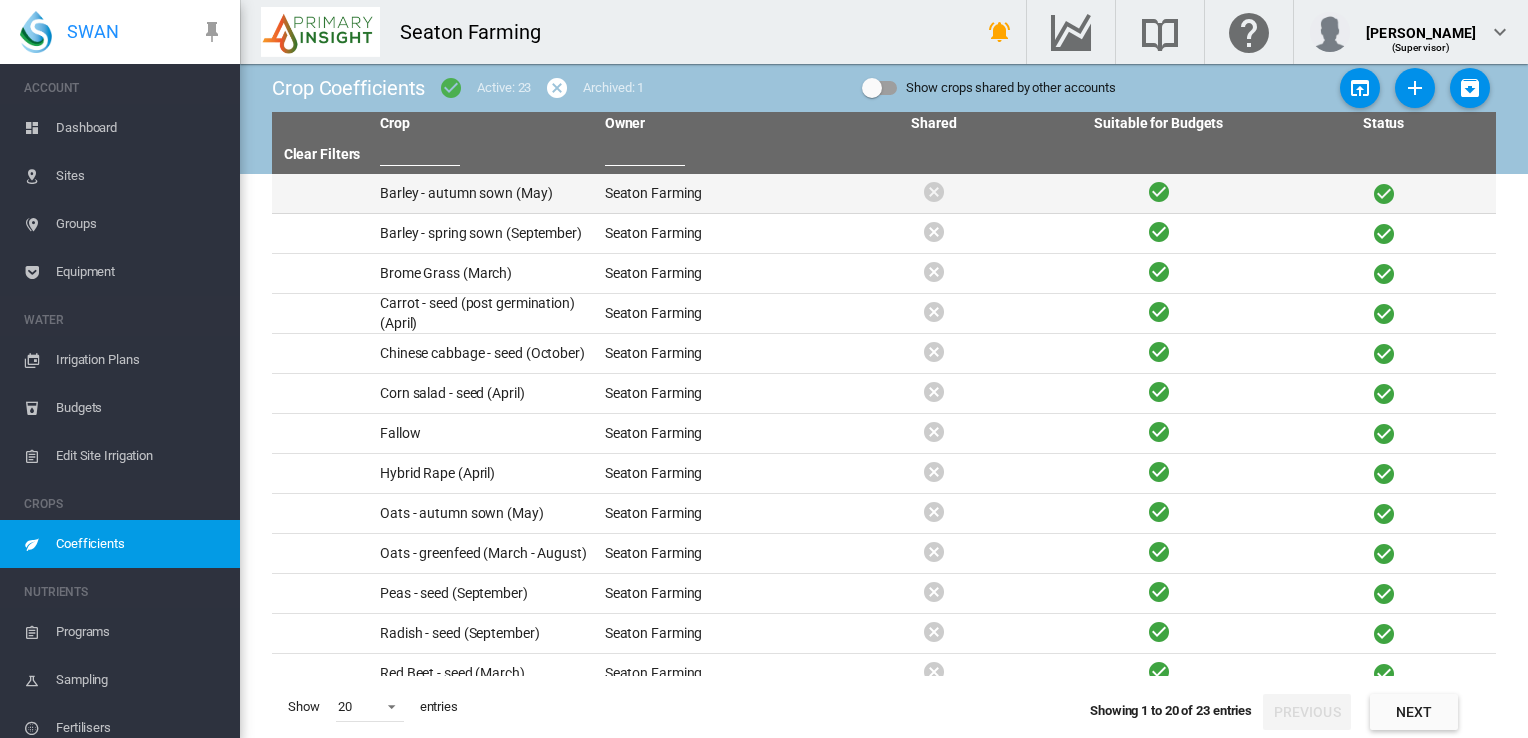 click on "Barley - autumn sown (May)" at bounding box center [484, 193] 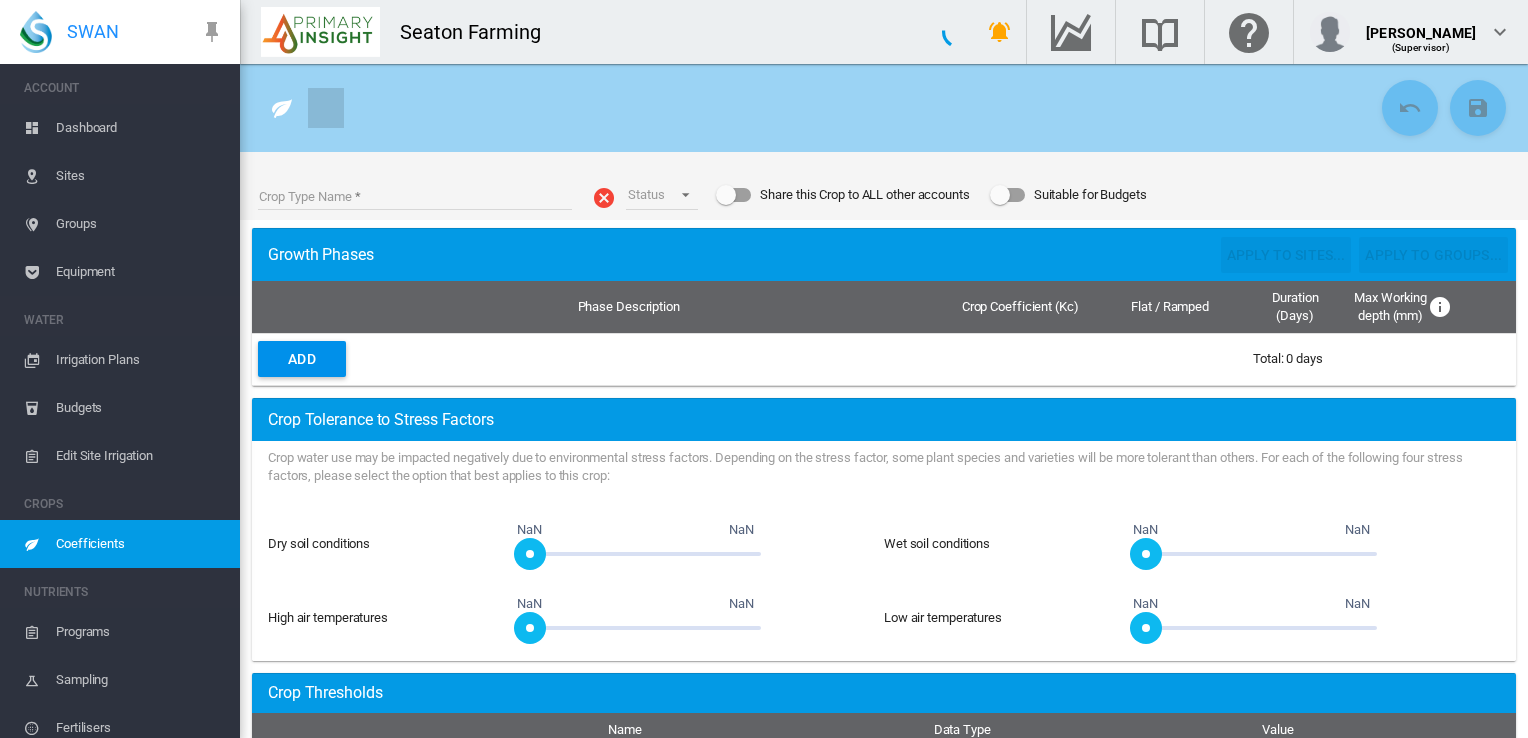 type on "**********" 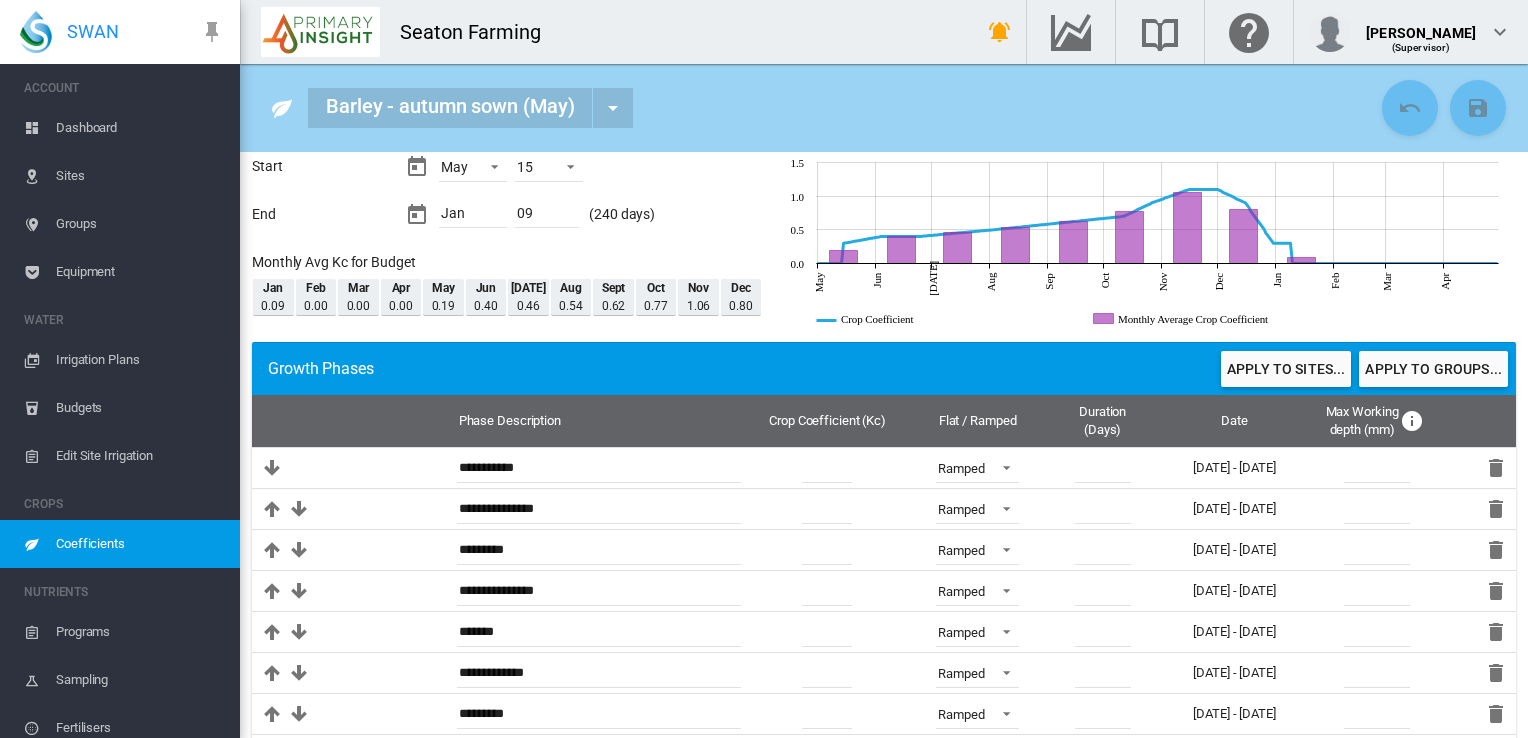 scroll, scrollTop: 0, scrollLeft: 0, axis: both 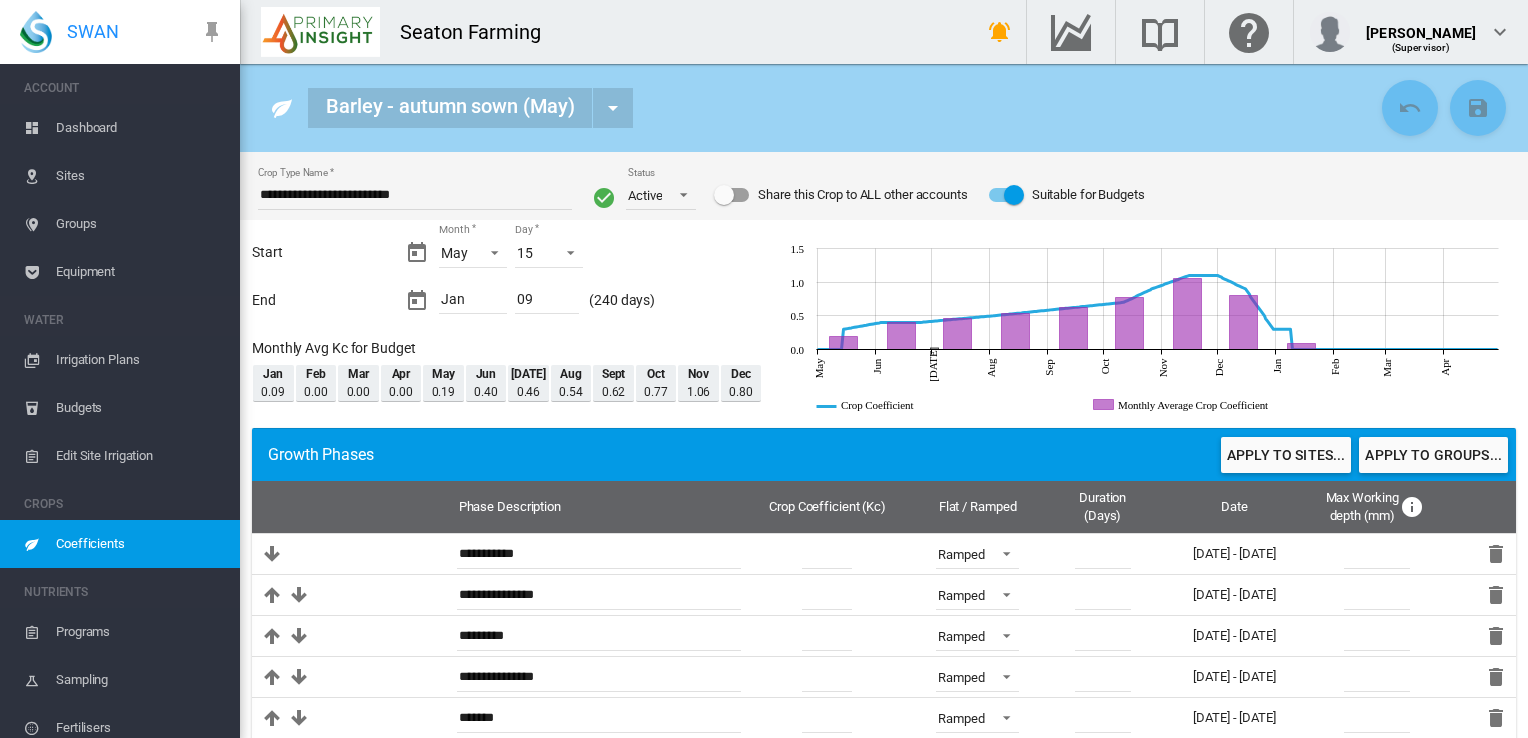 click on "Sites" at bounding box center [140, 176] 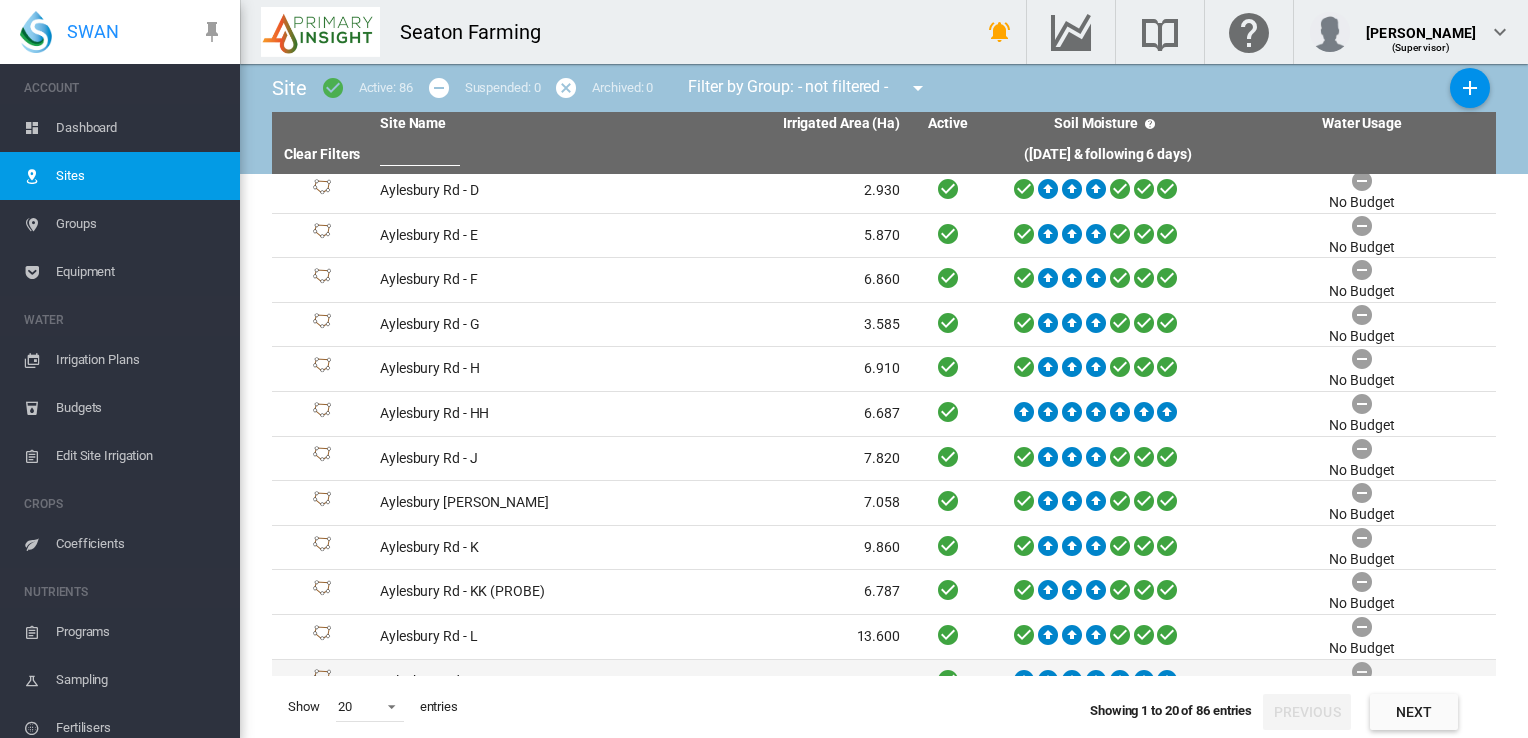 scroll, scrollTop: 385, scrollLeft: 0, axis: vertical 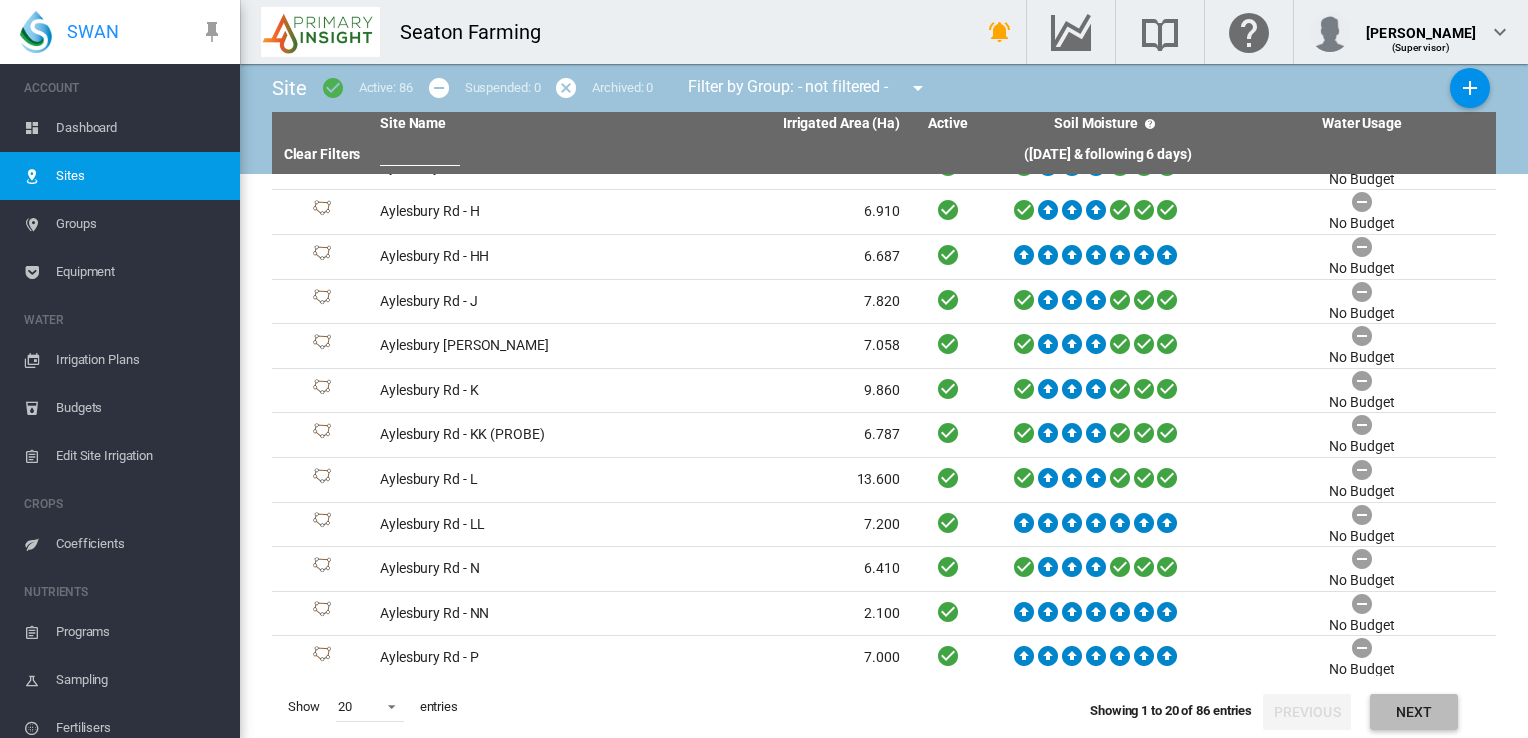 click on "Next" at bounding box center (1414, 712) 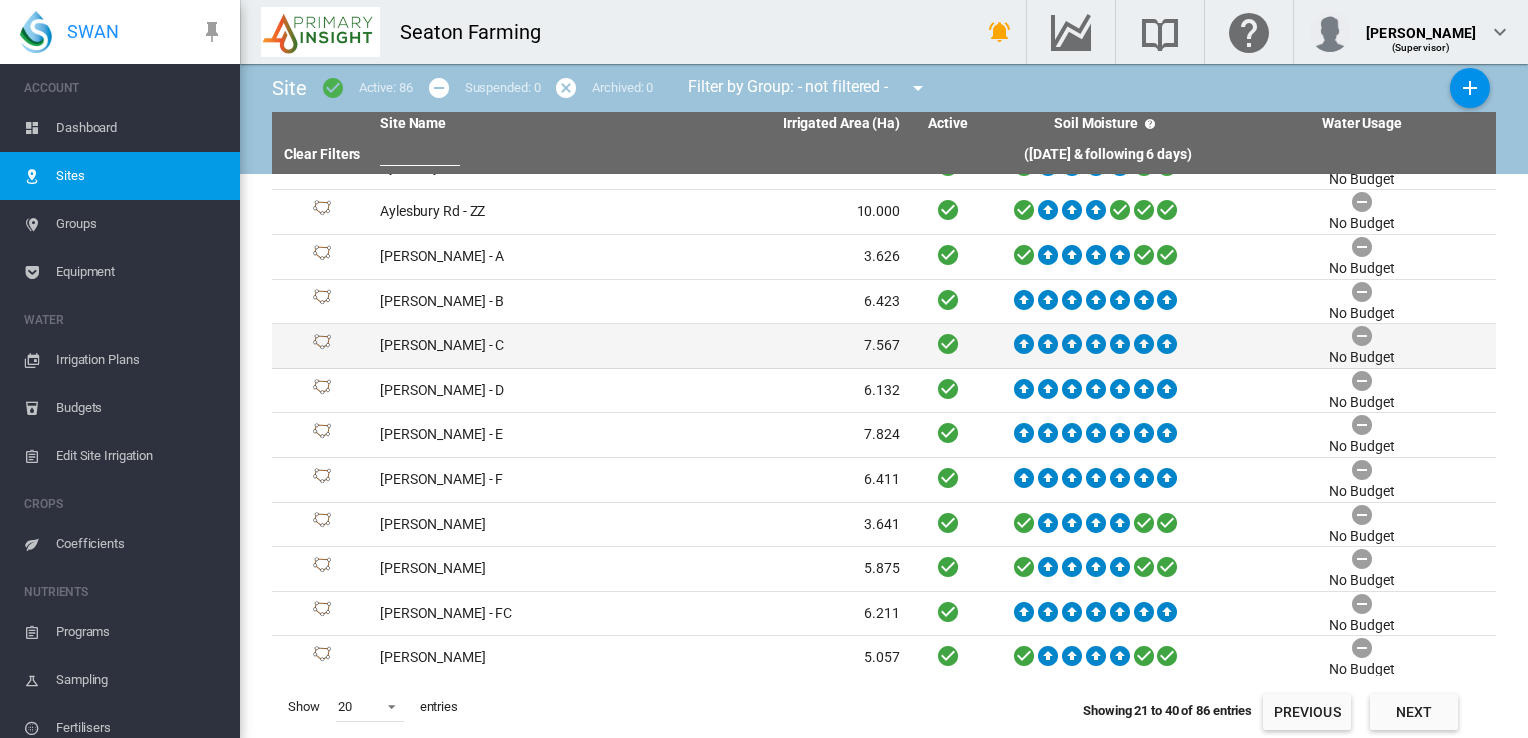 click on "[PERSON_NAME] - C" at bounding box center [506, 346] 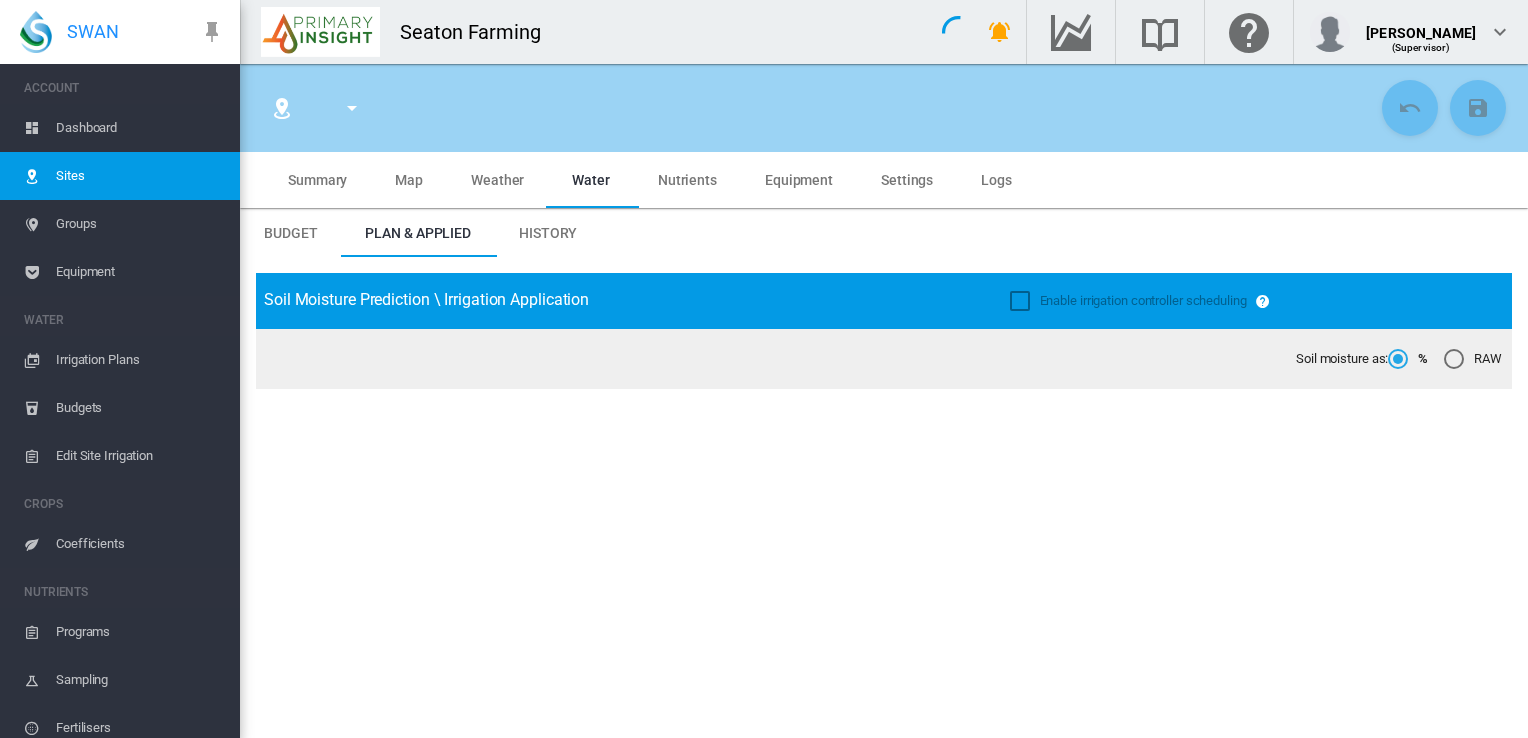 type on "*****" 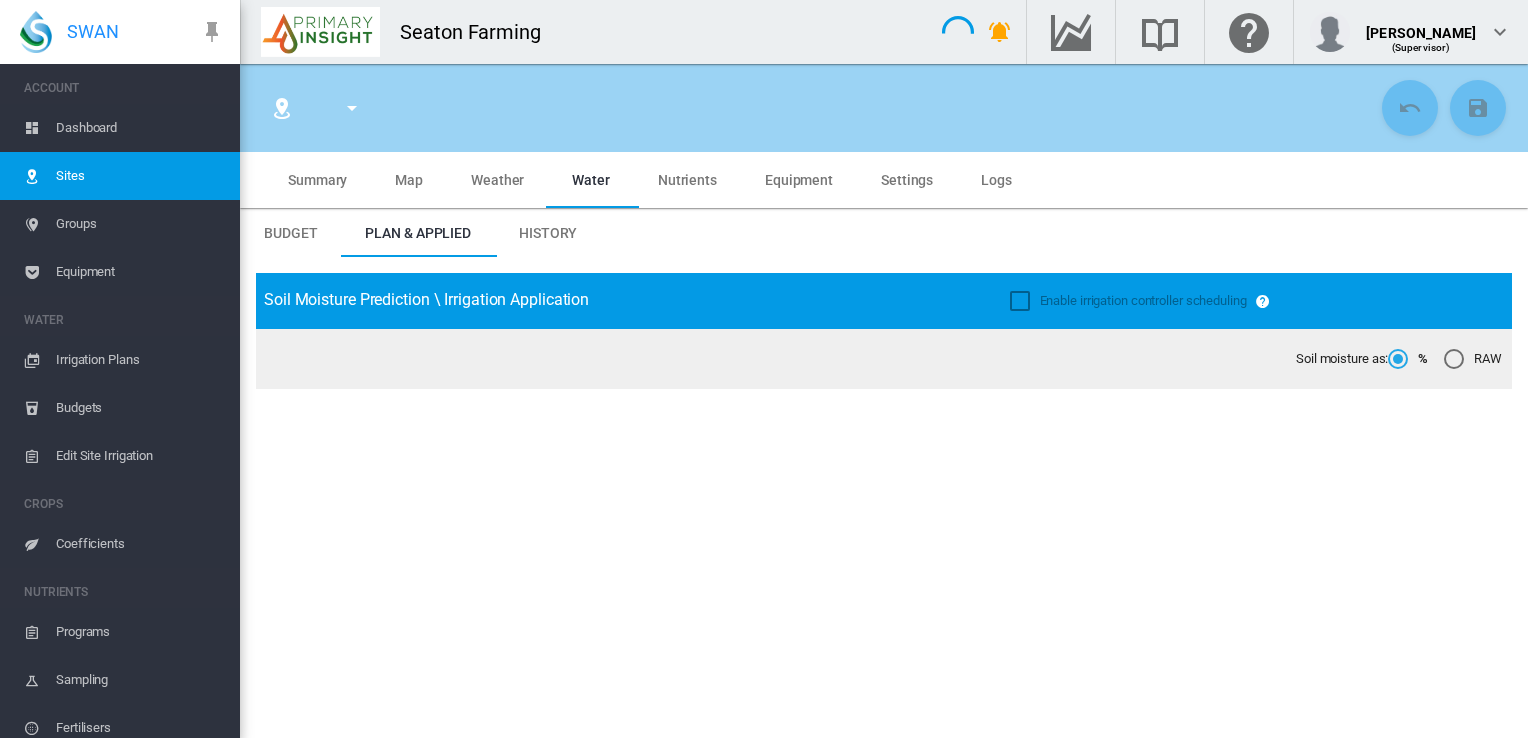 type on "**********" 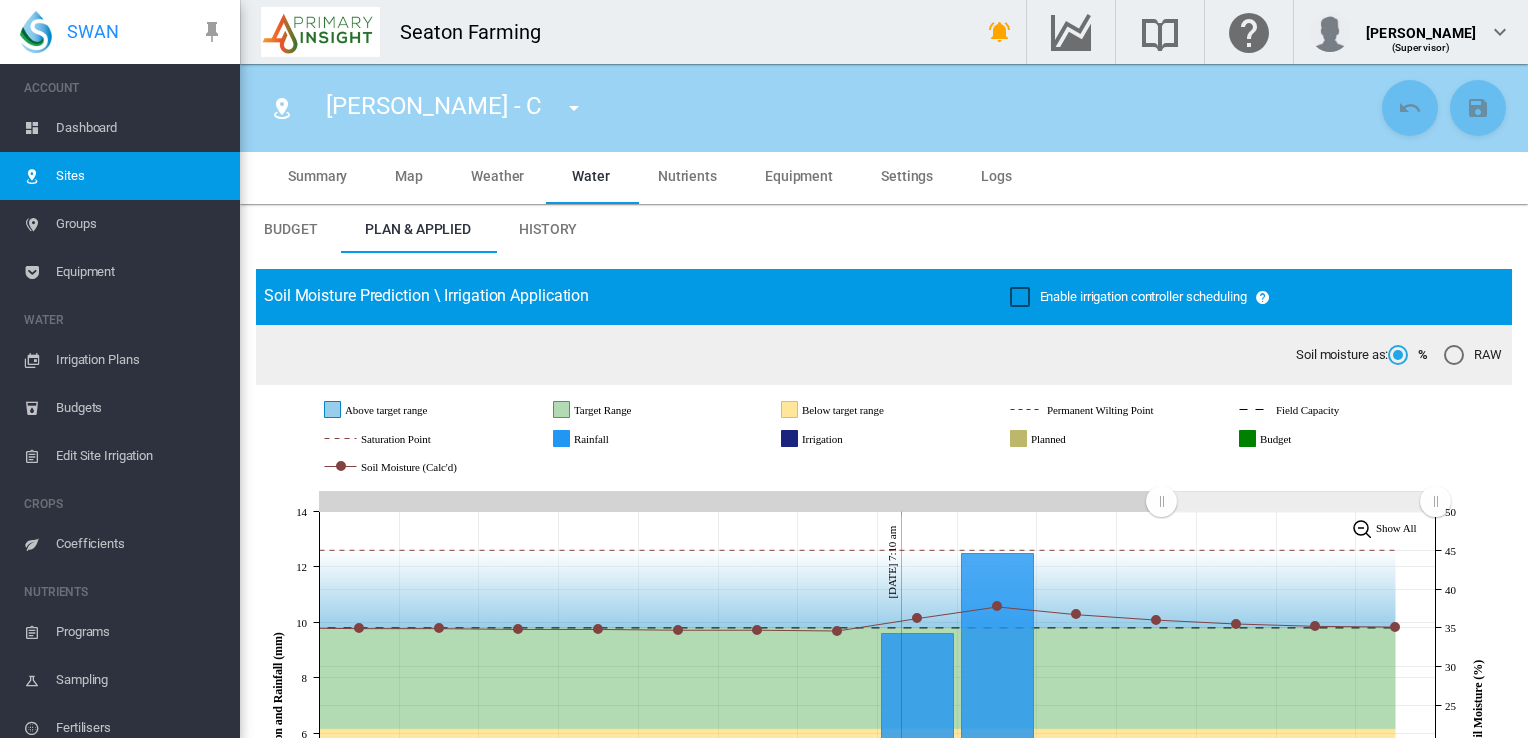 scroll, scrollTop: 0, scrollLeft: 0, axis: both 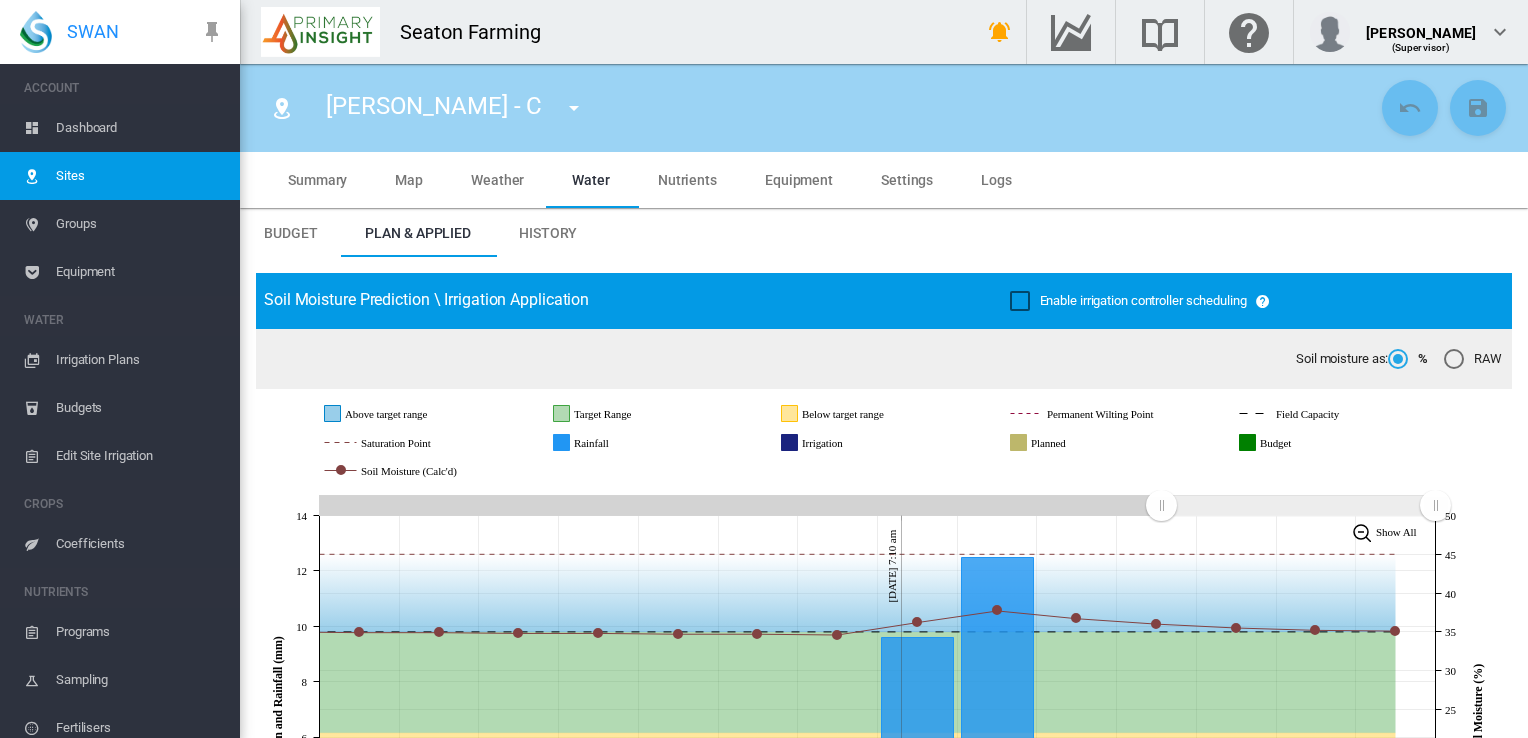 click on "Settings" at bounding box center [907, 180] 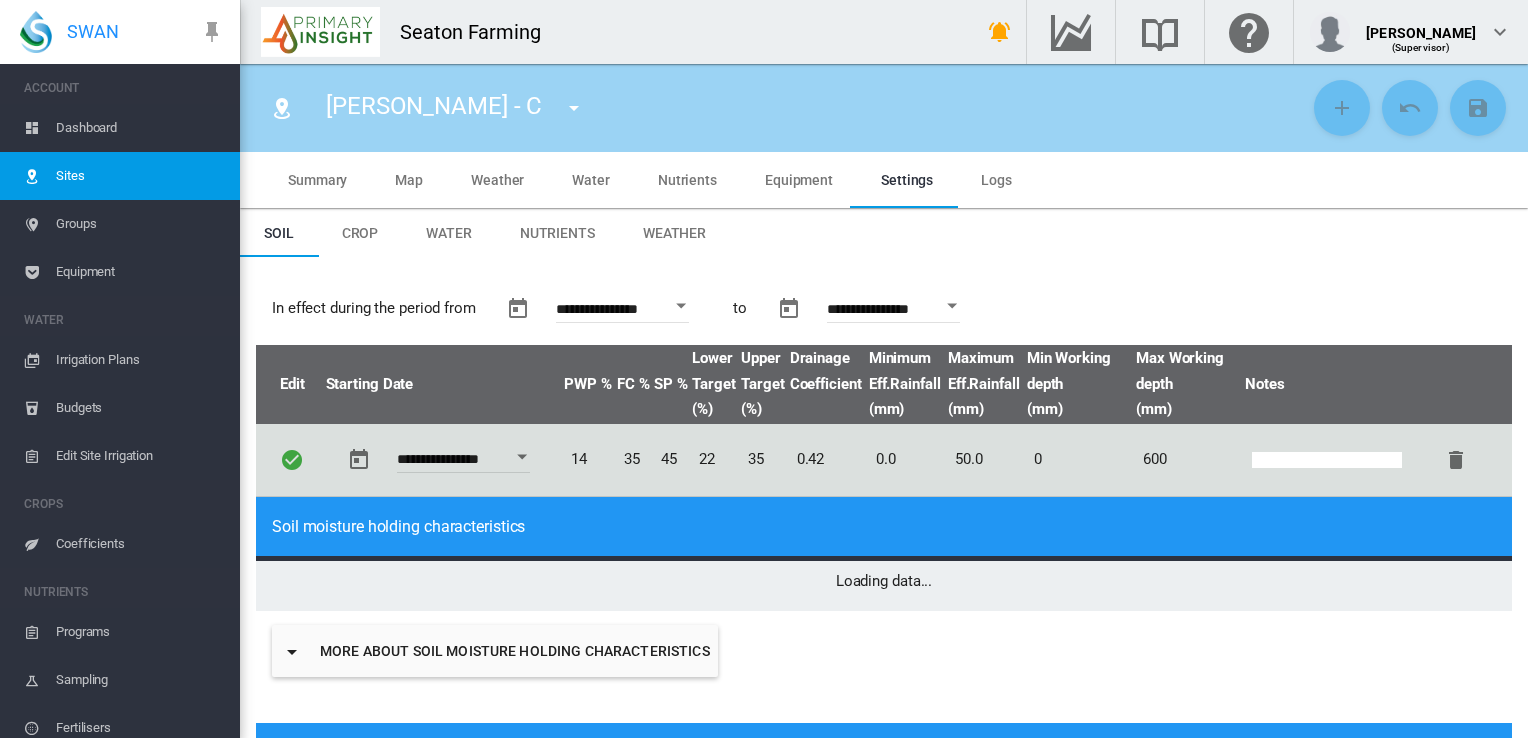 type on "*" 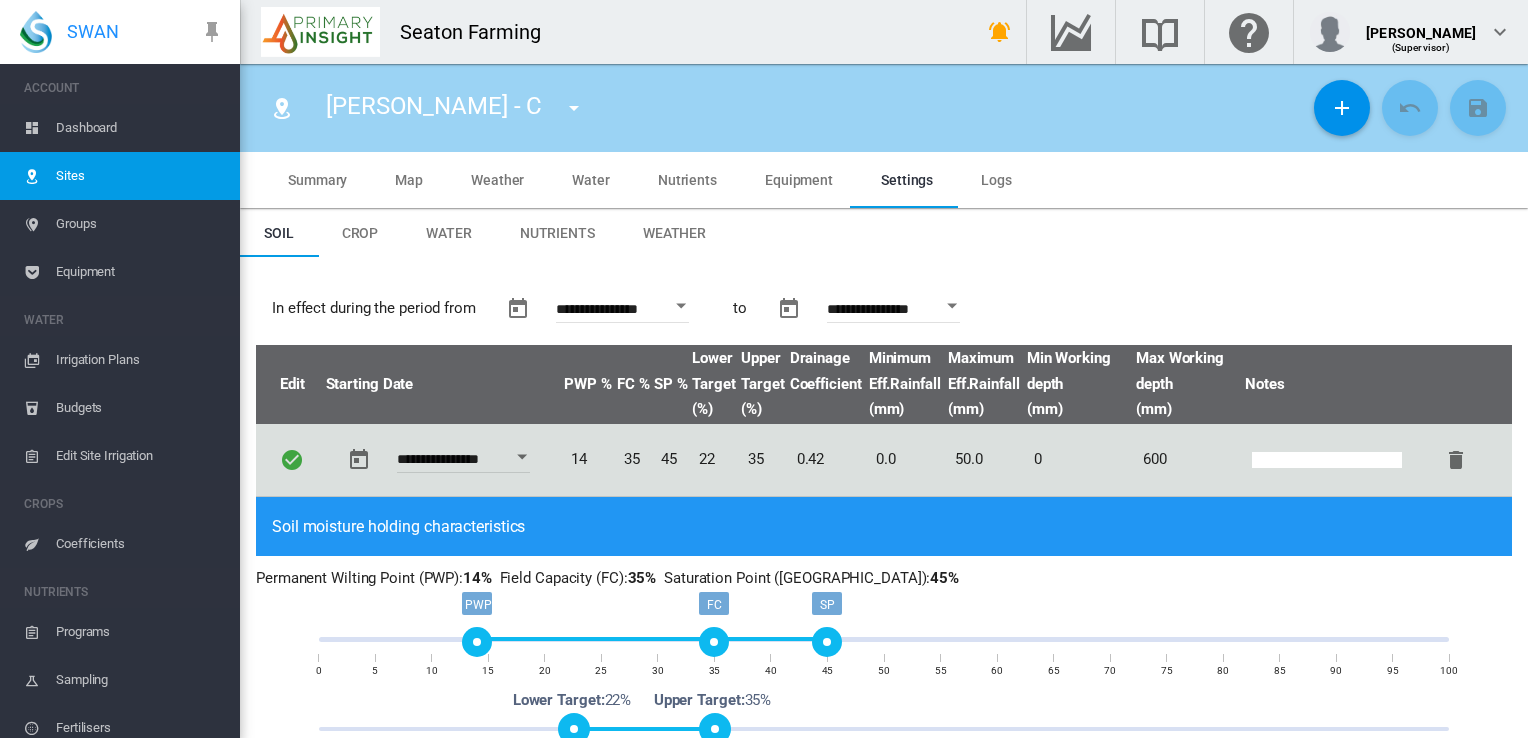 click on "Edit Site Irrigation" at bounding box center (140, 456) 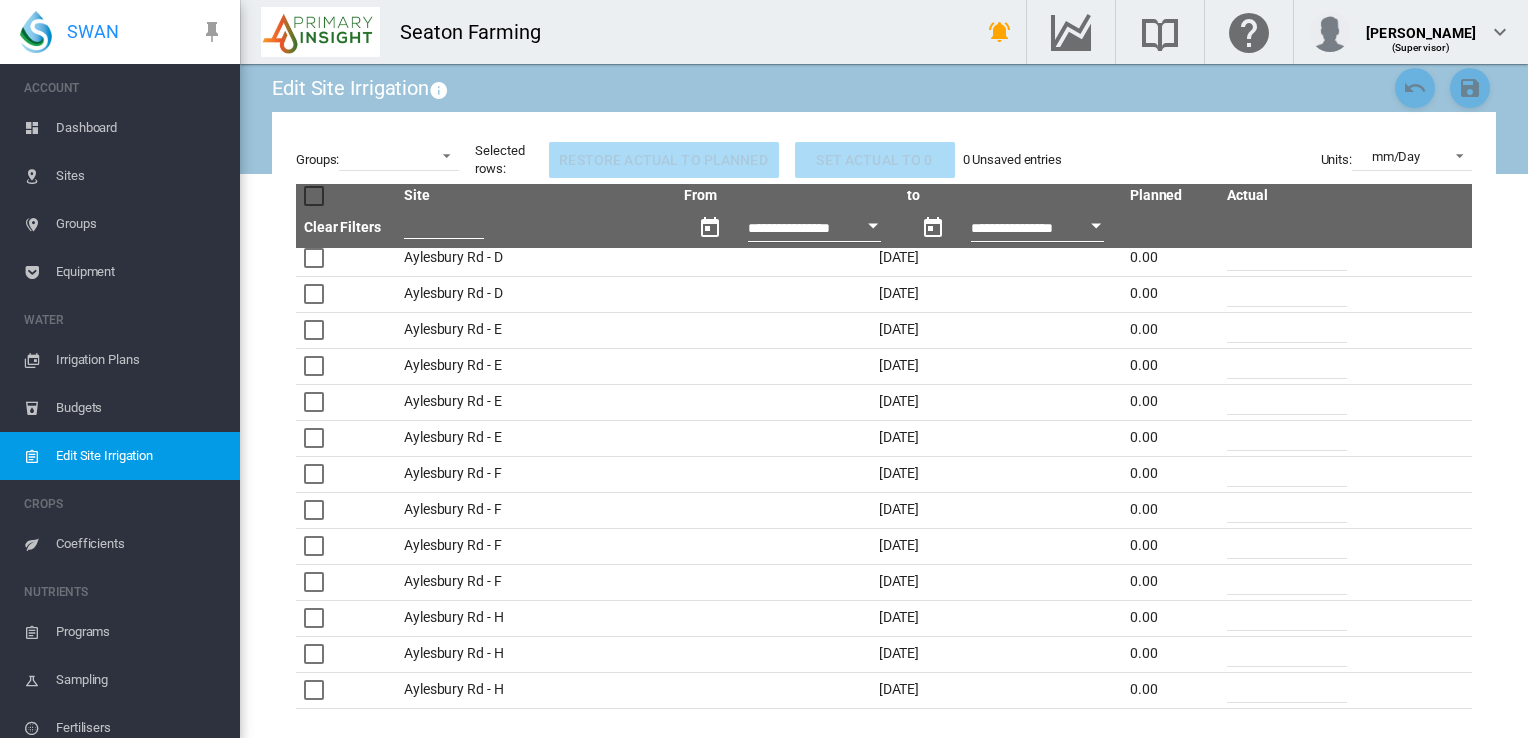 scroll, scrollTop: 400, scrollLeft: 0, axis: vertical 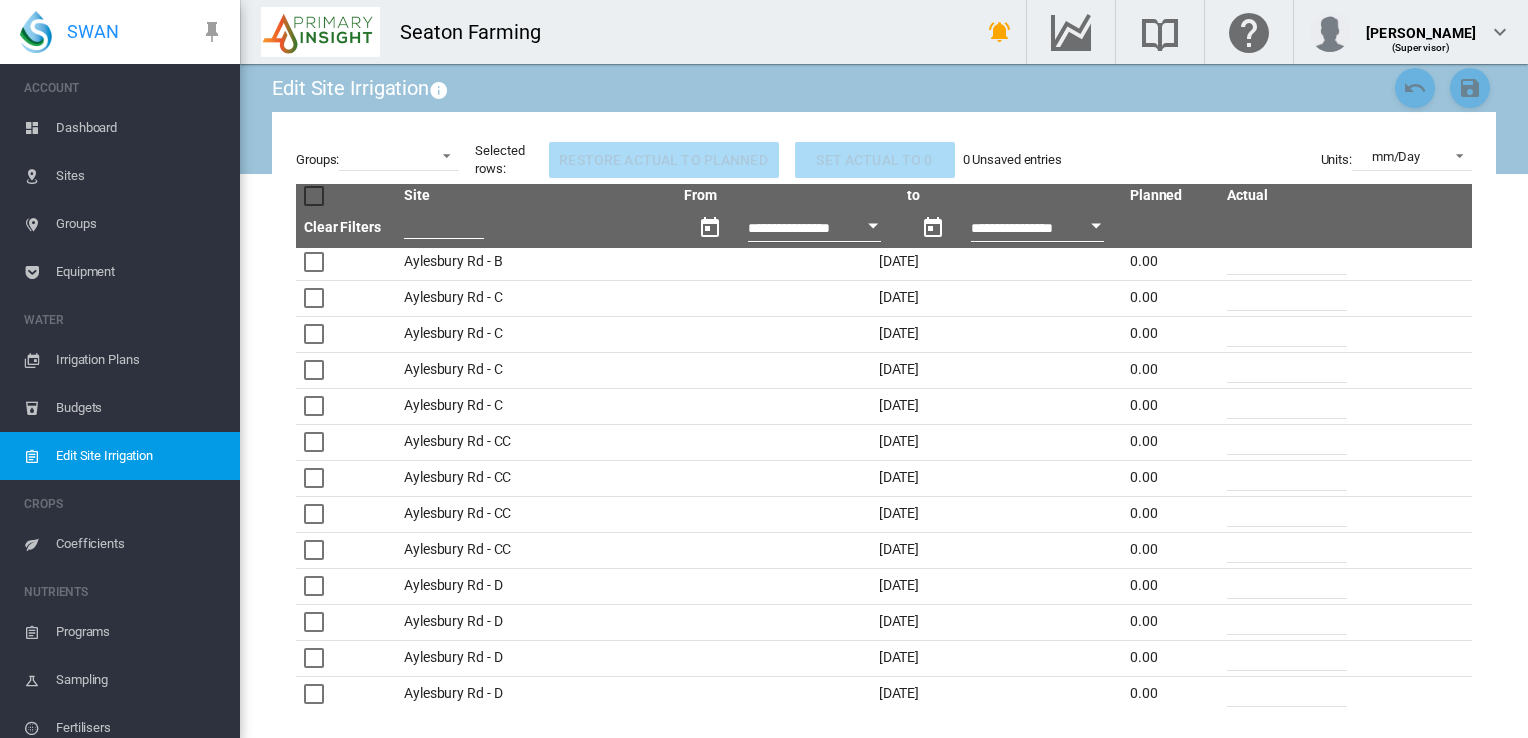click on "Coefficients" at bounding box center (140, 544) 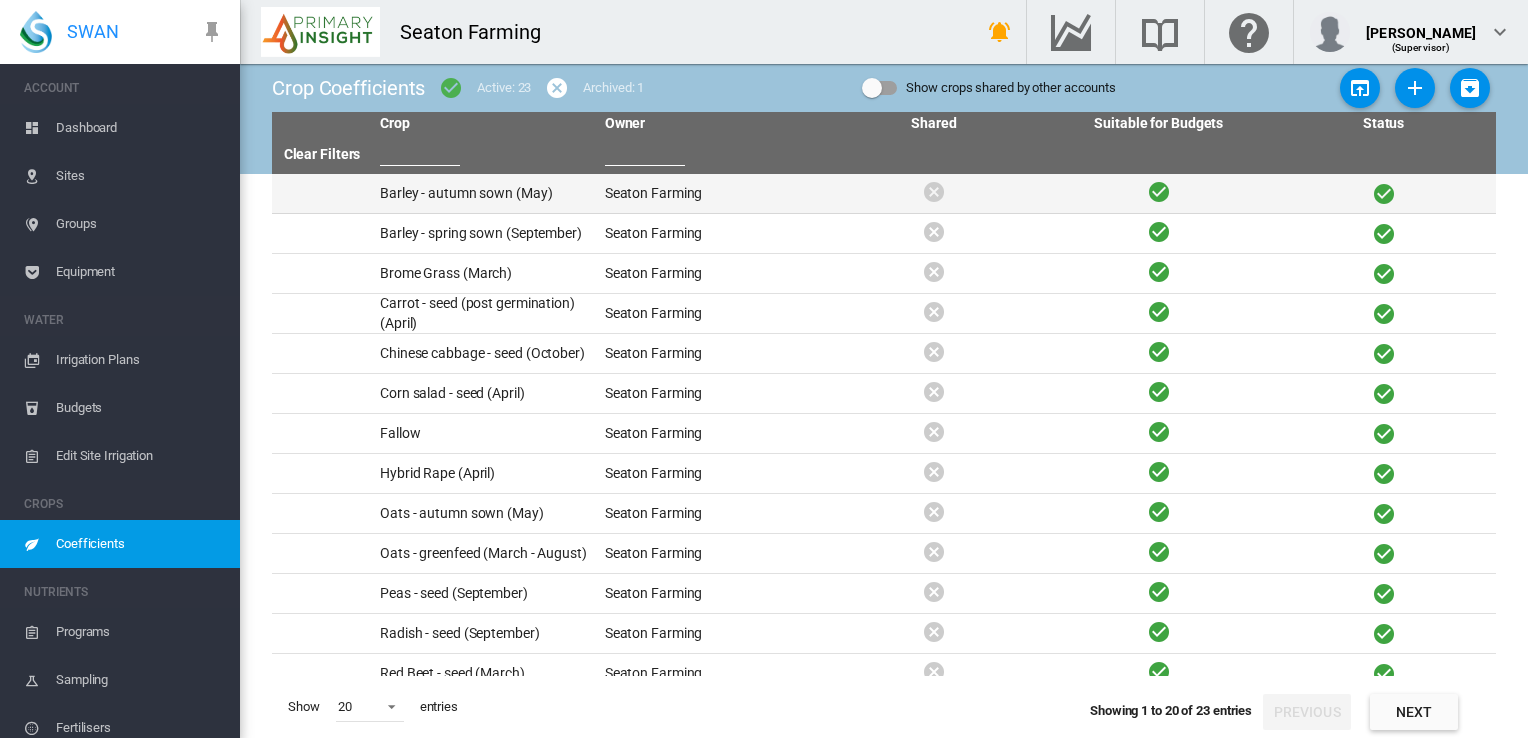 click on "Barley - autumn sown (May)" at bounding box center [484, 193] 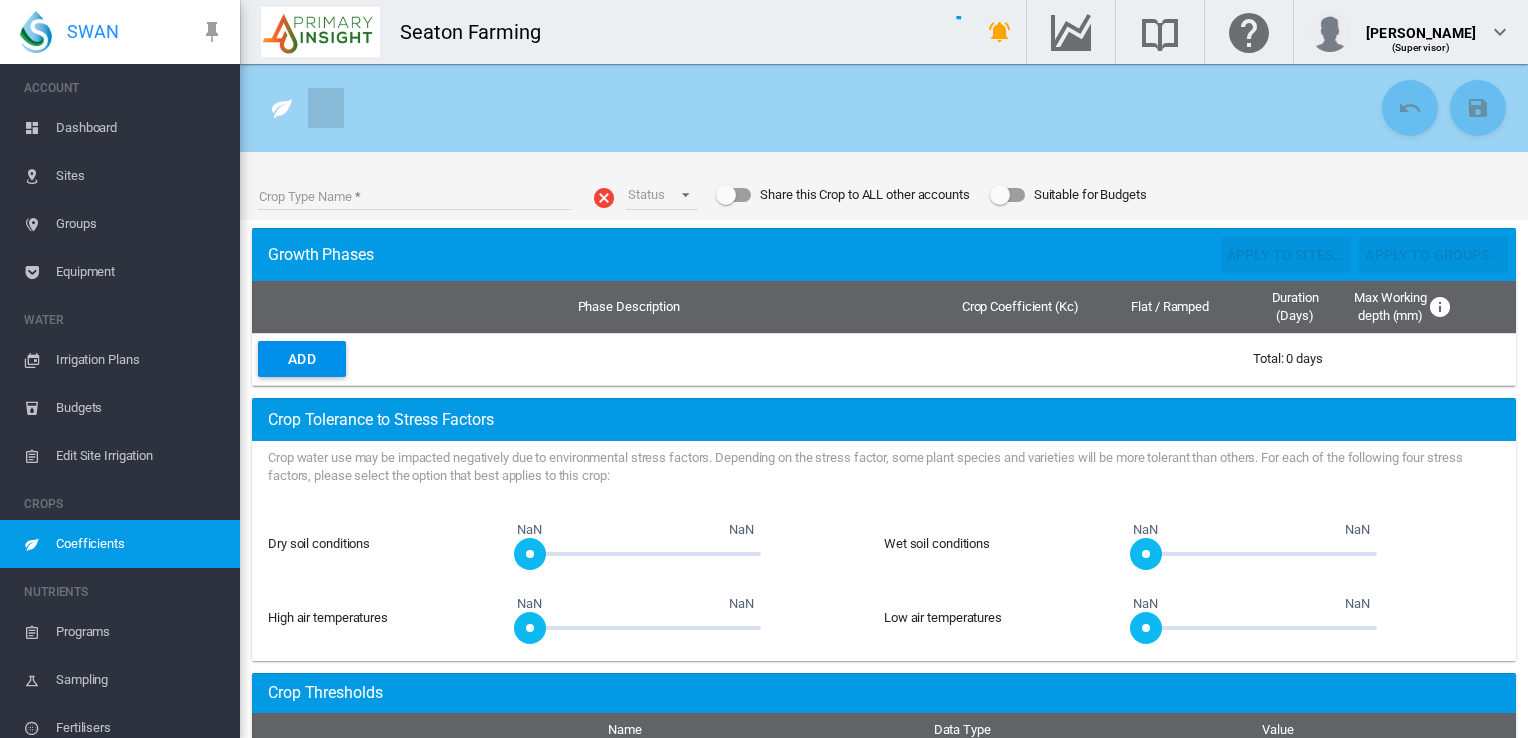 type on "**********" 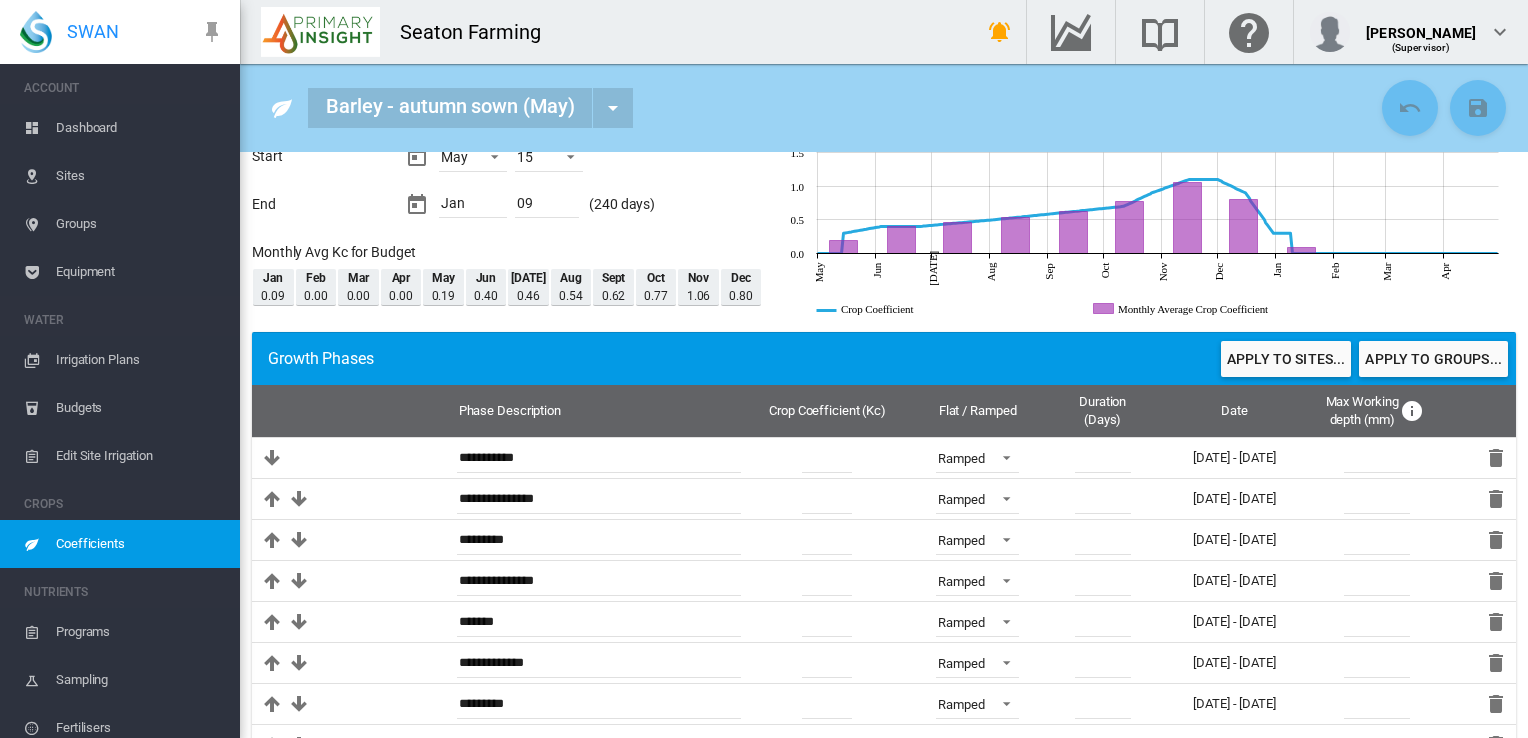 scroll, scrollTop: 0, scrollLeft: 0, axis: both 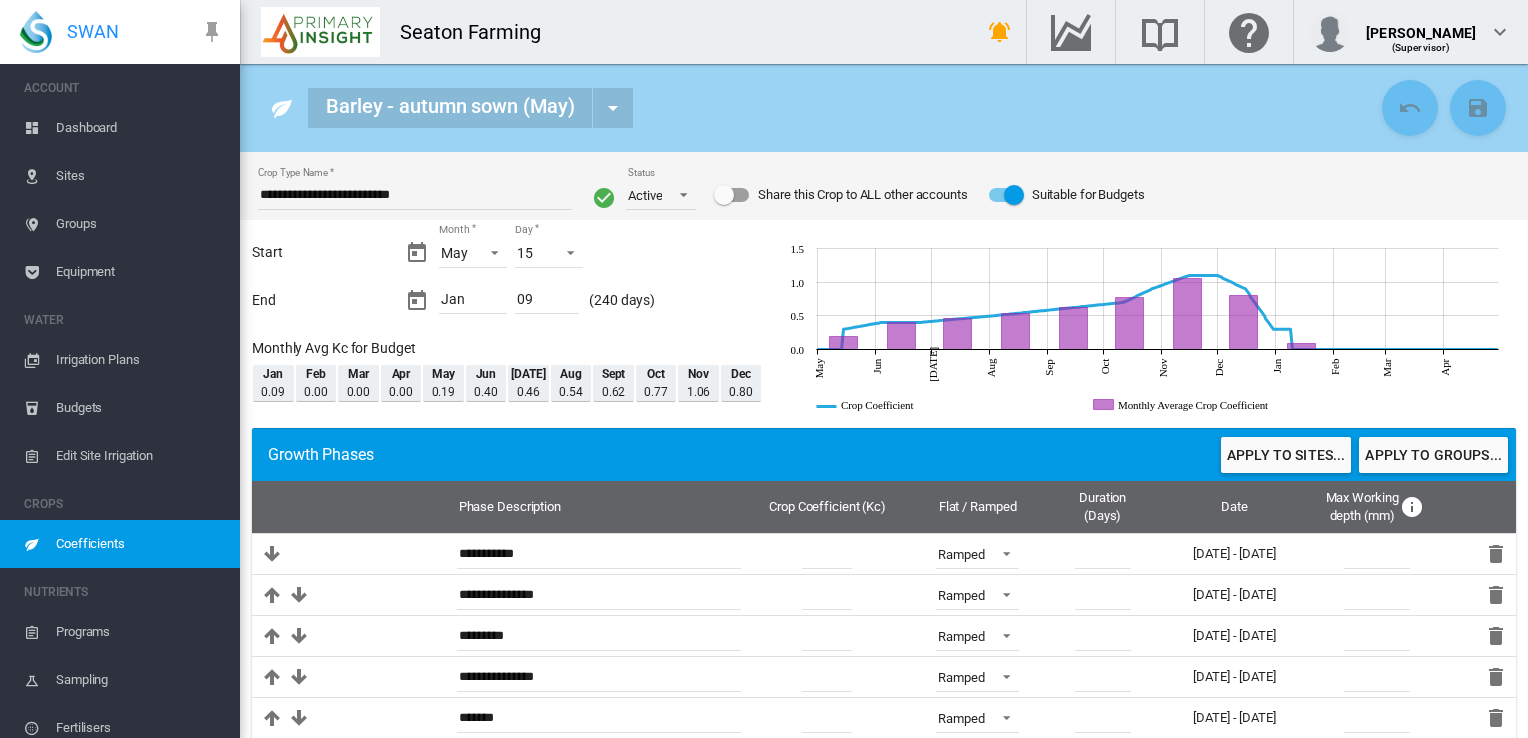 click on "Sites" at bounding box center (140, 176) 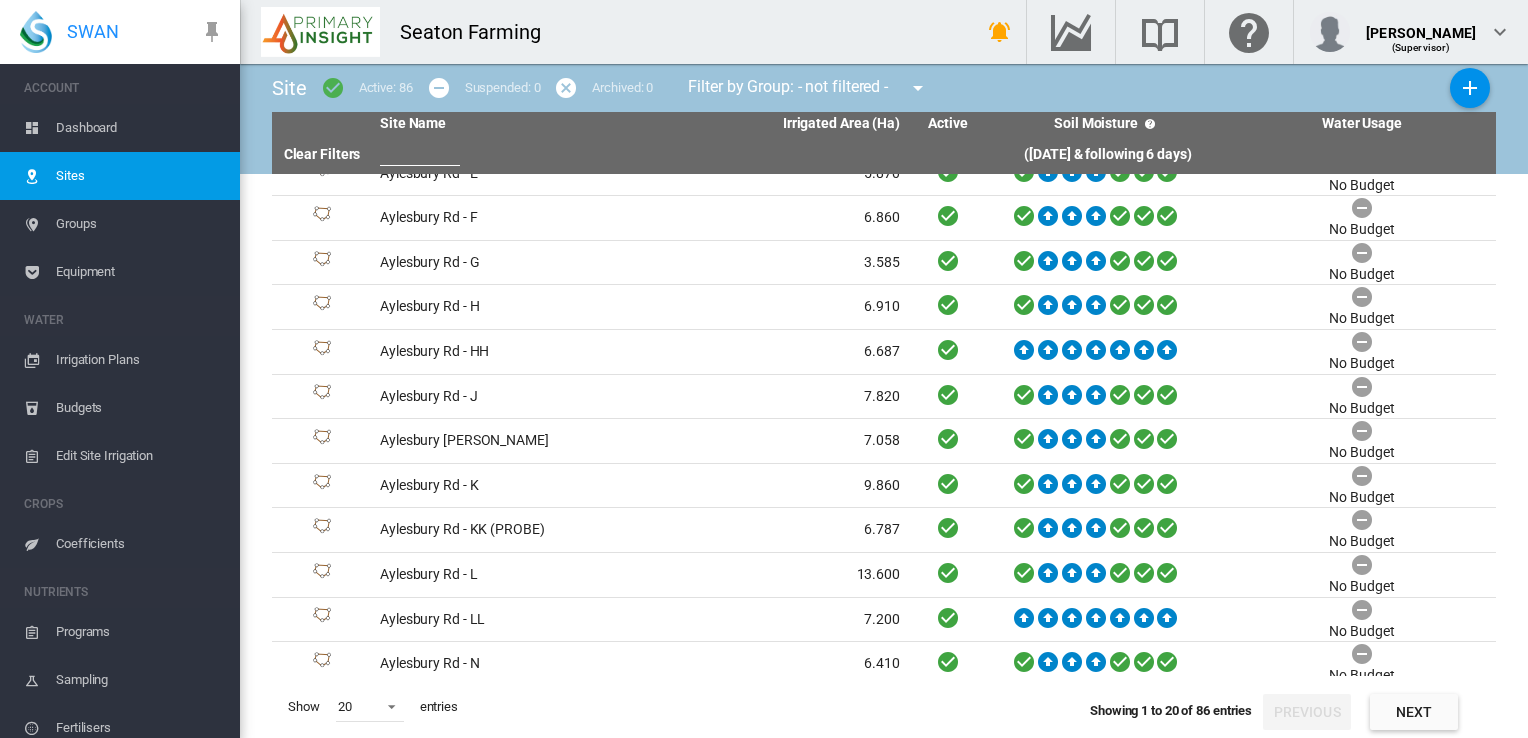 scroll, scrollTop: 285, scrollLeft: 0, axis: vertical 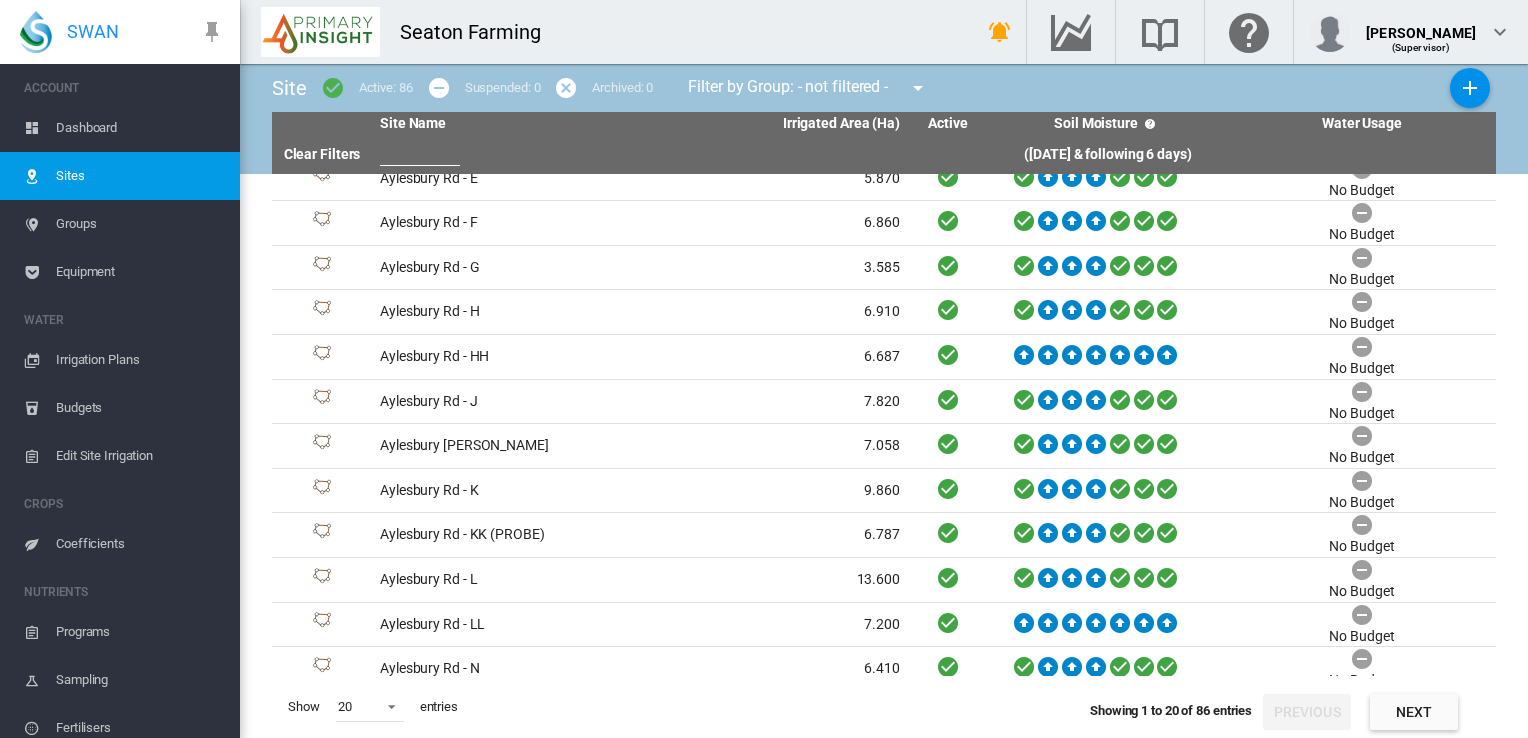 click on "Next" at bounding box center (1414, 712) 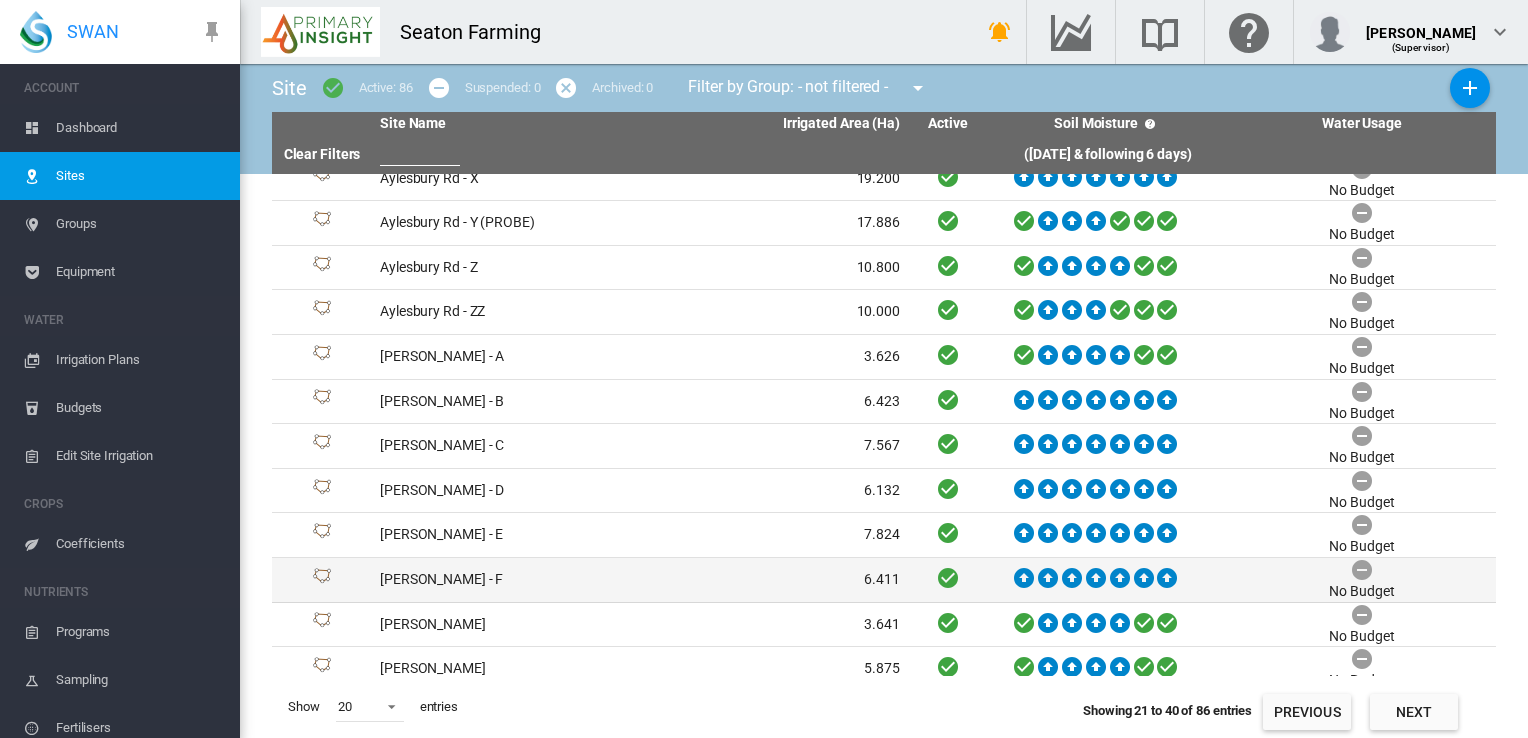 click on "[PERSON_NAME] - F" at bounding box center [506, 580] 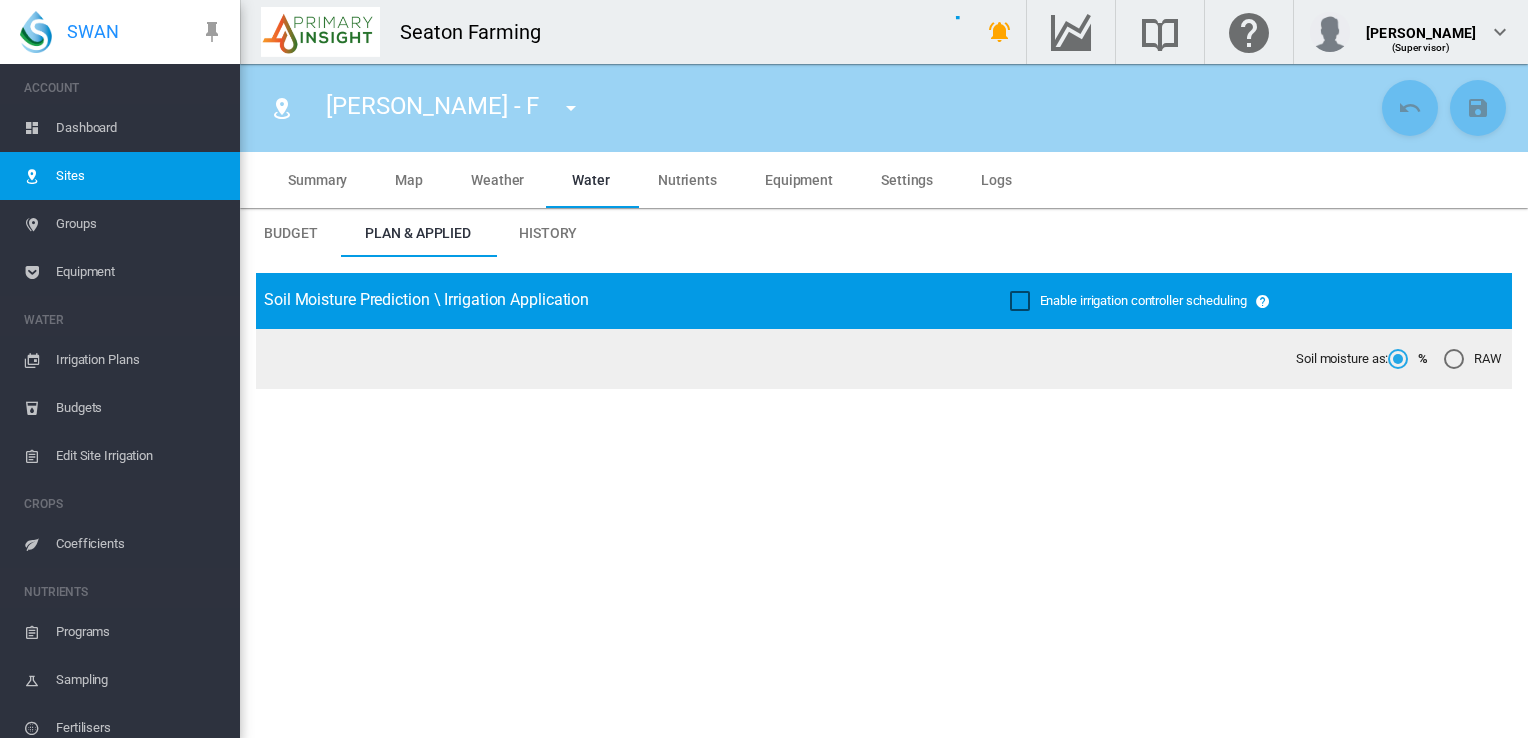 type on "**********" 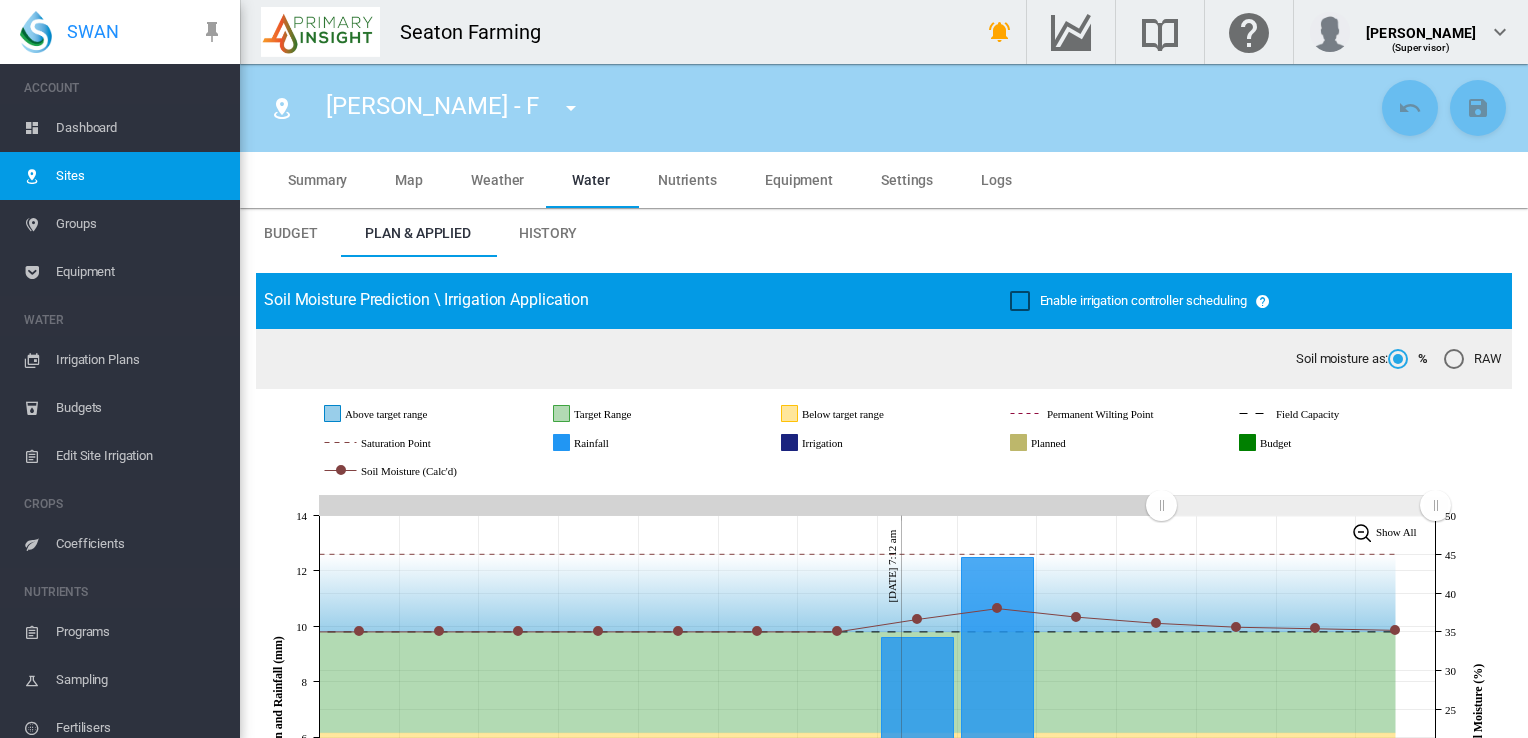 click on "Summary" at bounding box center (317, 180) 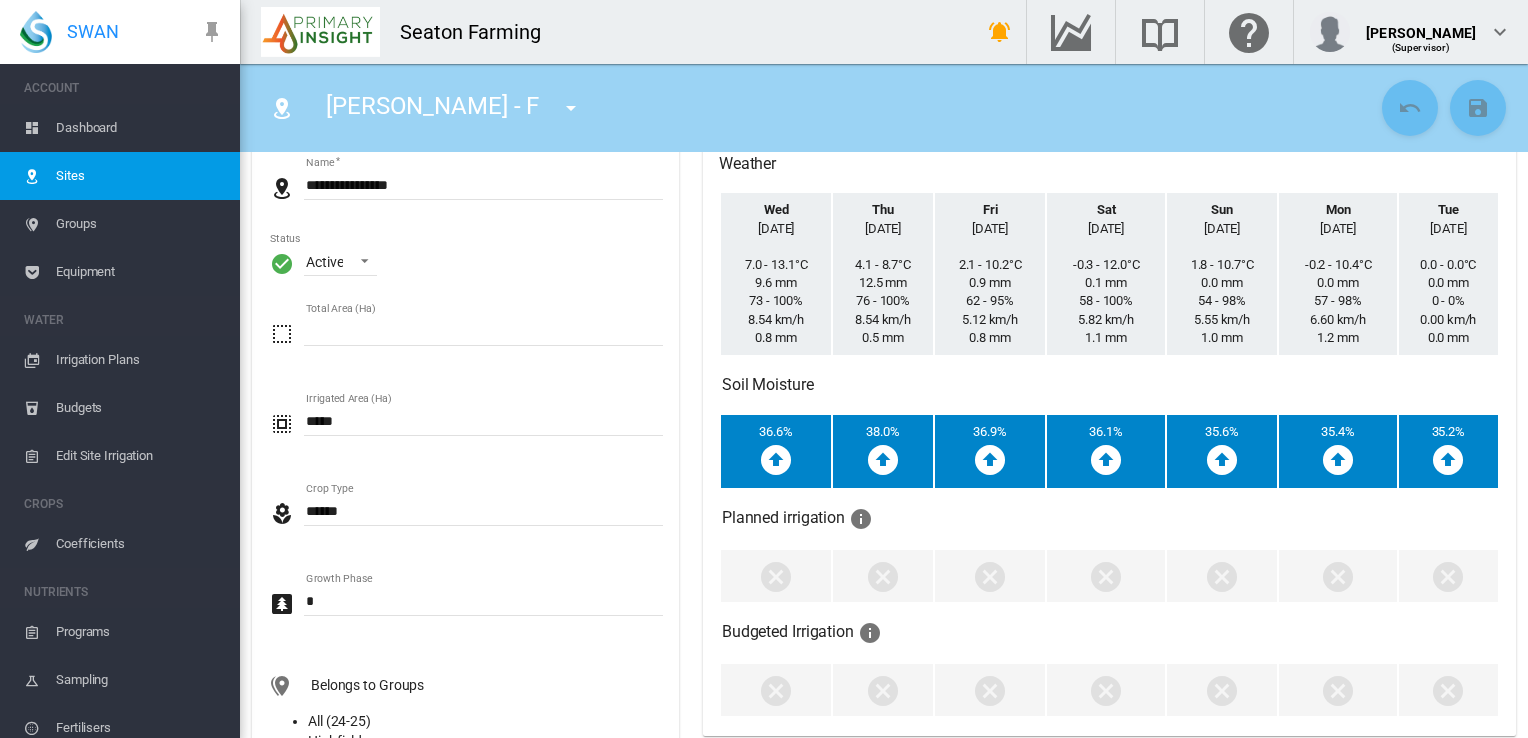 scroll, scrollTop: 0, scrollLeft: 0, axis: both 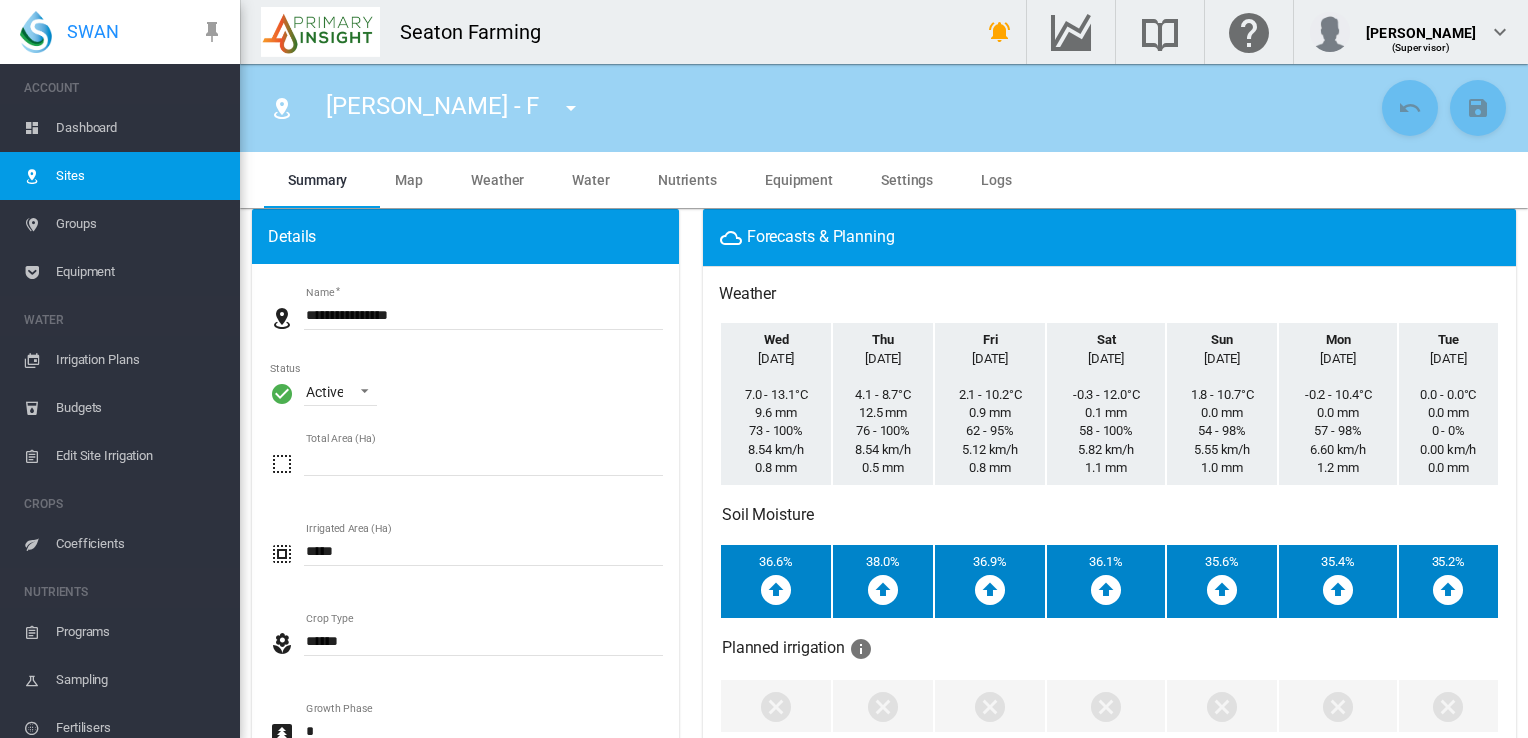 click on "Settings" at bounding box center (907, 180) 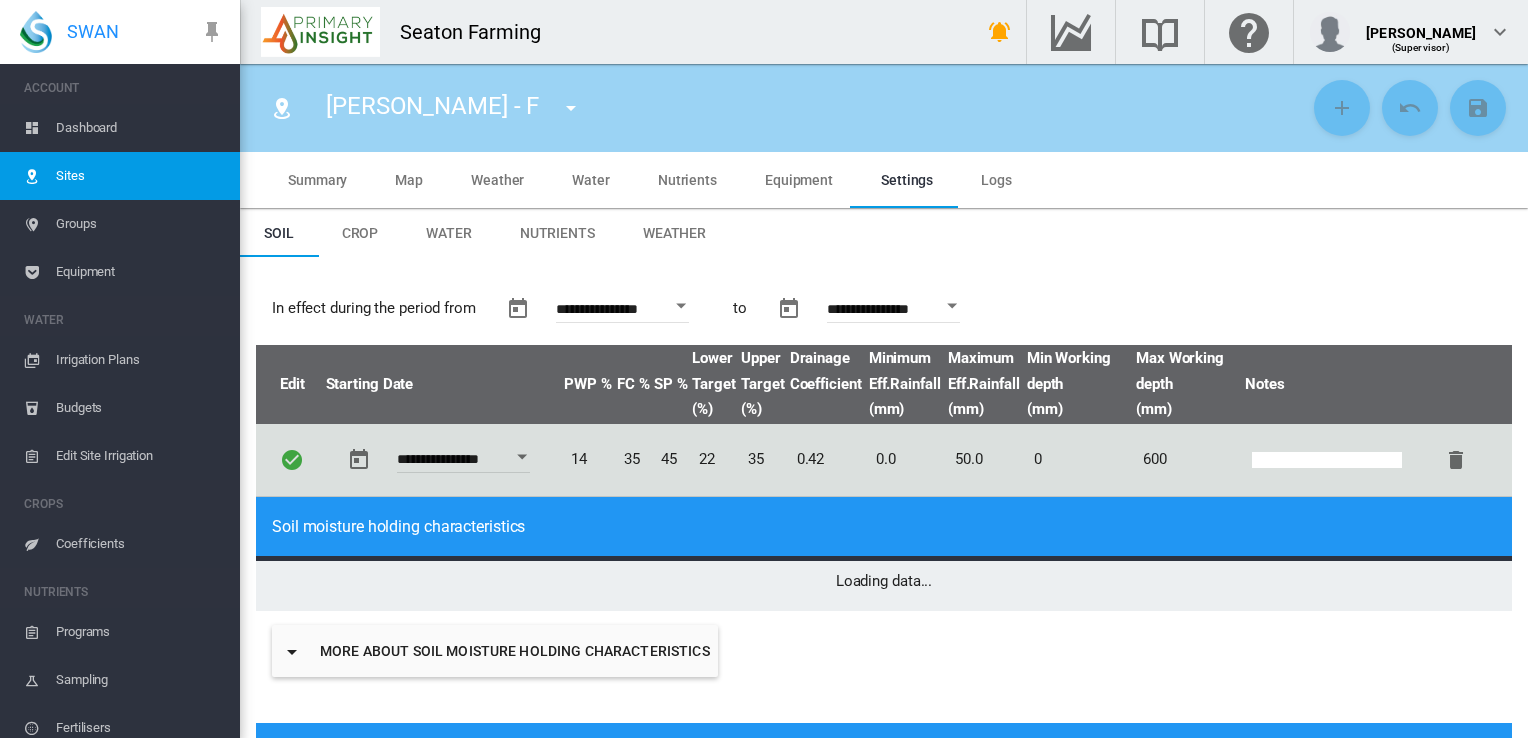 type on "*" 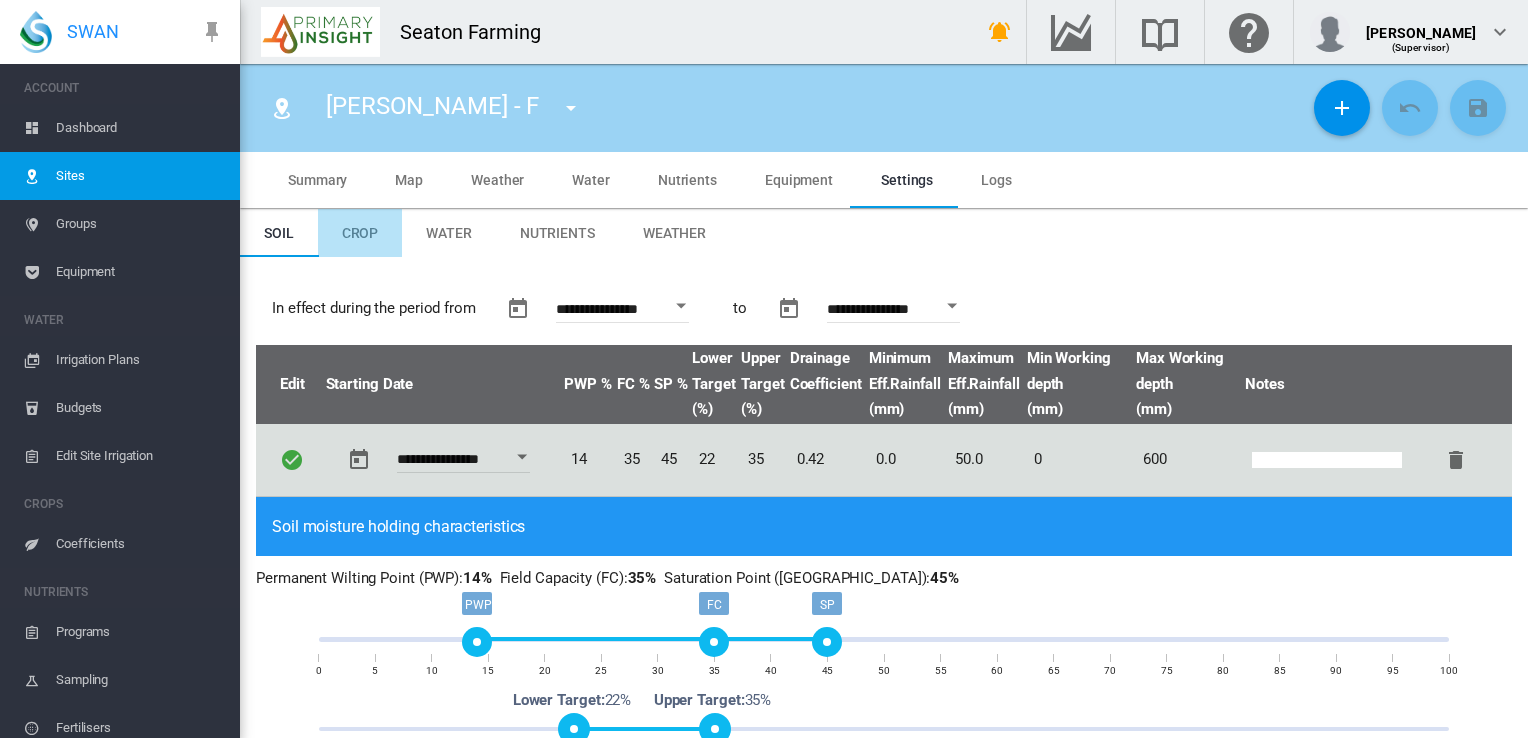 click on "Crop" at bounding box center [360, 233] 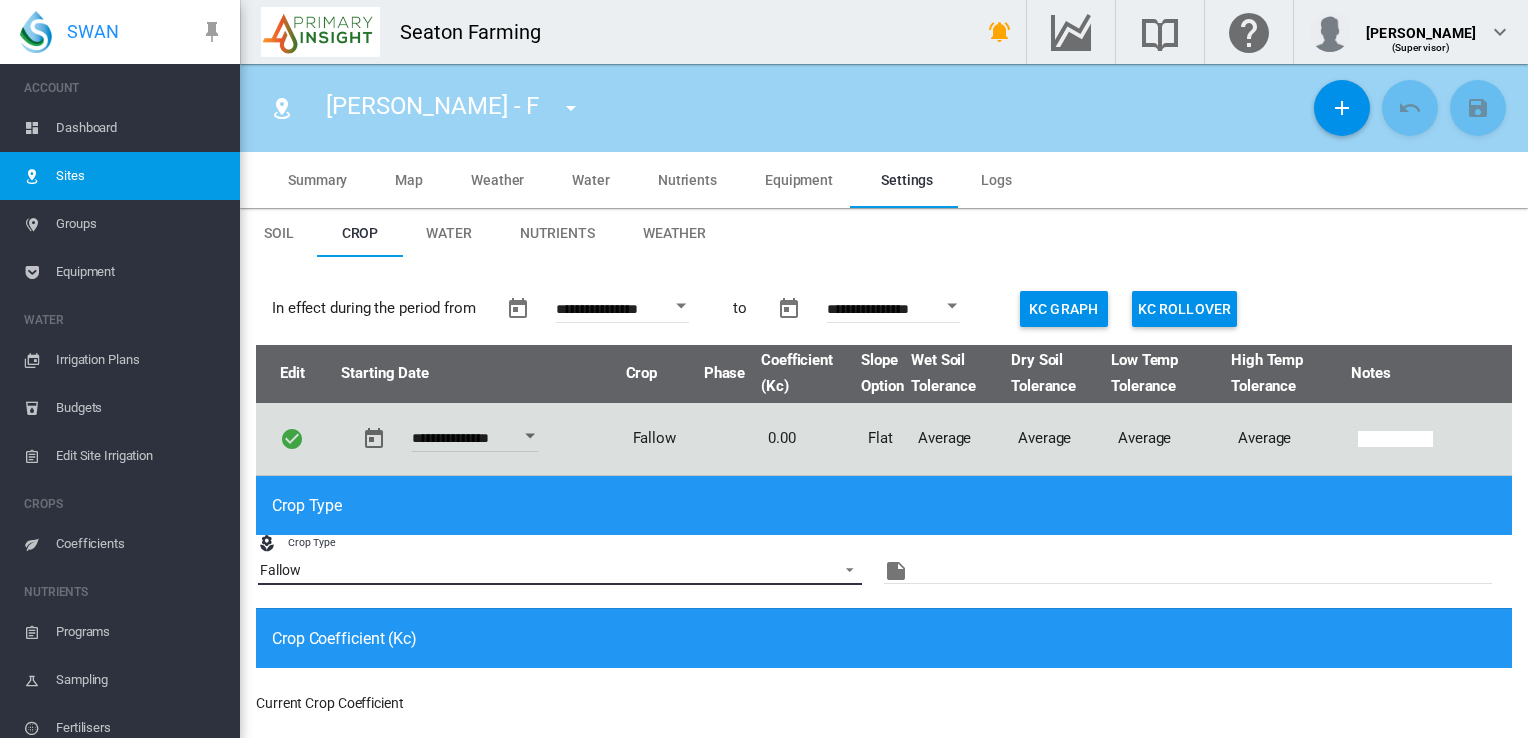 click at bounding box center (844, 568) 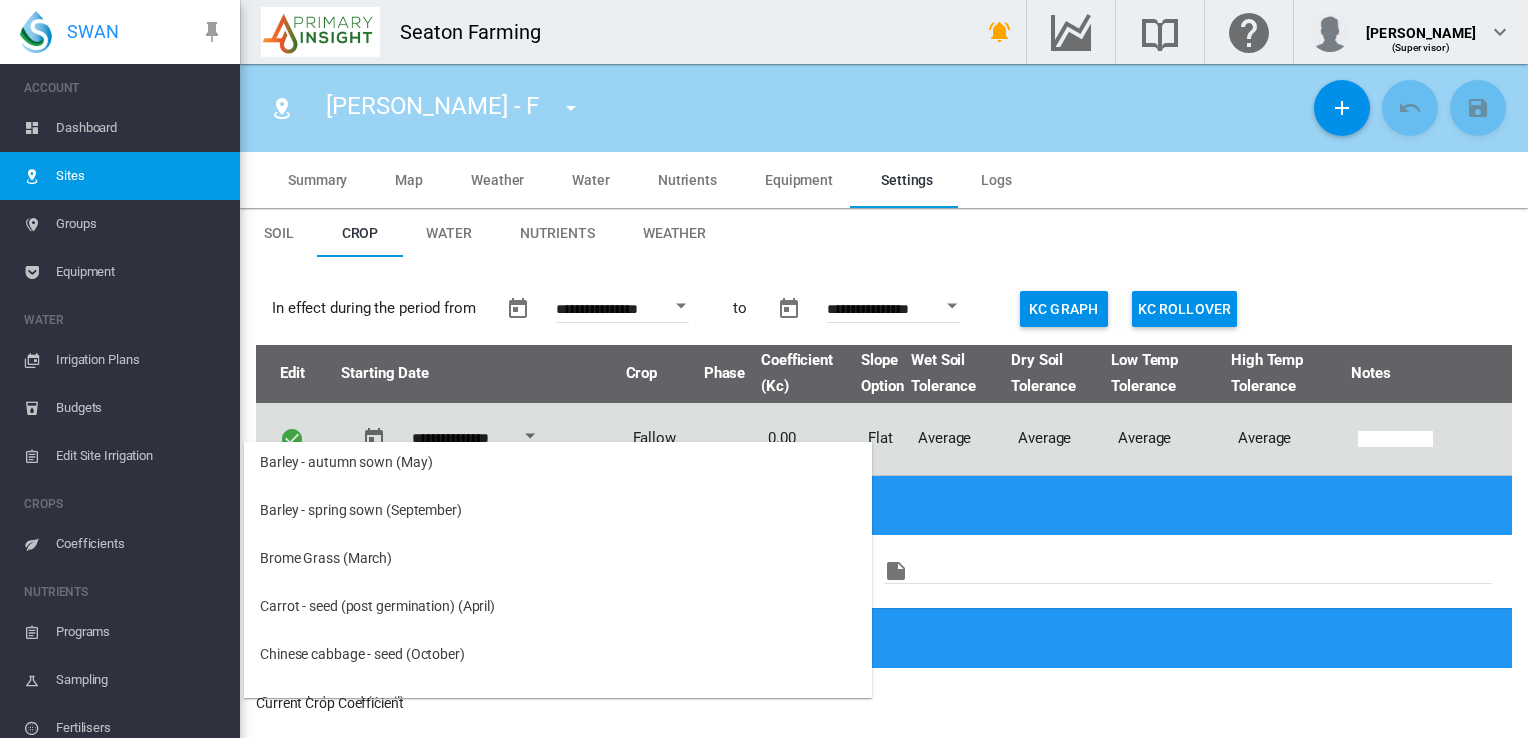 scroll, scrollTop: 0, scrollLeft: 0, axis: both 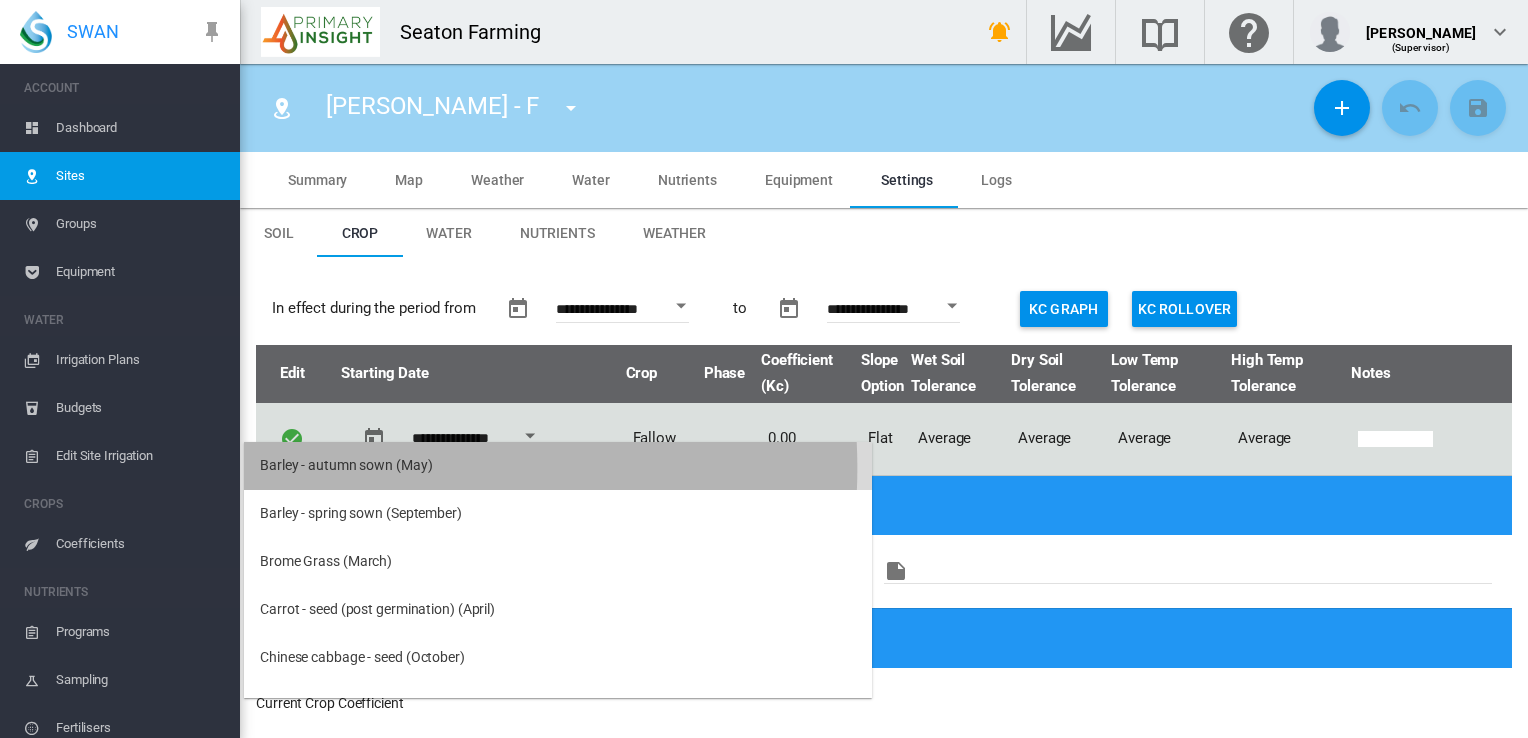 click on "Barley - autumn sown (May)" at bounding box center [346, 466] 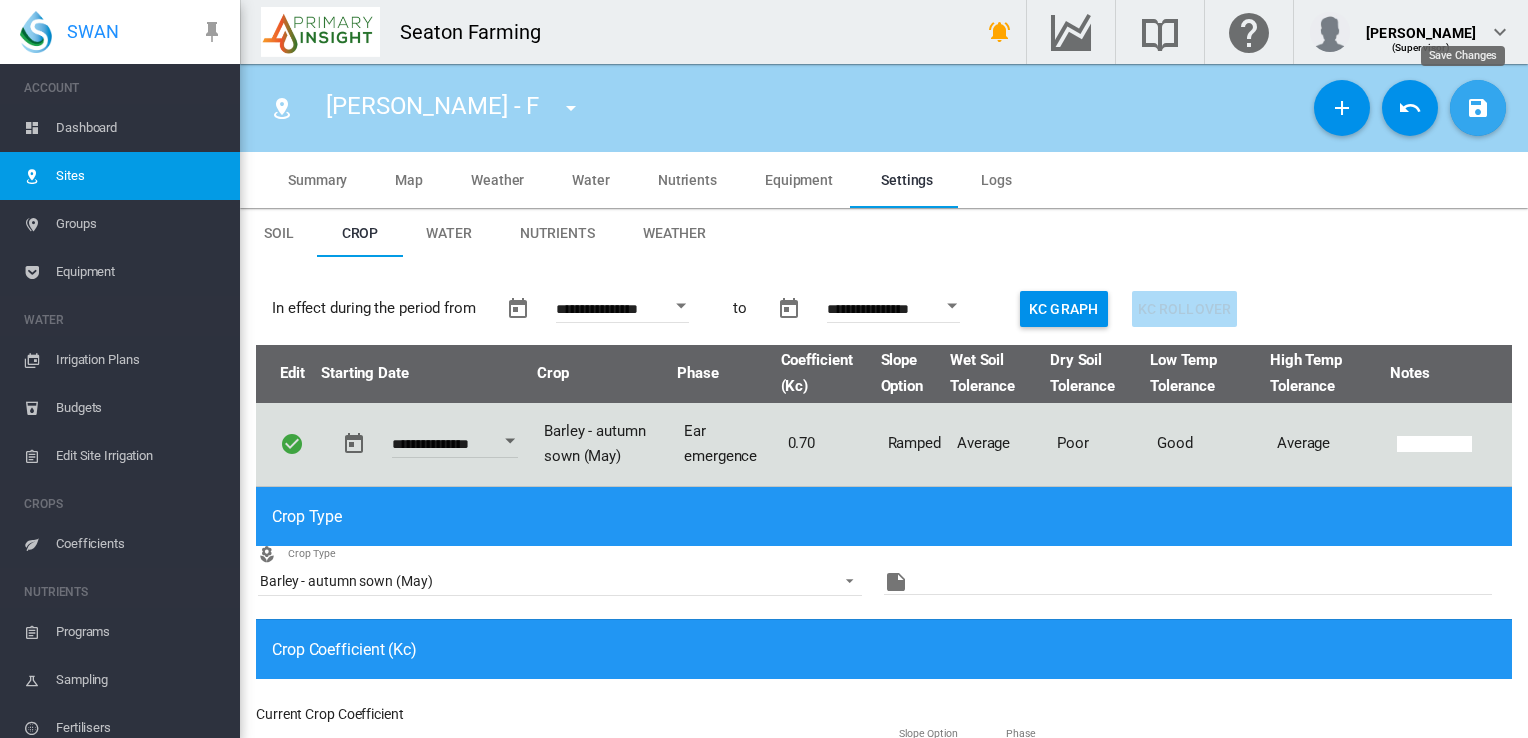 click at bounding box center (1478, 108) 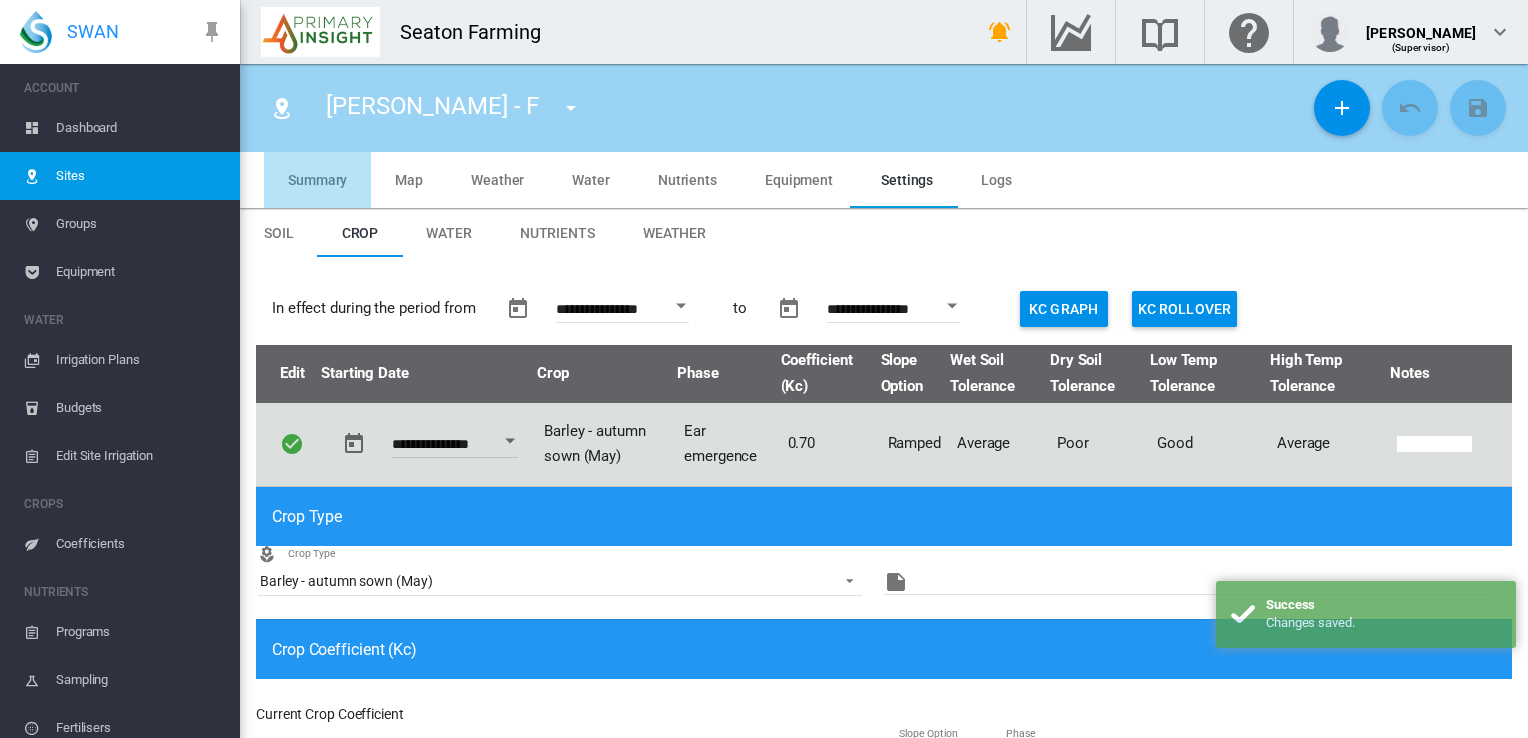 click on "Summary" at bounding box center (317, 180) 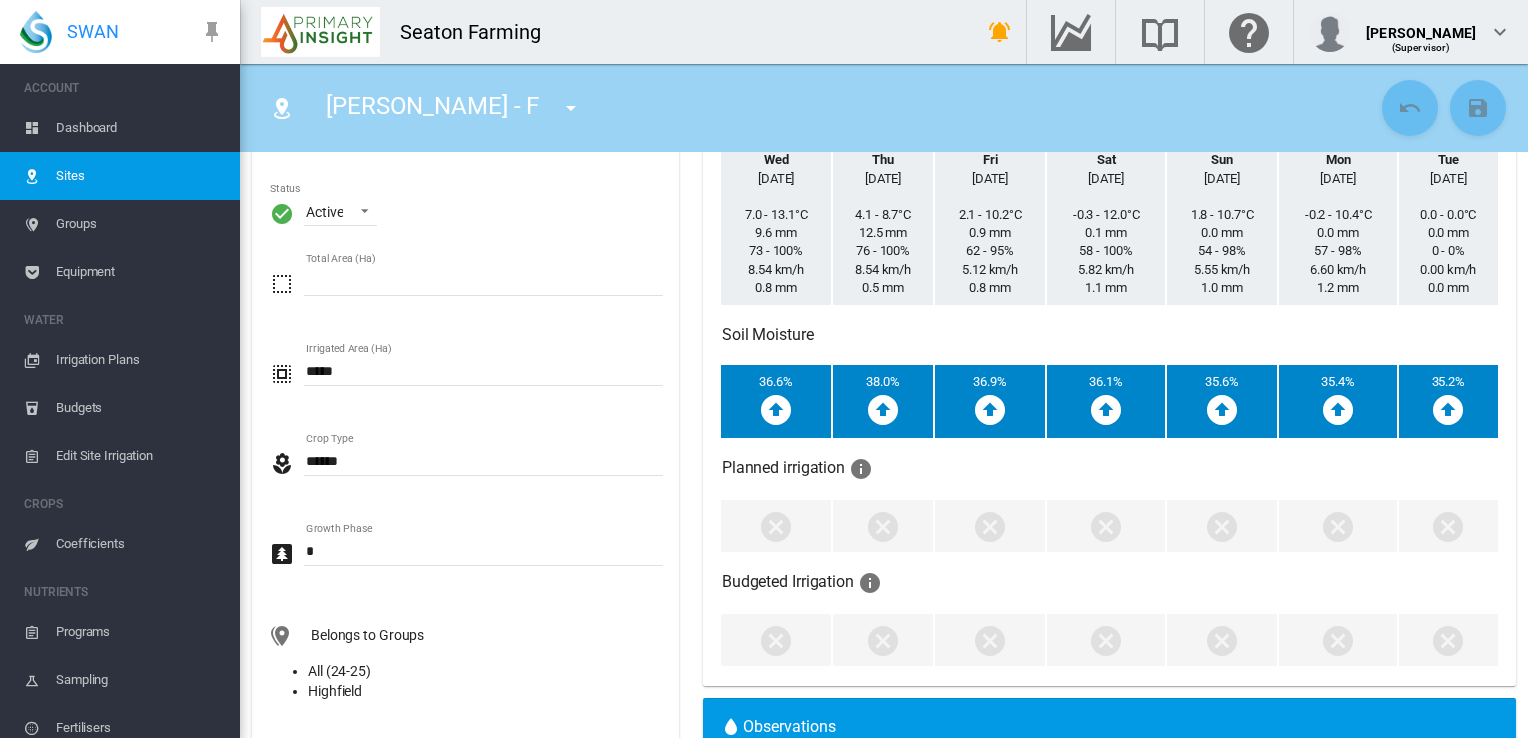 scroll, scrollTop: 0, scrollLeft: 0, axis: both 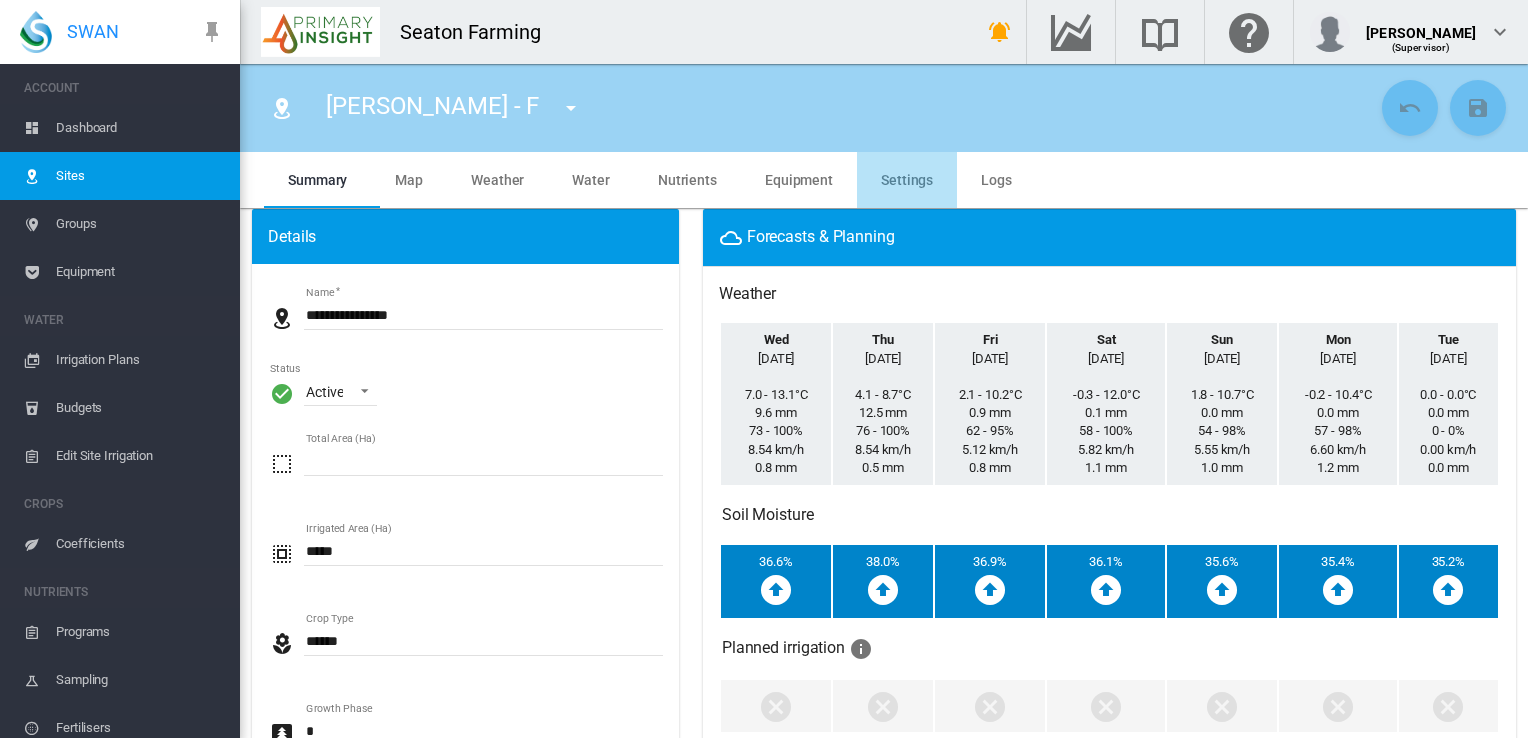 click on "Settings" at bounding box center [907, 180] 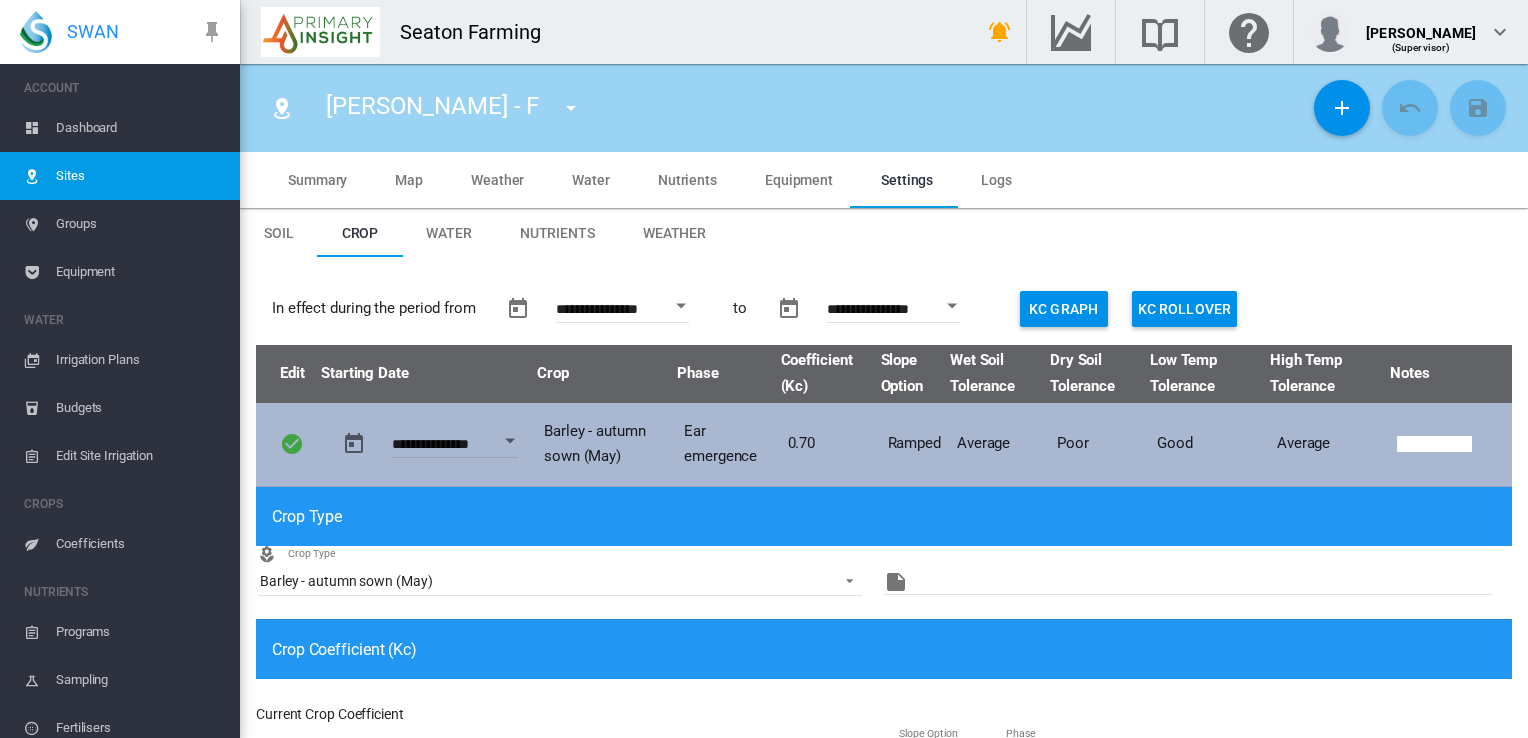 click at bounding box center (510, 441) 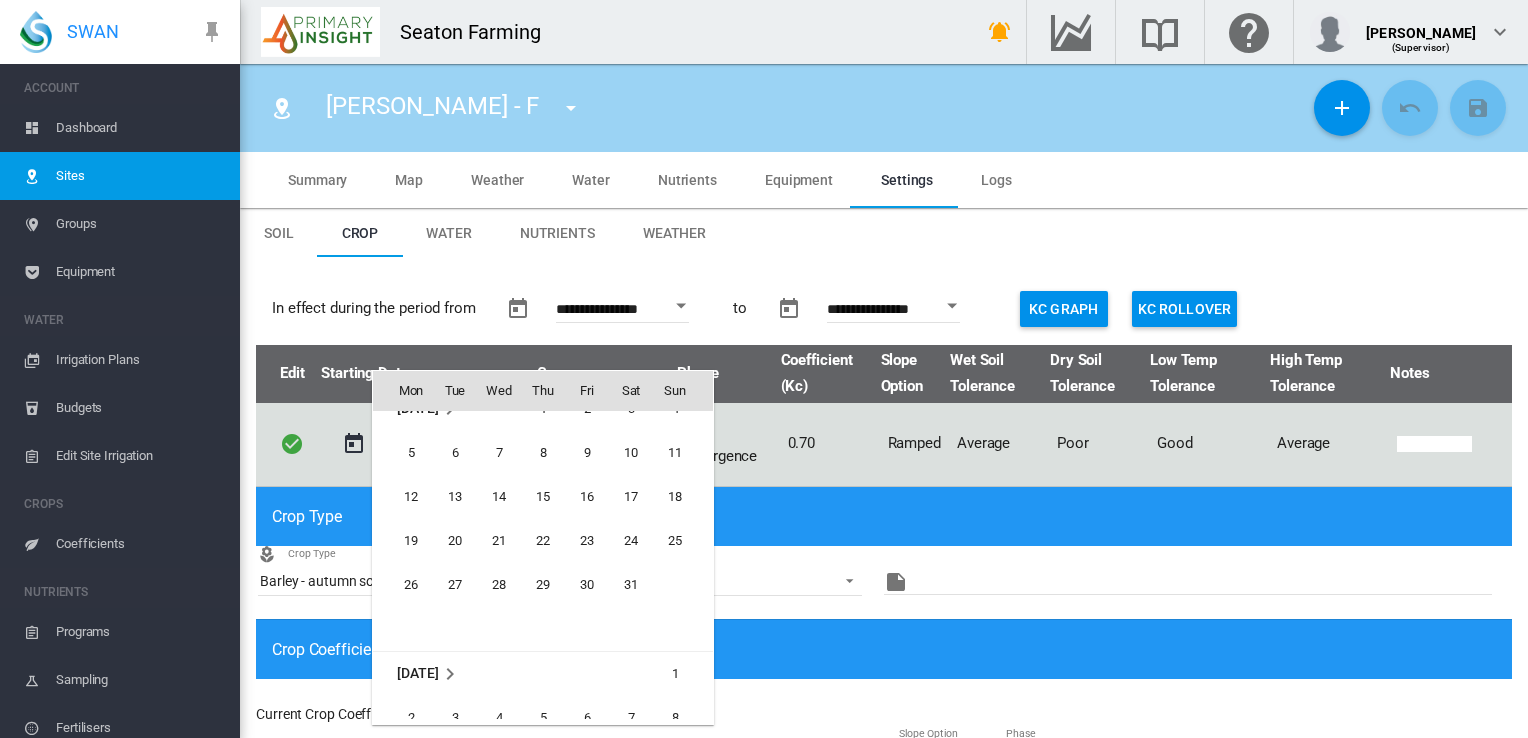scroll, scrollTop: 48810, scrollLeft: 0, axis: vertical 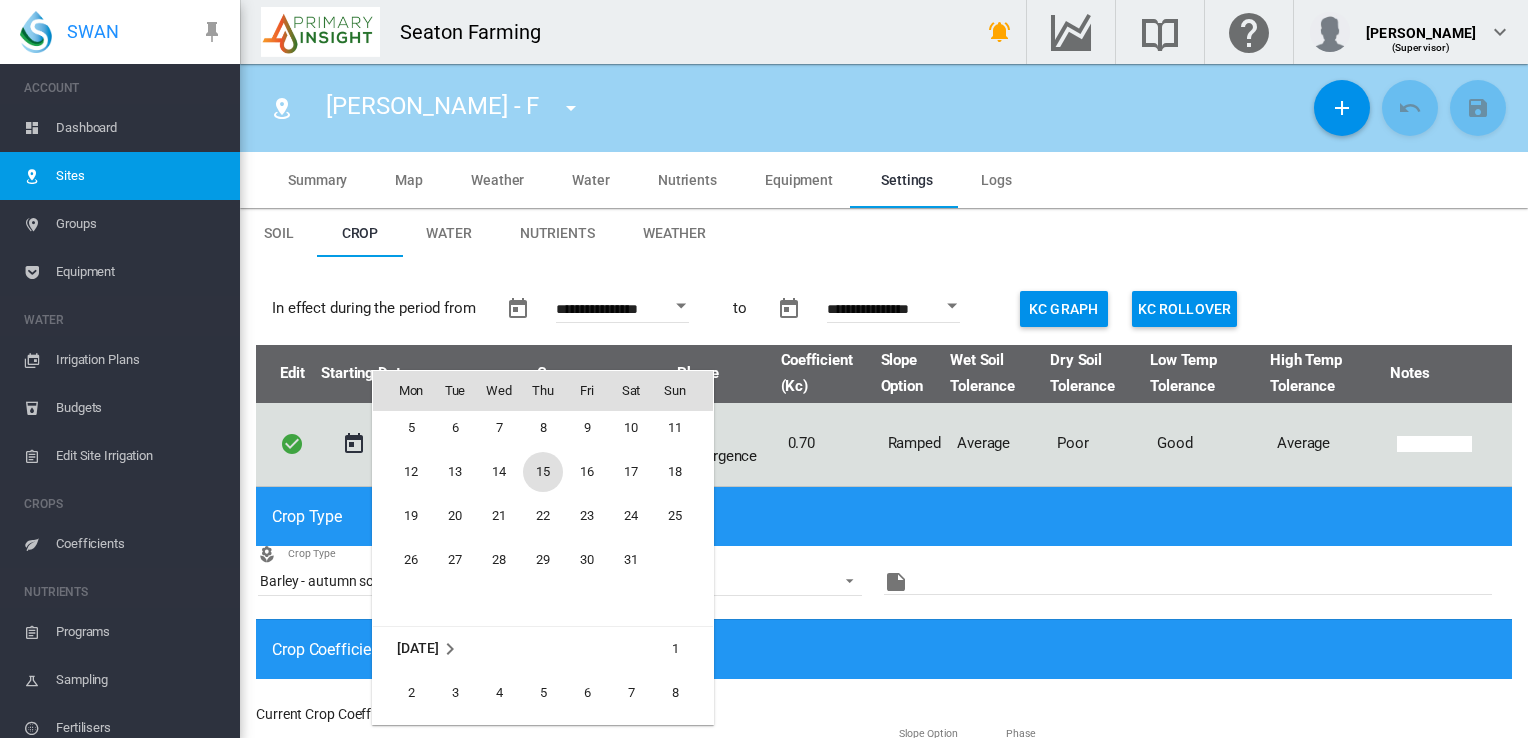 click on "15" at bounding box center (543, 472) 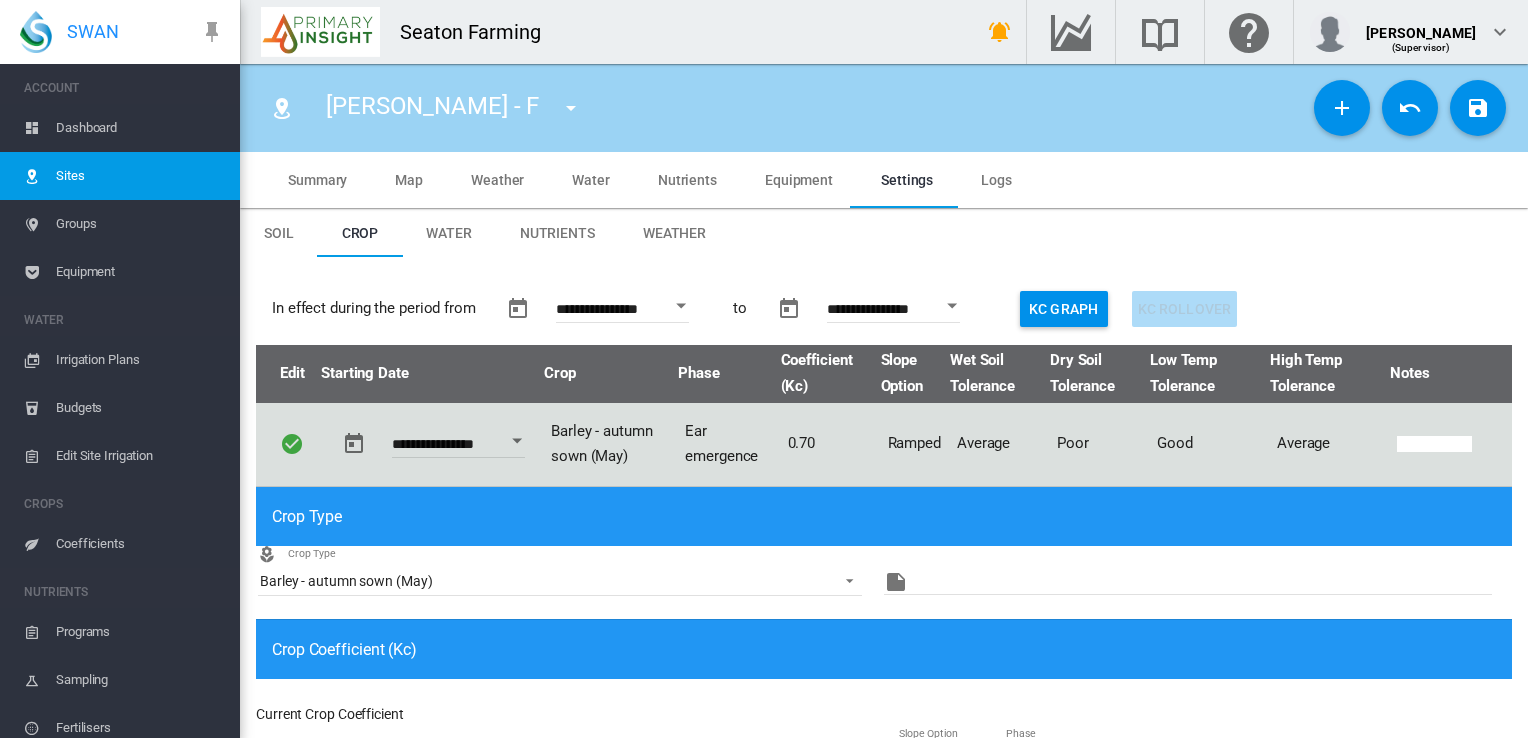 click at bounding box center (1478, 108) 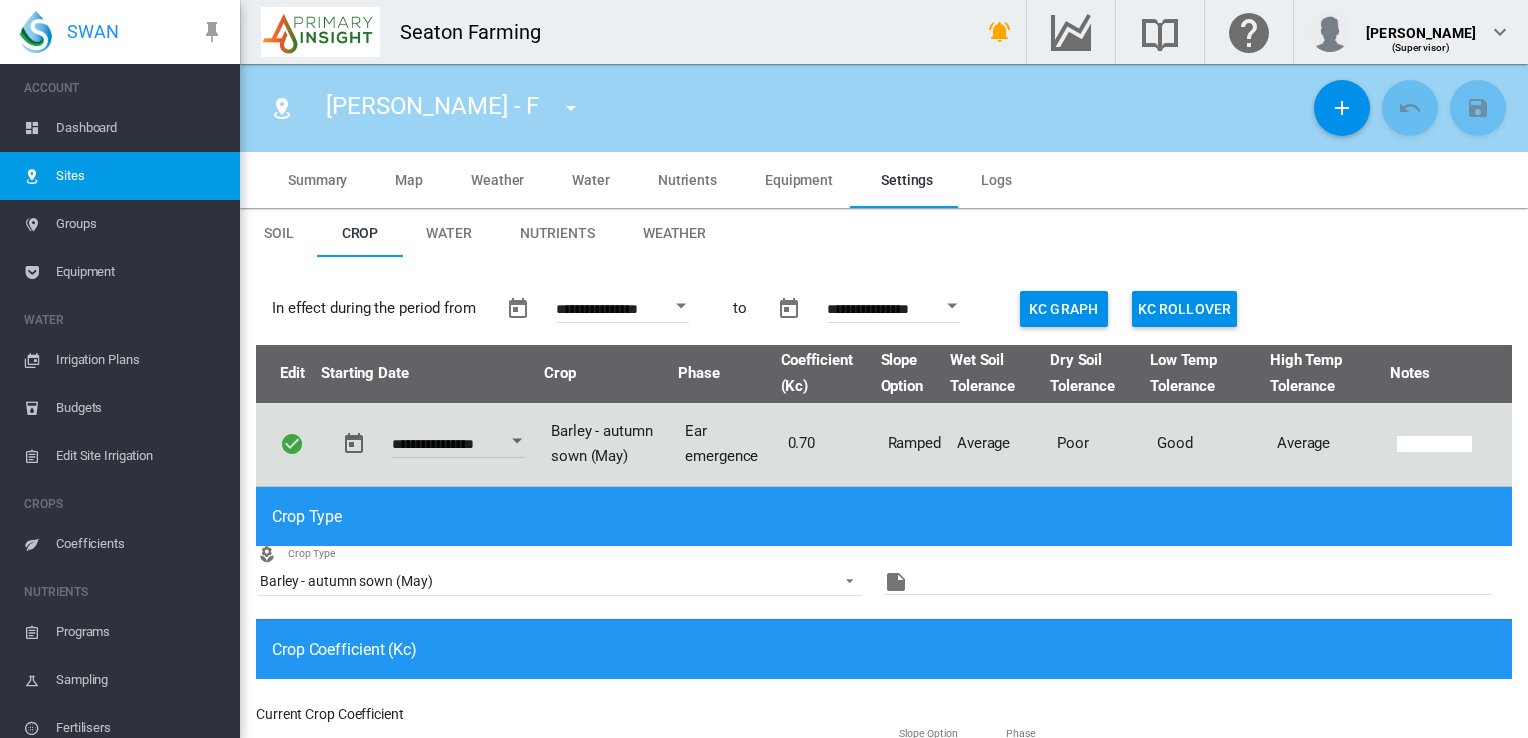 click on "Summary" at bounding box center (317, 180) 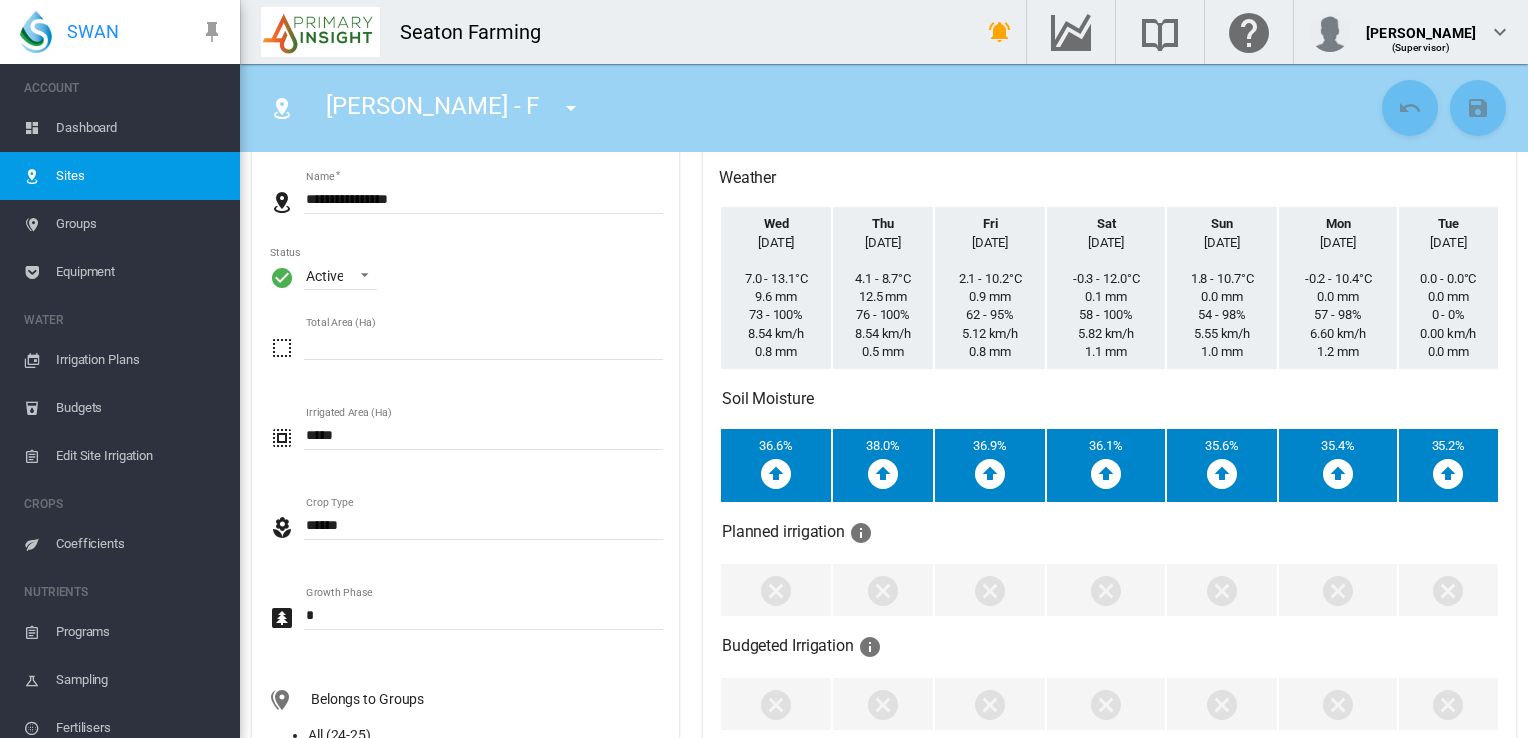 scroll, scrollTop: 0, scrollLeft: 0, axis: both 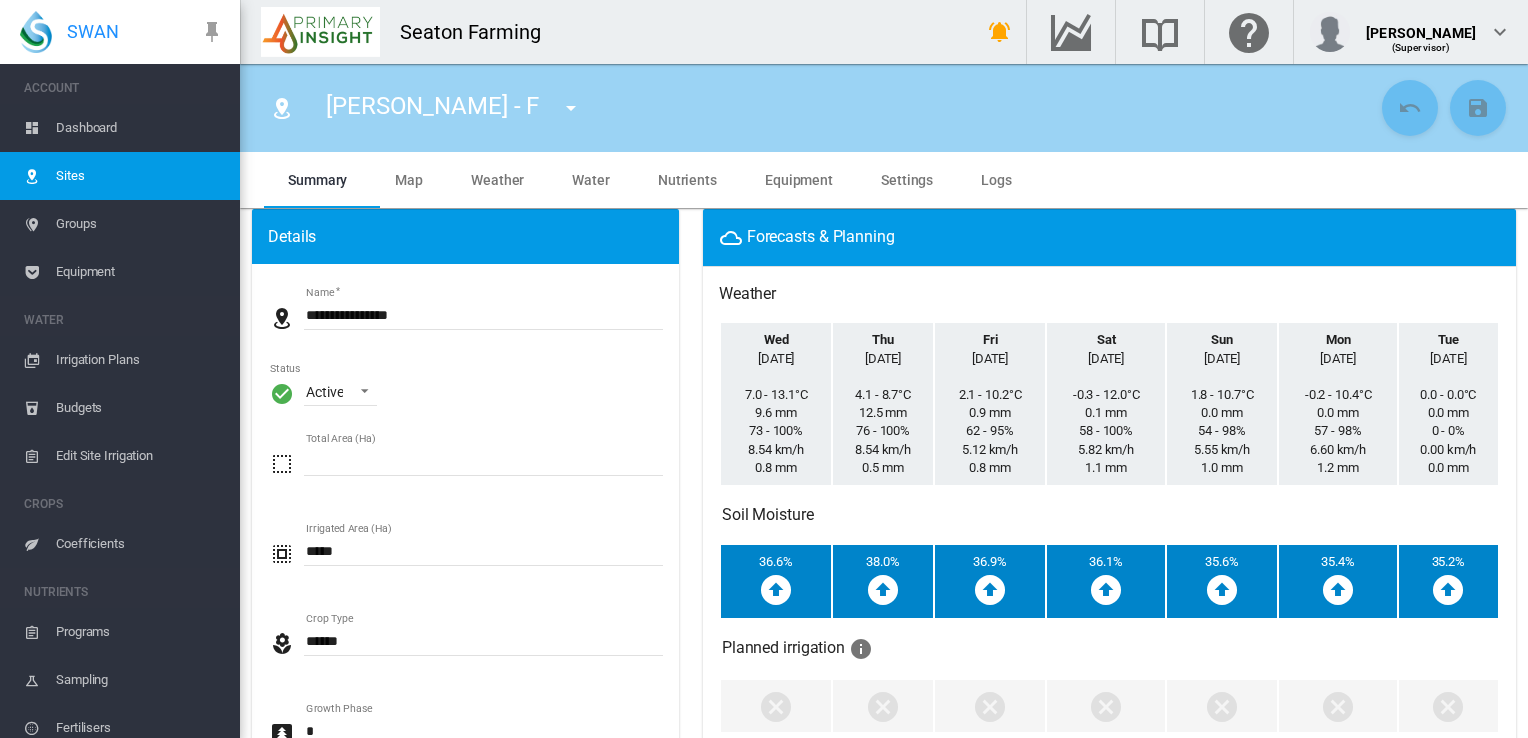 click on "Coefficients" at bounding box center (140, 544) 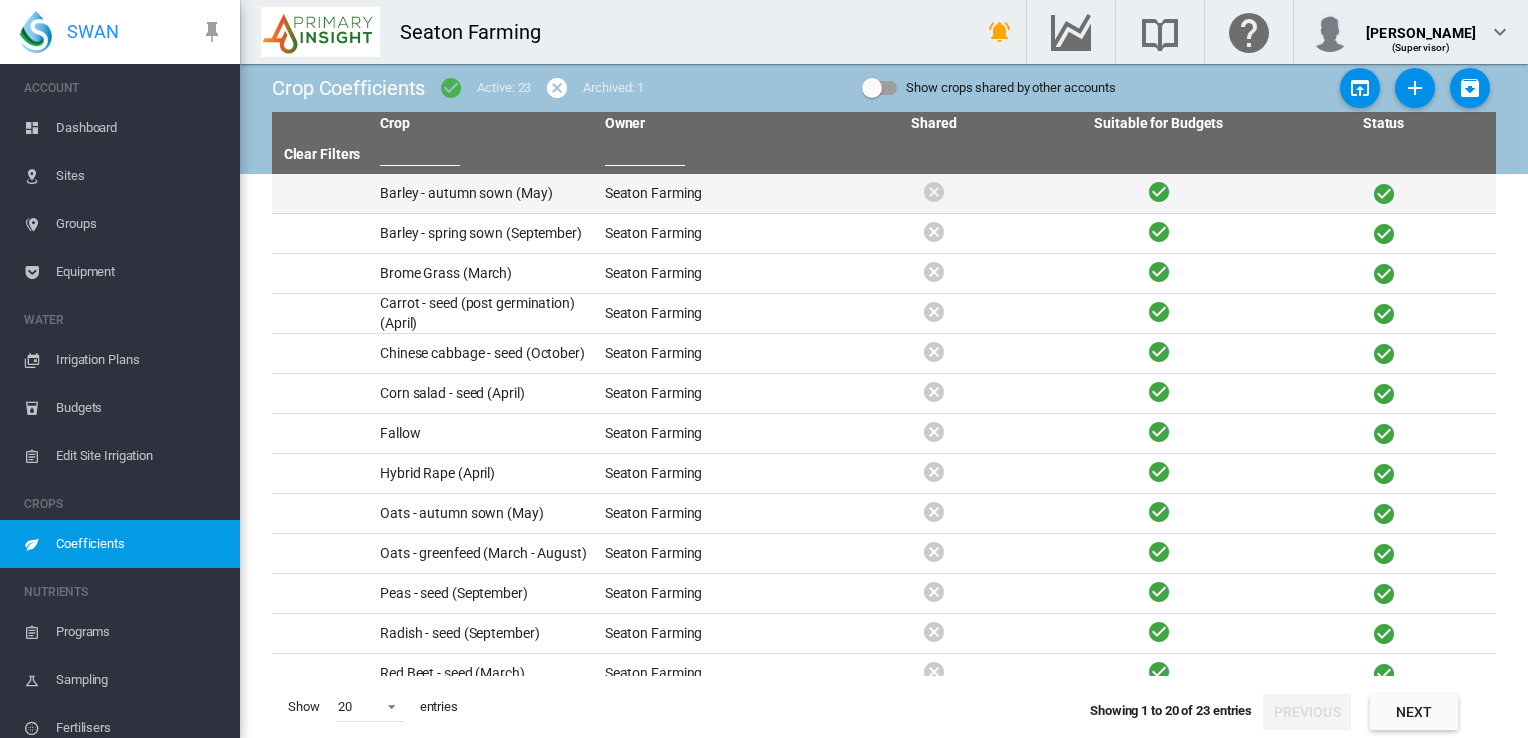 click on "Barley - autumn sown (May)" at bounding box center (484, 193) 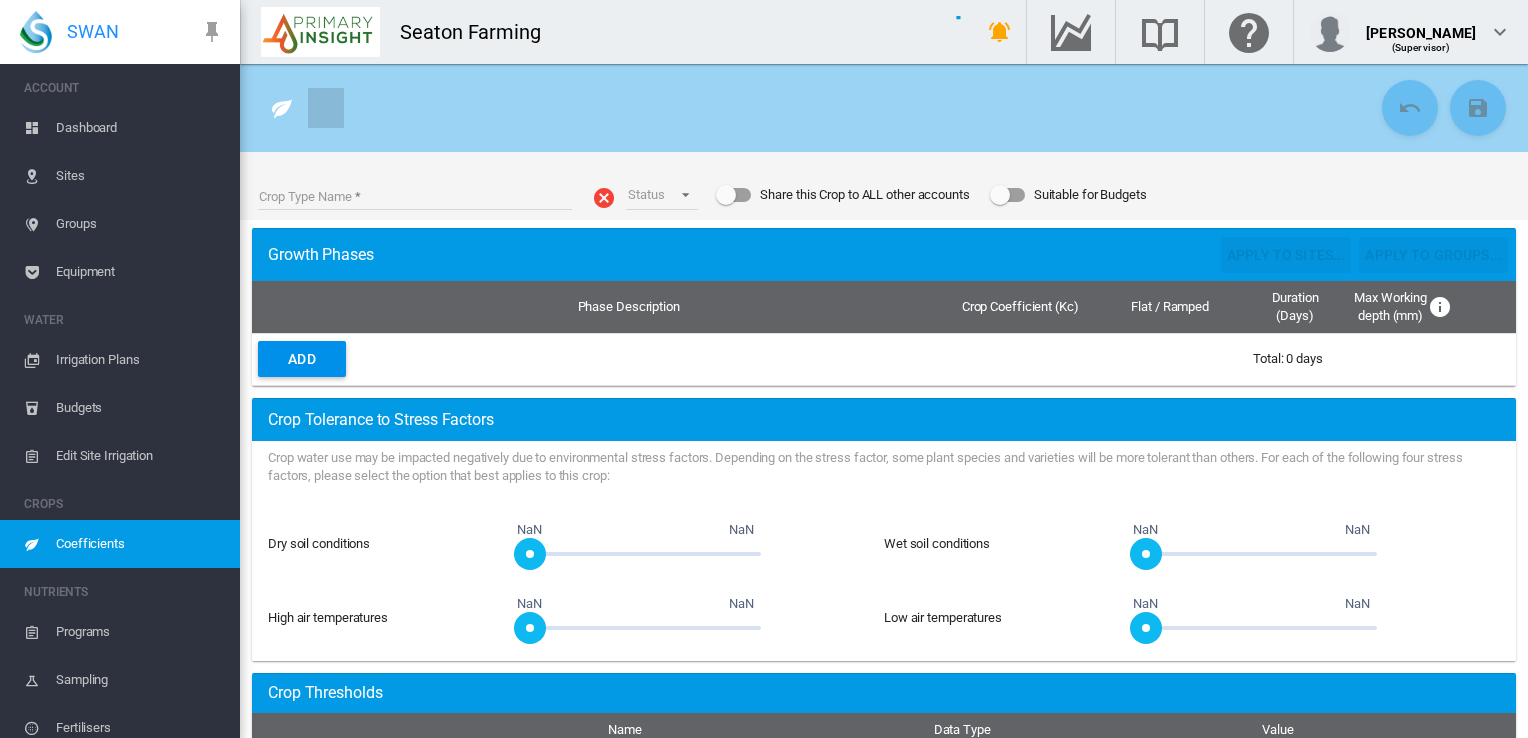 type on "**********" 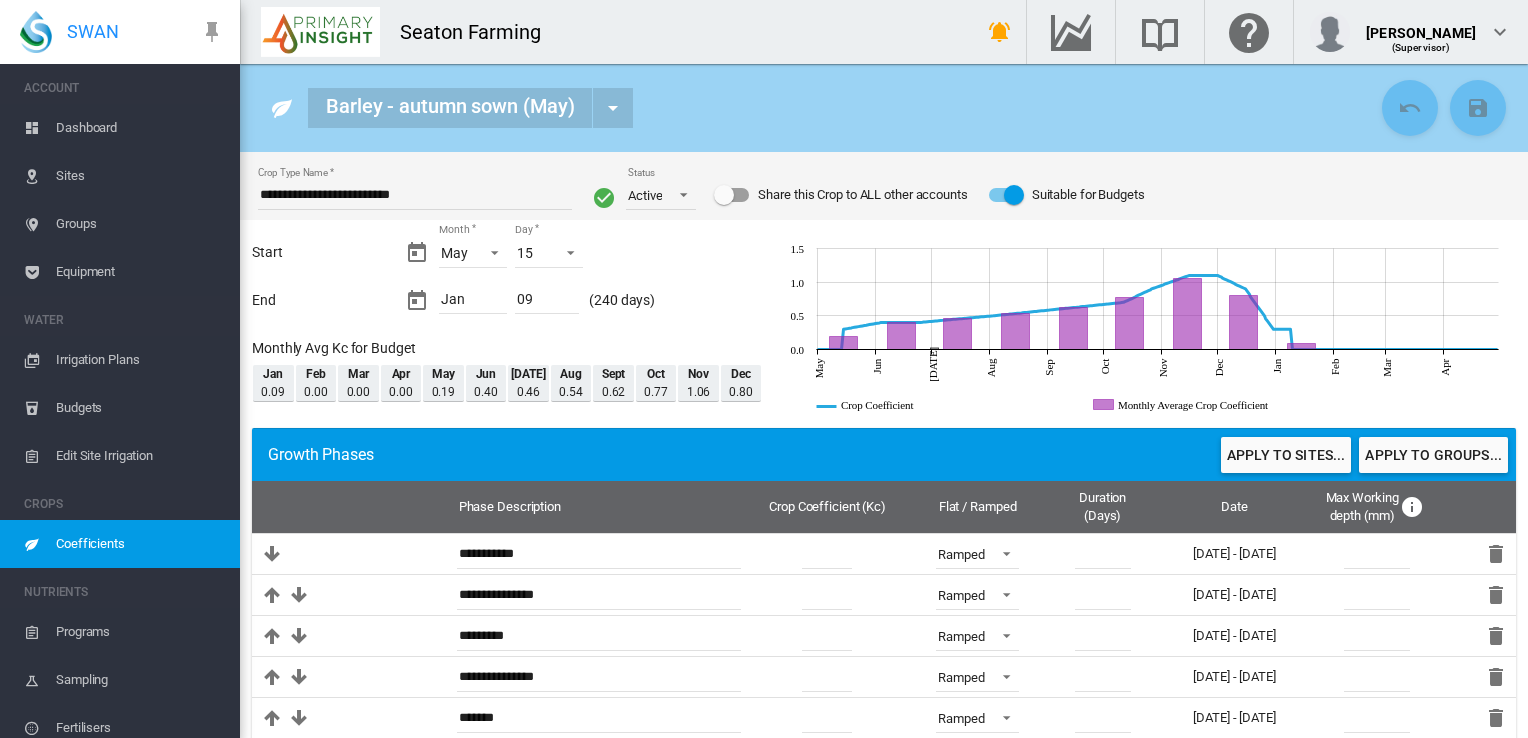 scroll, scrollTop: 0, scrollLeft: 0, axis: both 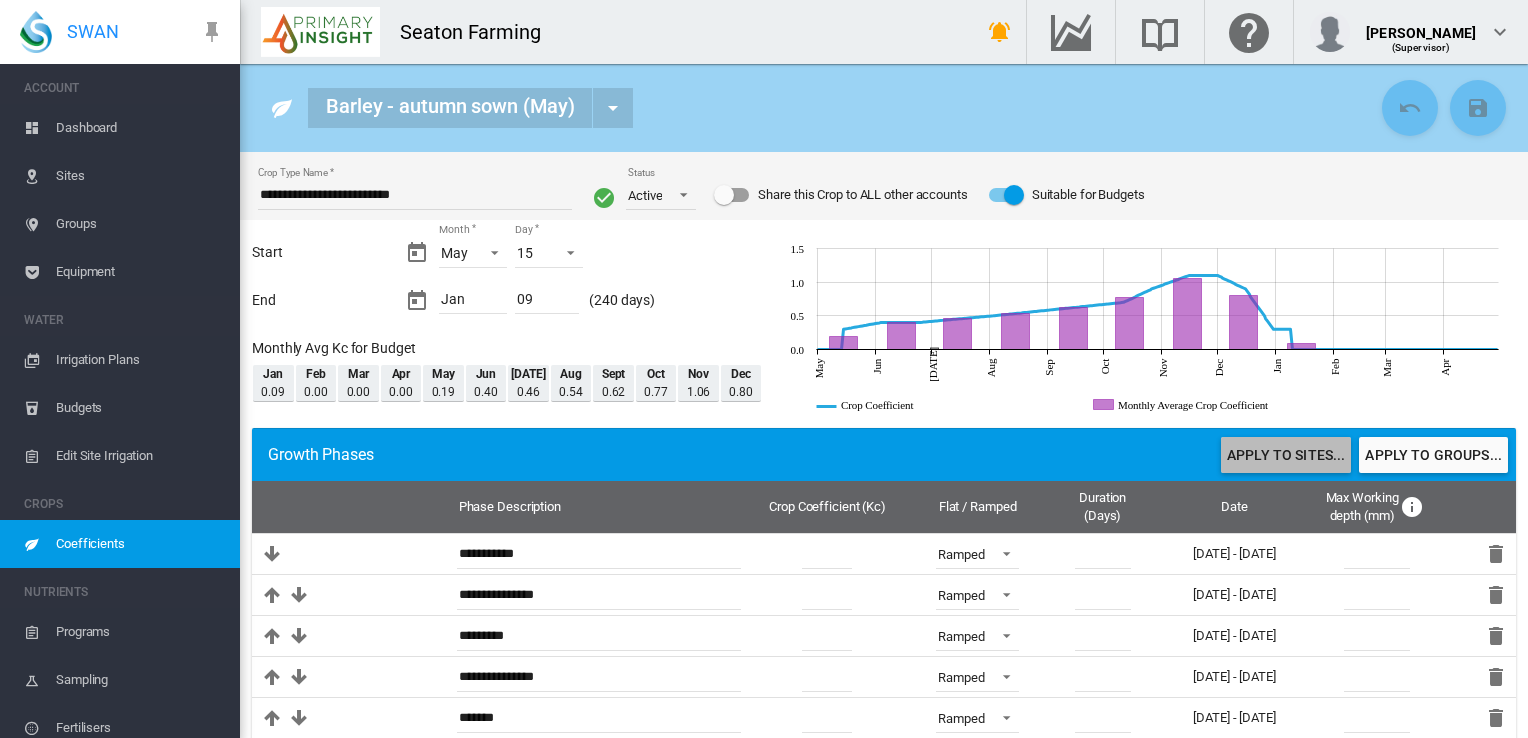 click on "Apply to sites..." at bounding box center [1286, 455] 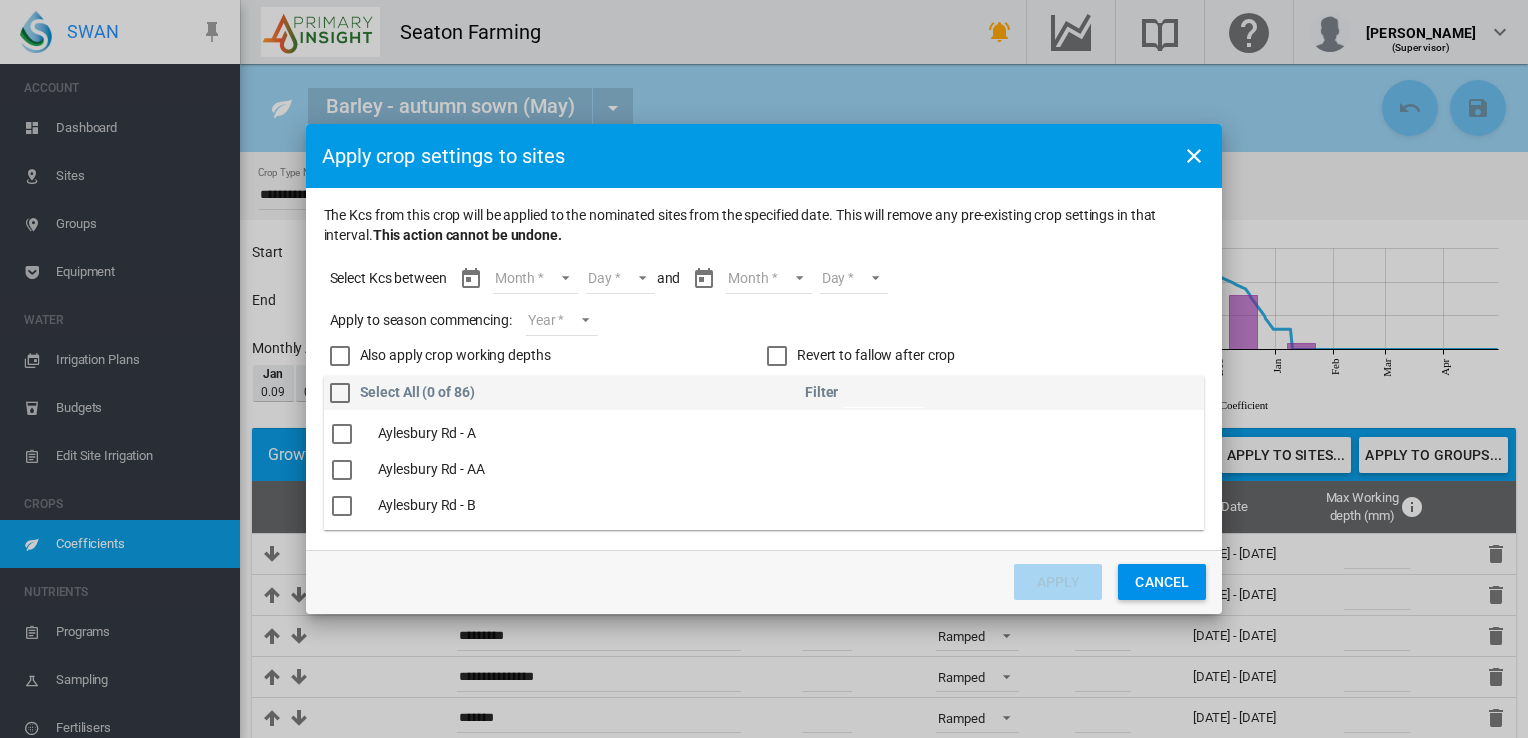 click on "Year
[DATE] [CREDIT_CARD_NUMBER]" at bounding box center (562, 321) 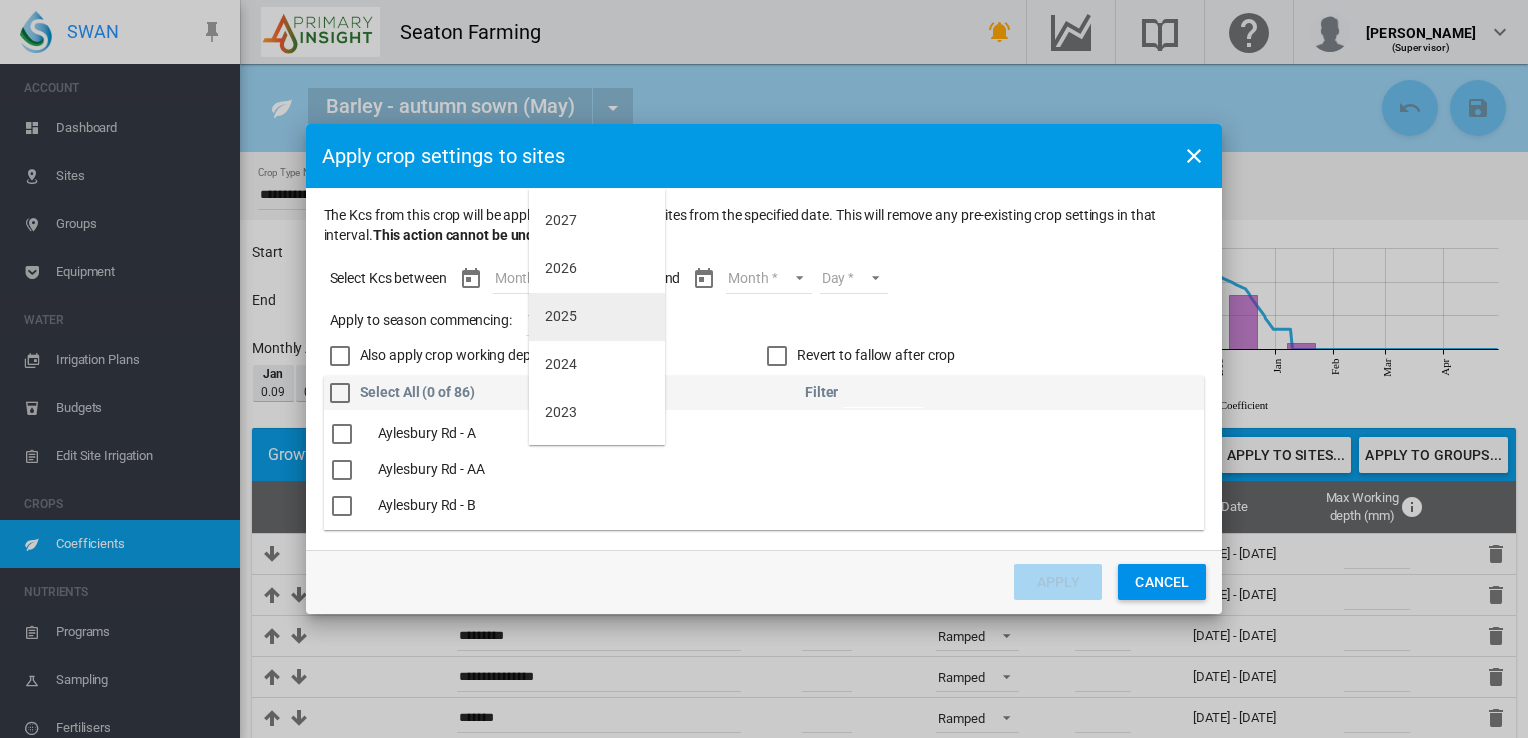click on "2025" at bounding box center [561, 317] 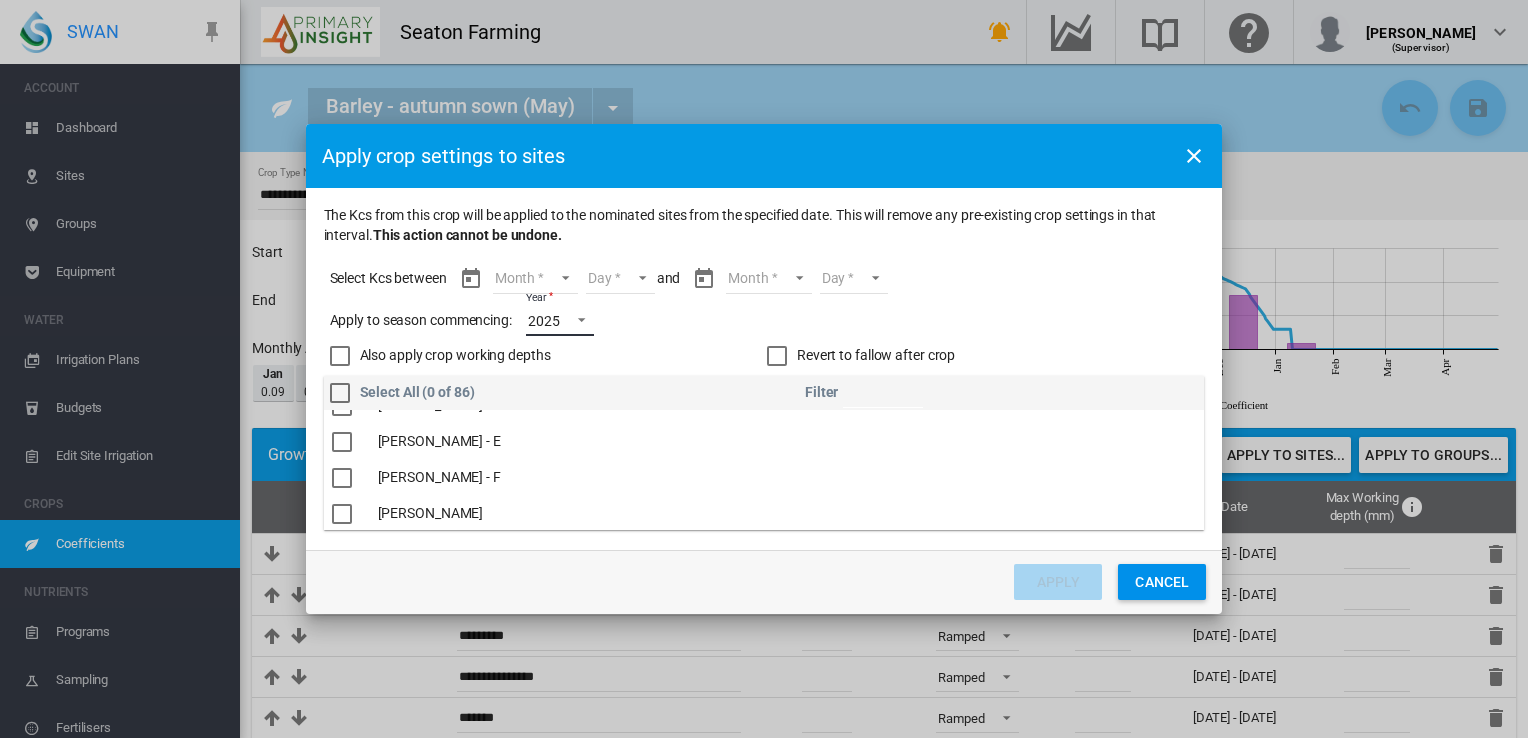 scroll, scrollTop: 1200, scrollLeft: 0, axis: vertical 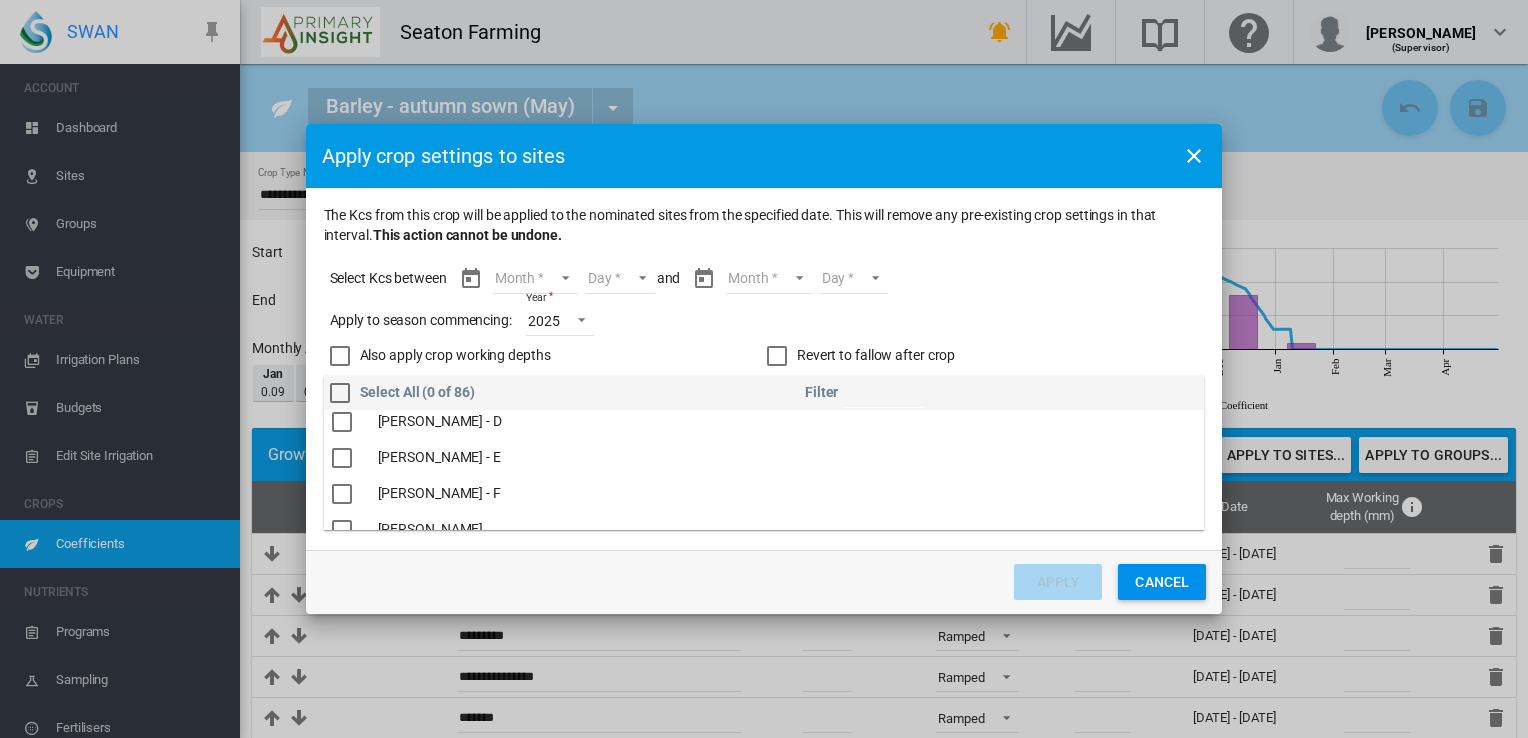click at bounding box center [342, 494] 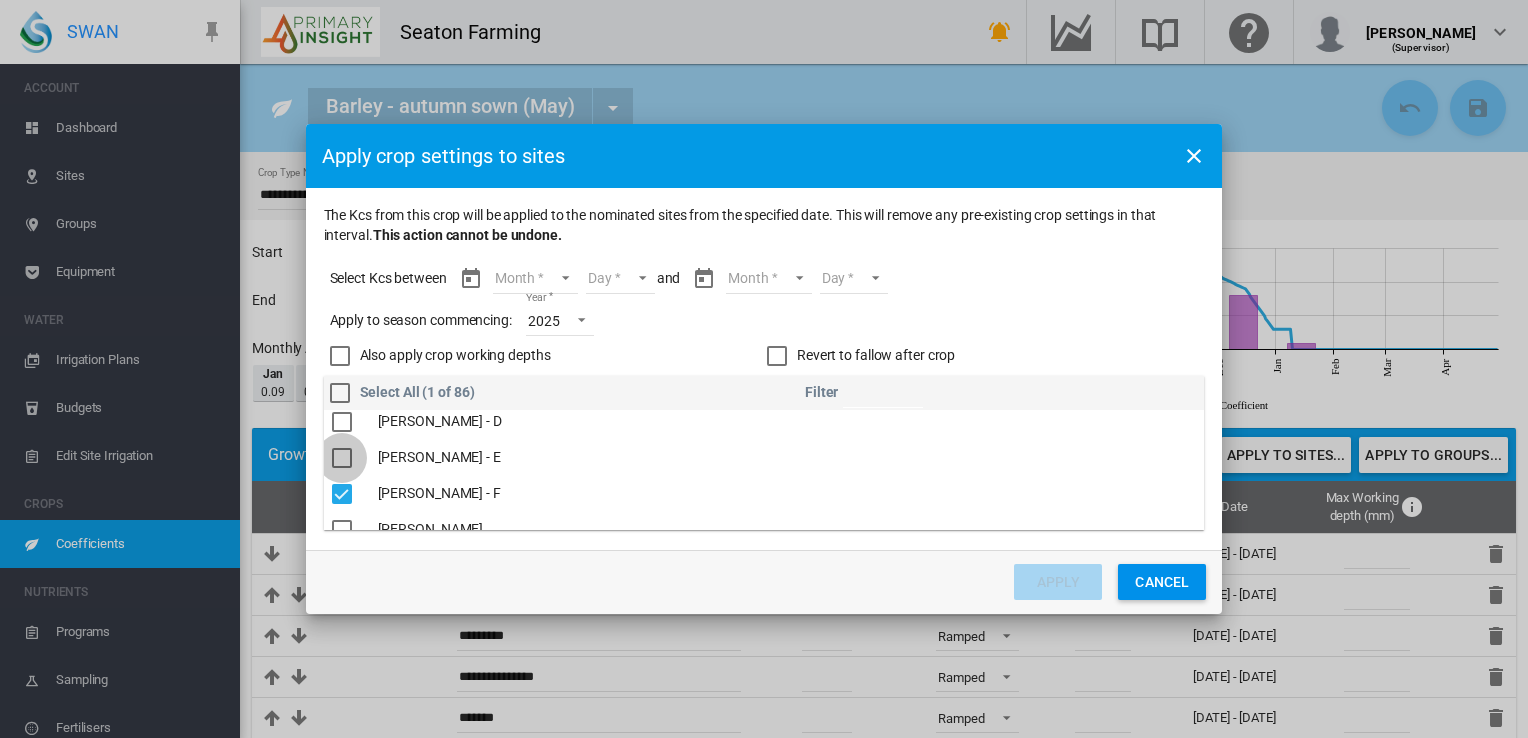 click at bounding box center [342, 458] 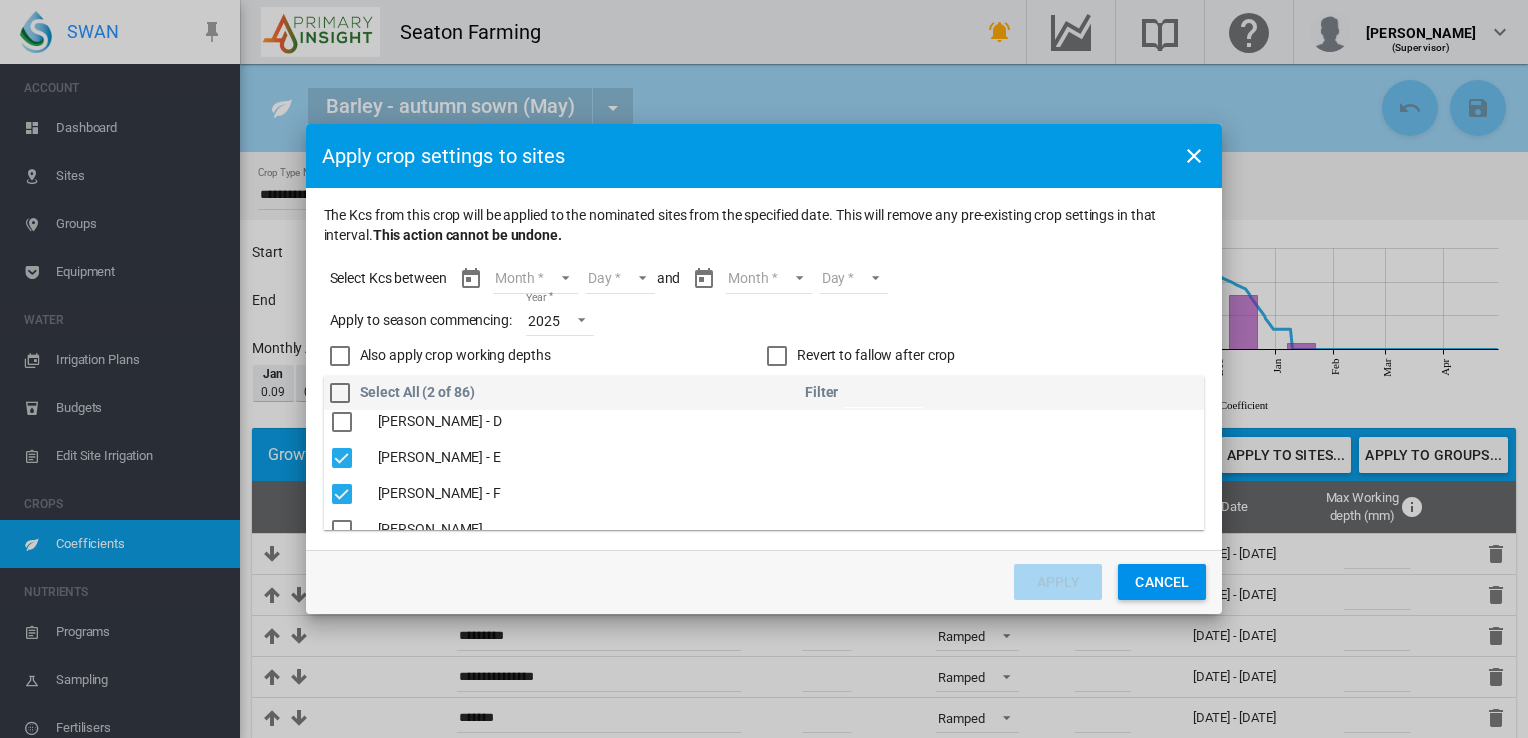 click on "Month
May Jun [DATE] Aug Sept Oct Nov Dec Jan" at bounding box center [535, 279] 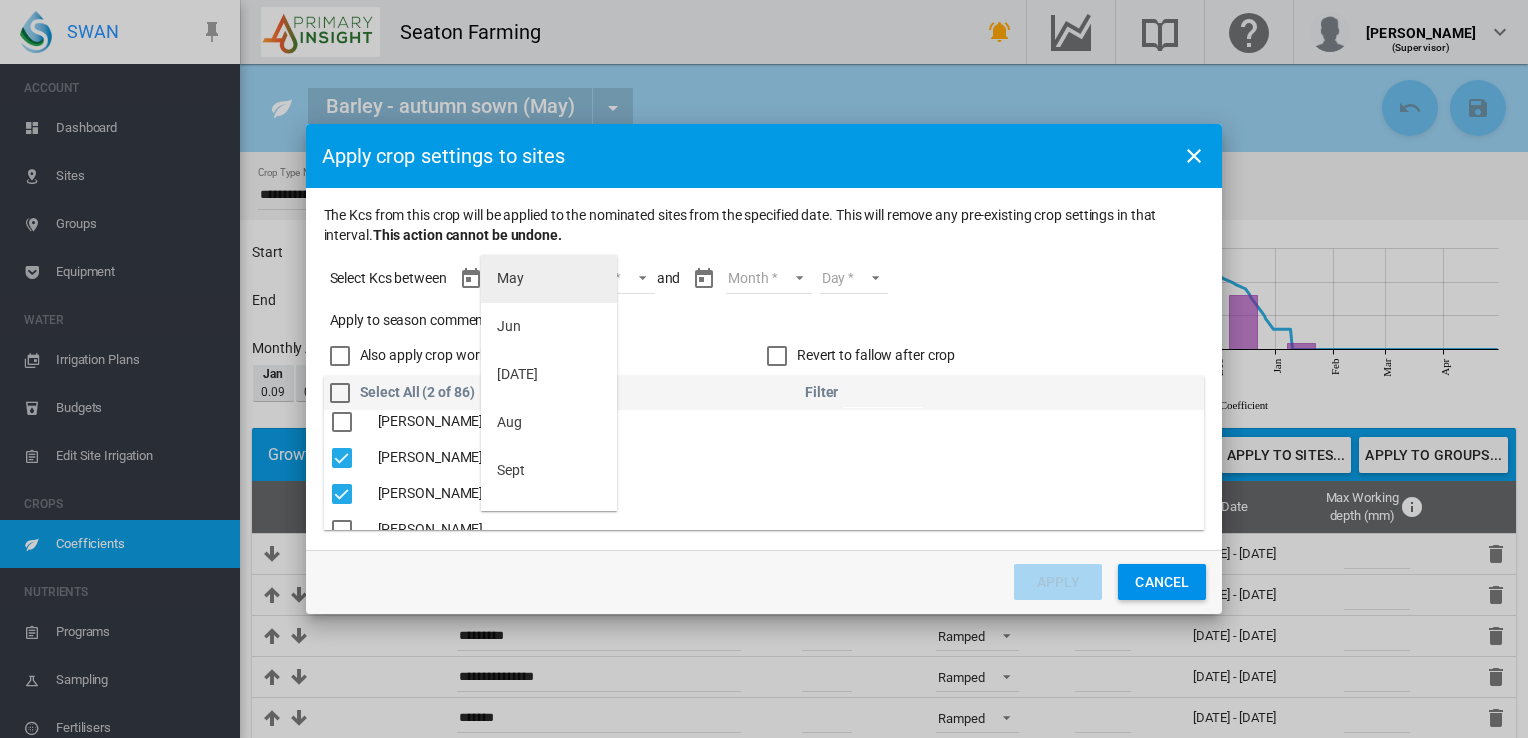 click on "May" at bounding box center (549, 279) 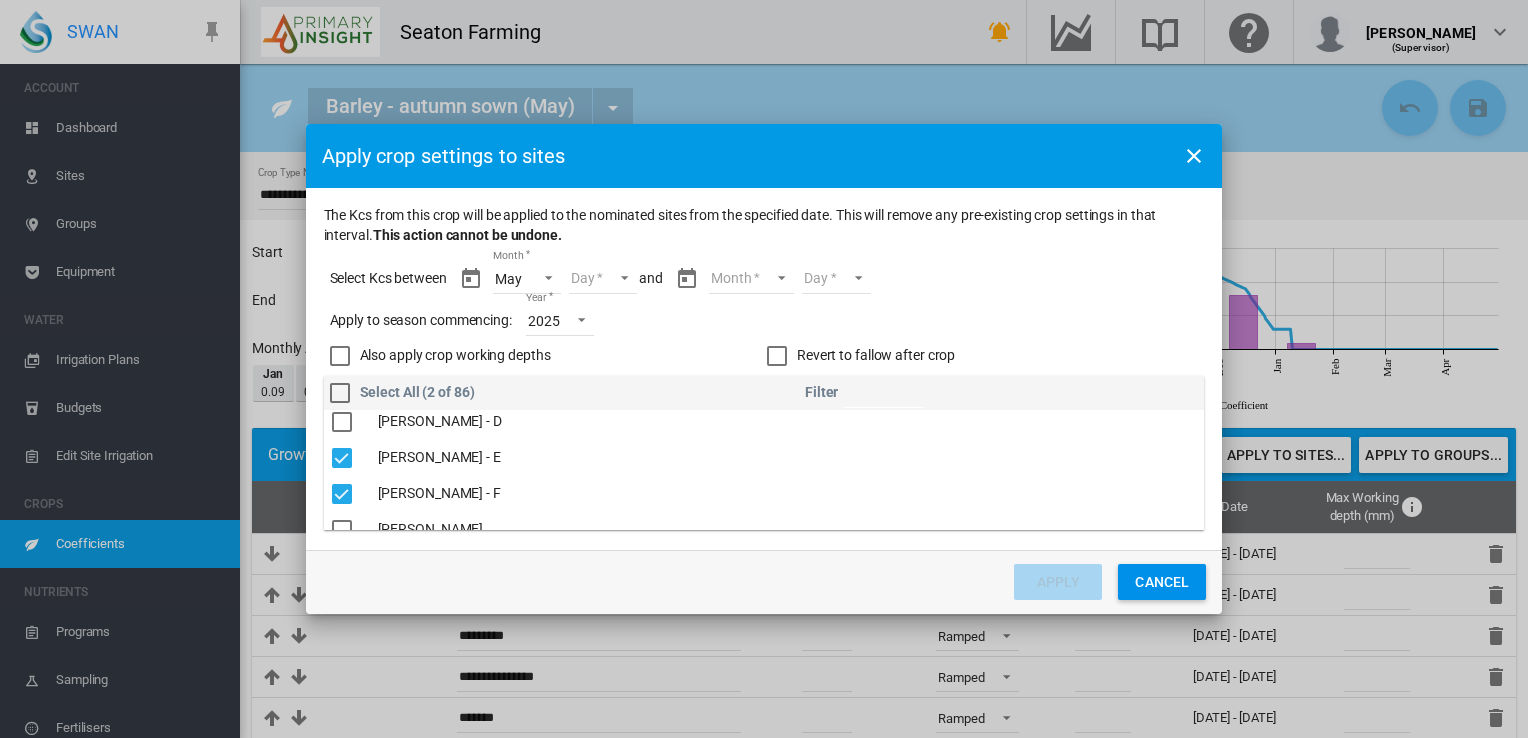 click on "Day
15 16 17 18 19 20 21 22 23 24 25 26 27 28 29 30 31" at bounding box center [603, 279] 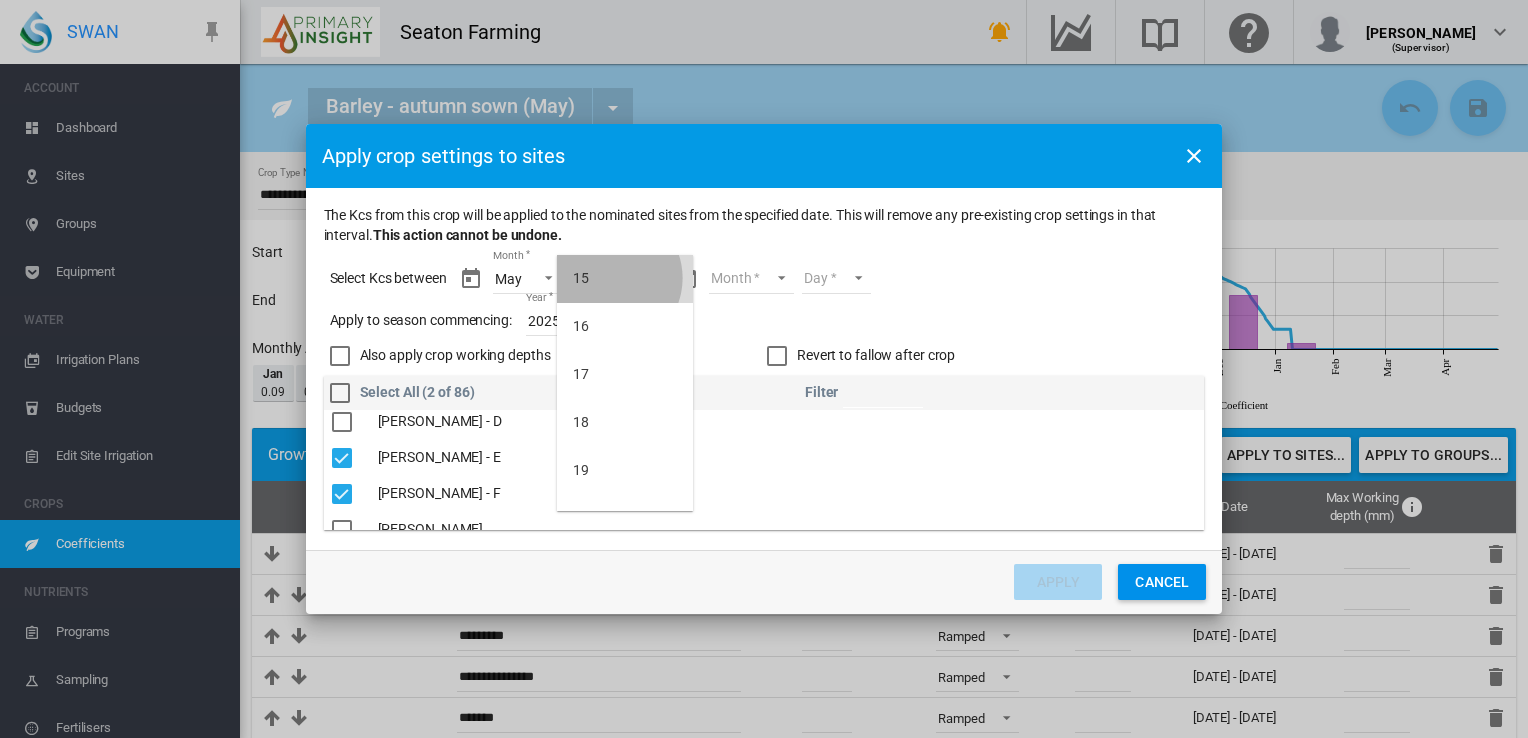 click on "15" at bounding box center [625, 279] 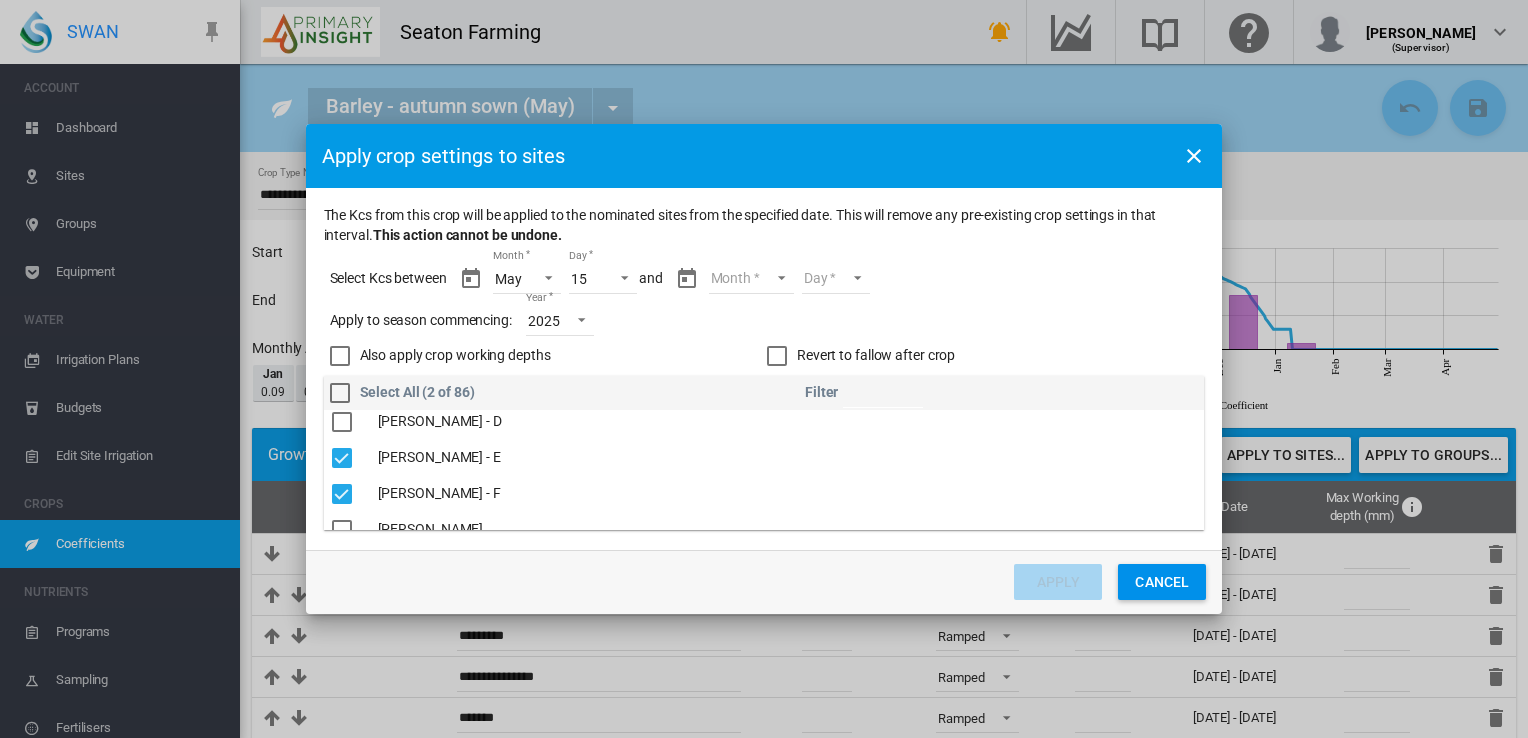 click on "Month
May Jun [DATE] Aug Sept Oct Nov Dec Jan" at bounding box center [751, 279] 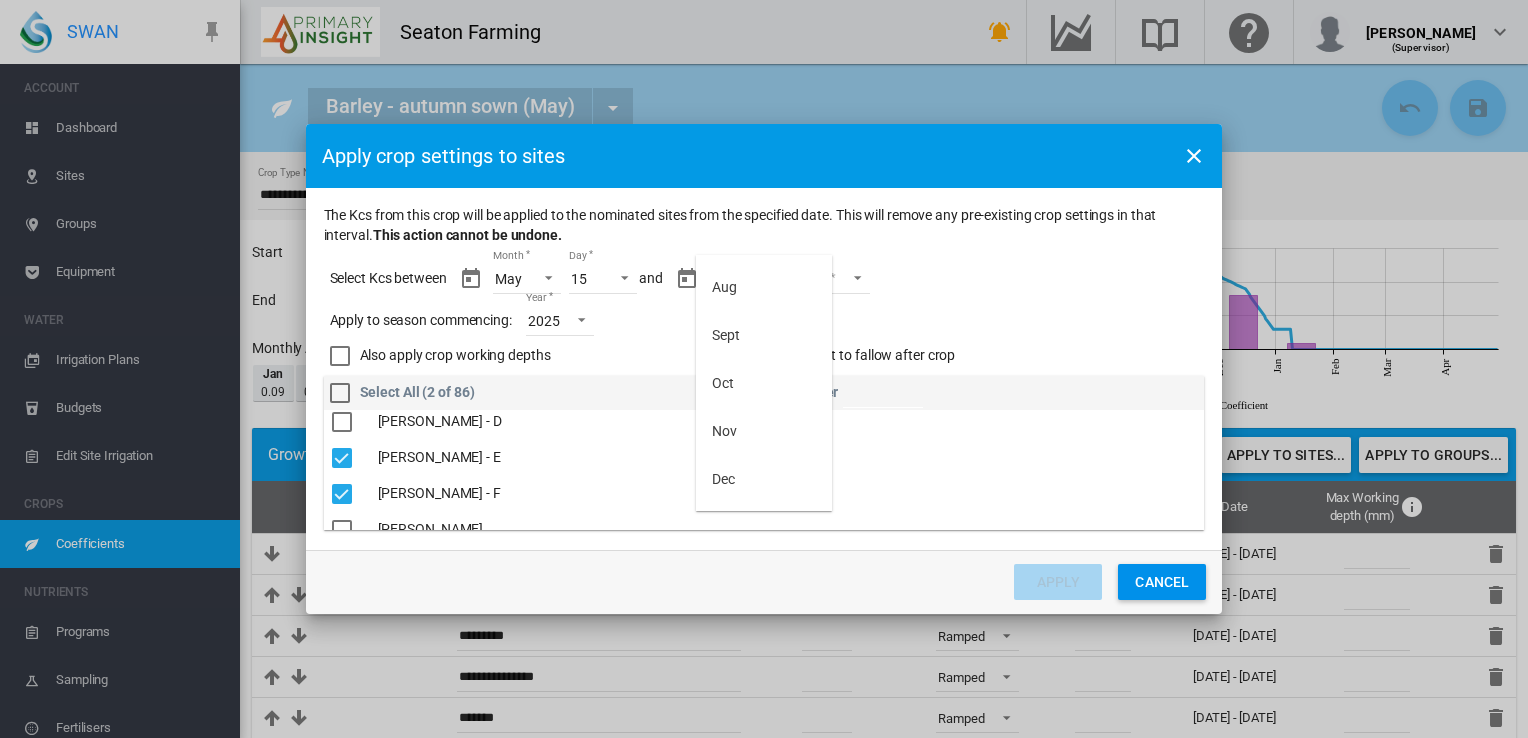 scroll, scrollTop: 176, scrollLeft: 0, axis: vertical 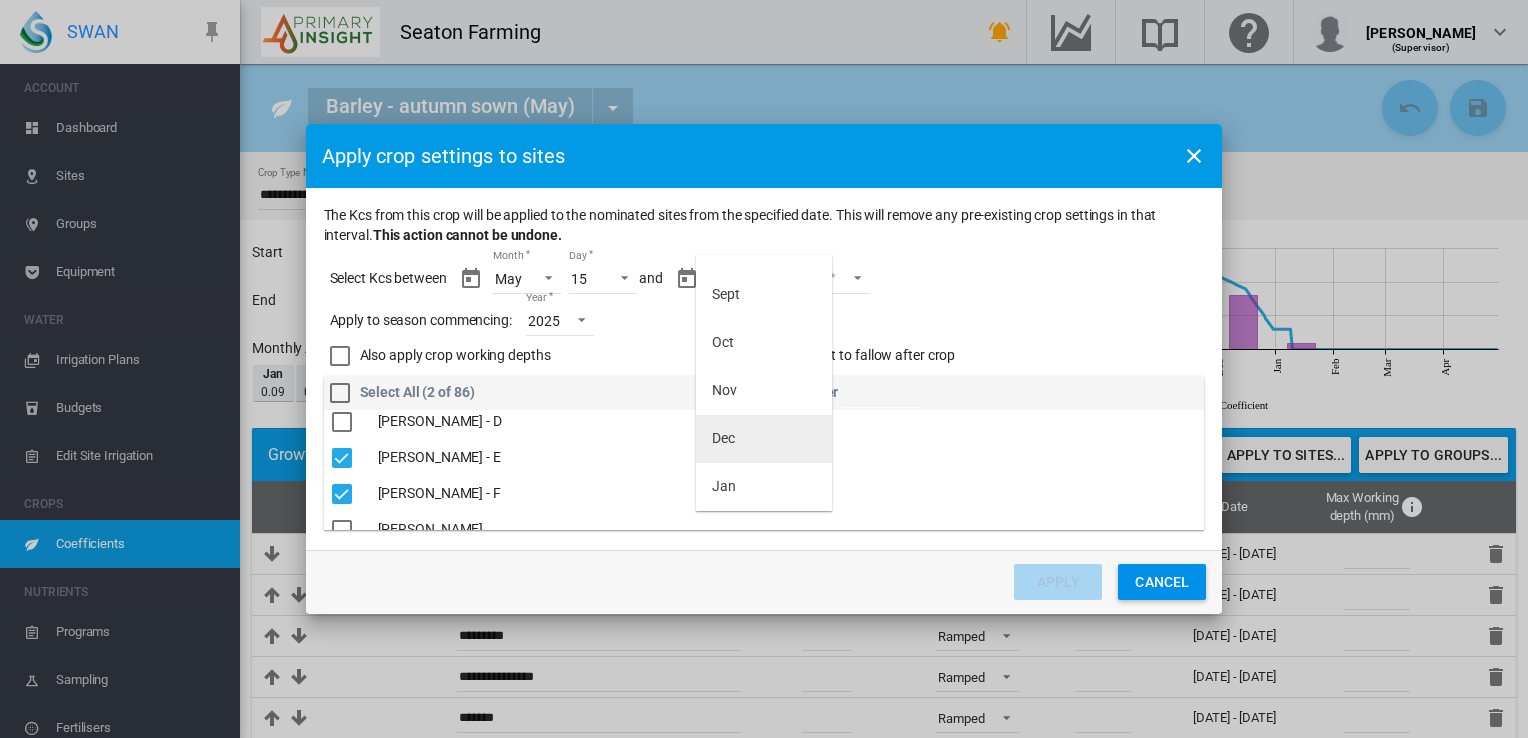 click on "Dec" at bounding box center (764, 439) 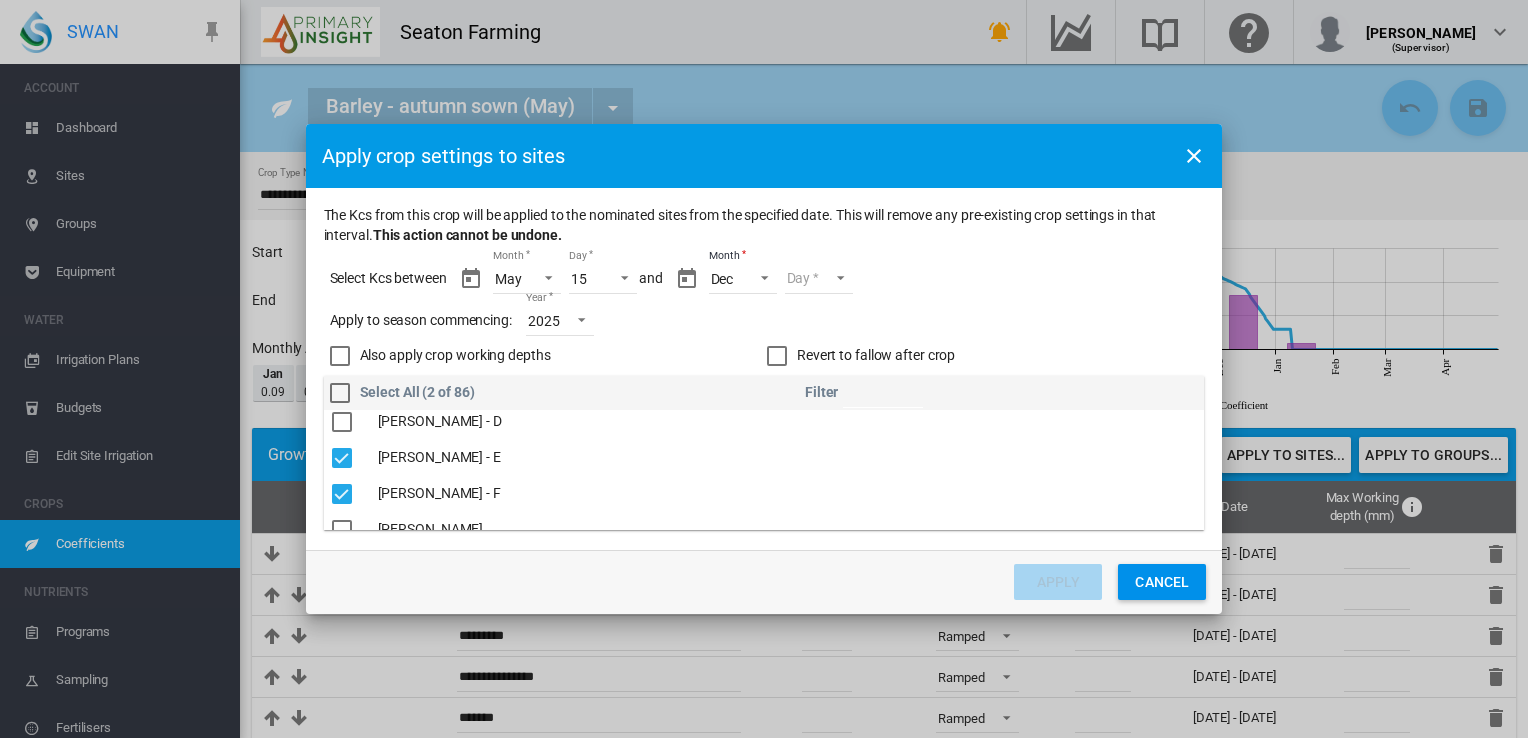 click on "Day
01 02 03 04 05 06 07 08 09 10 11 12 13 14 15 16 17 18 19 20 21 22 23 24 25 26 27 28 29 30 31" at bounding box center (819, 279) 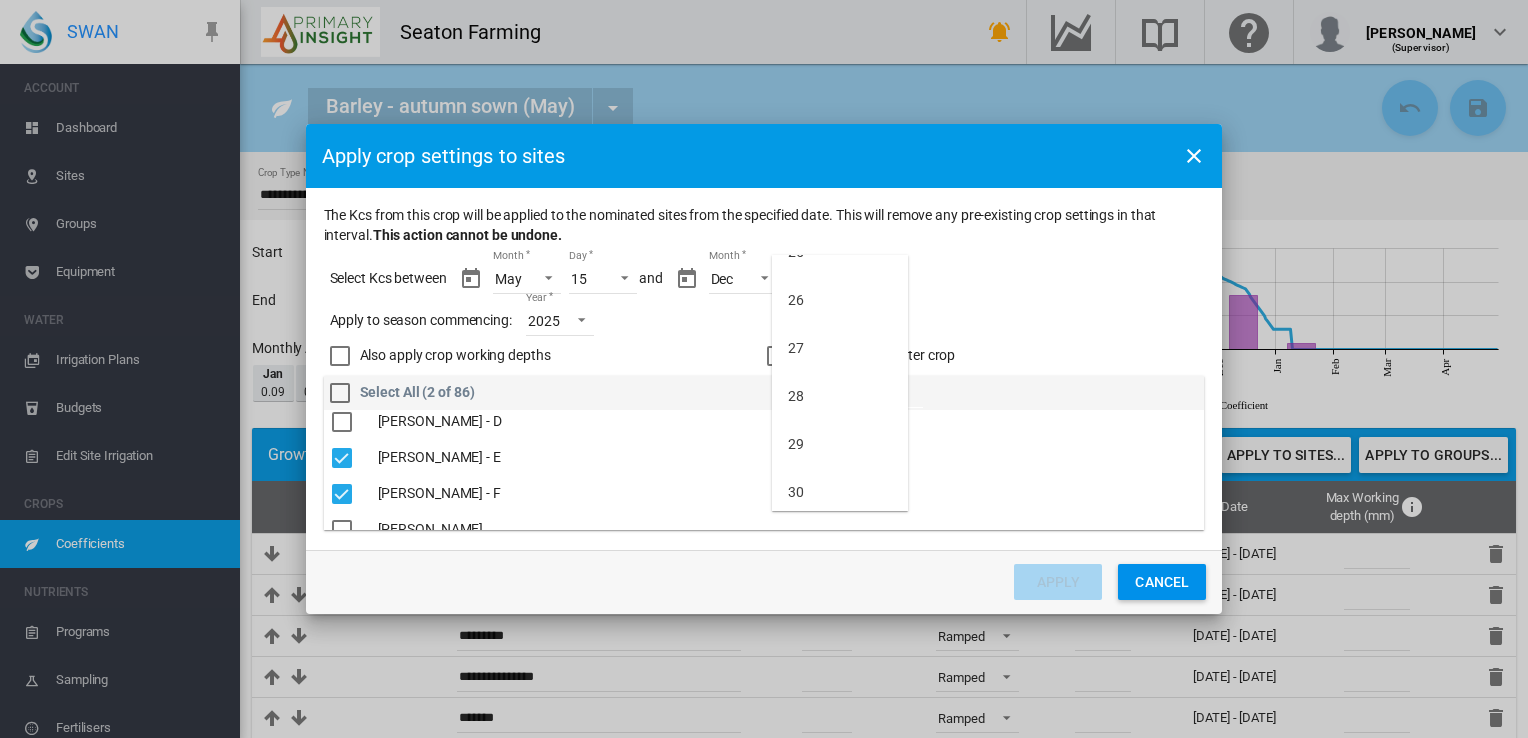 scroll, scrollTop: 1232, scrollLeft: 0, axis: vertical 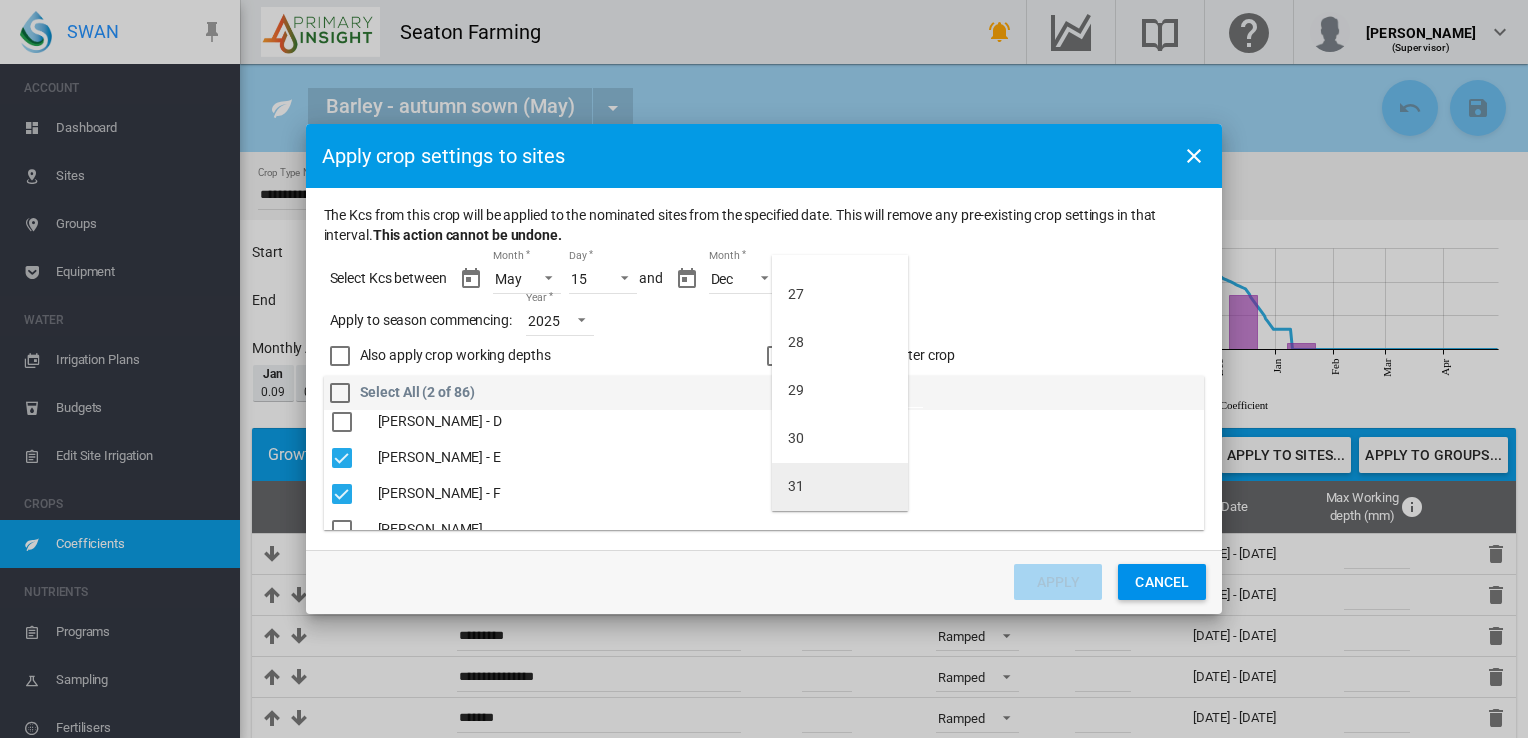 click on "31" at bounding box center [840, 487] 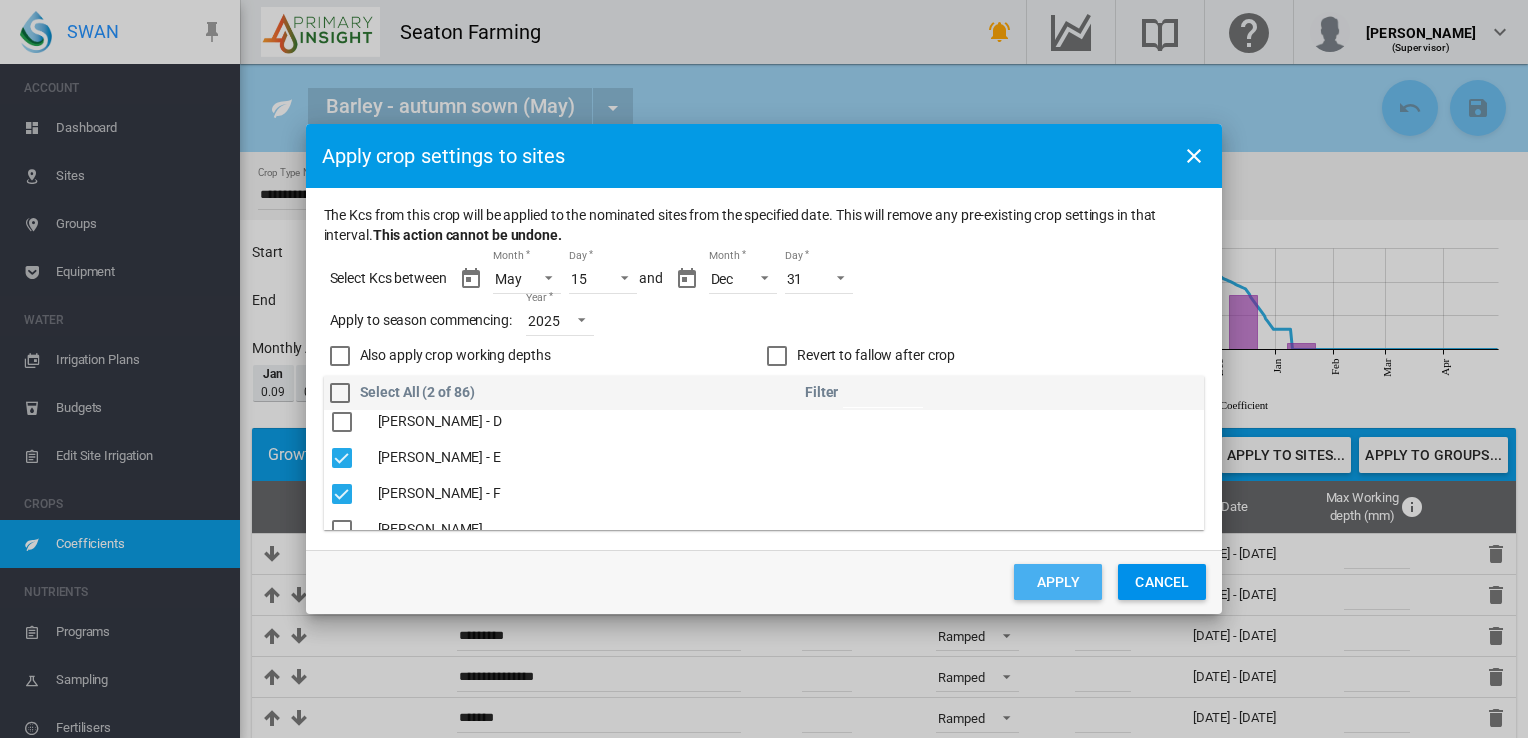 click on "Apply" 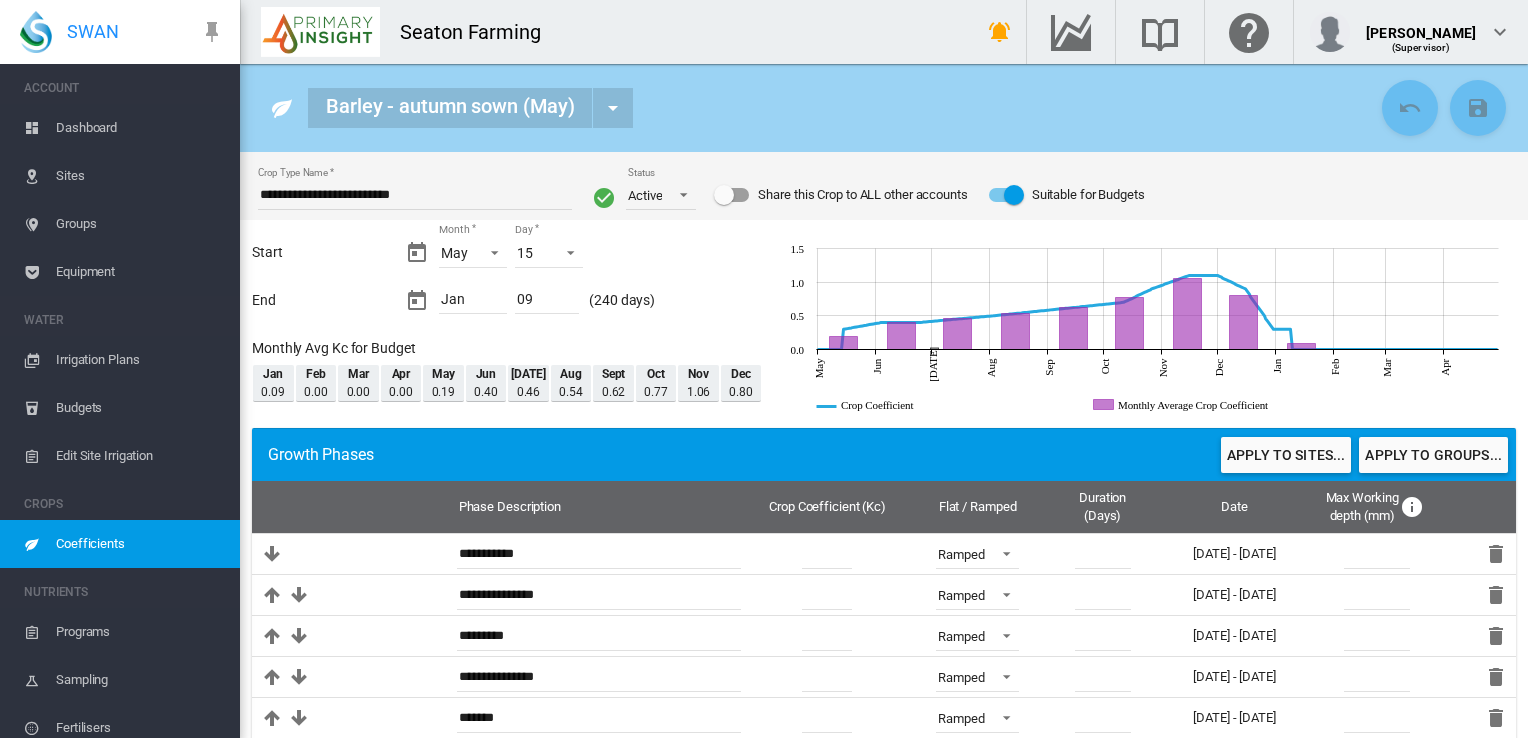 click on "Sites" at bounding box center (140, 176) 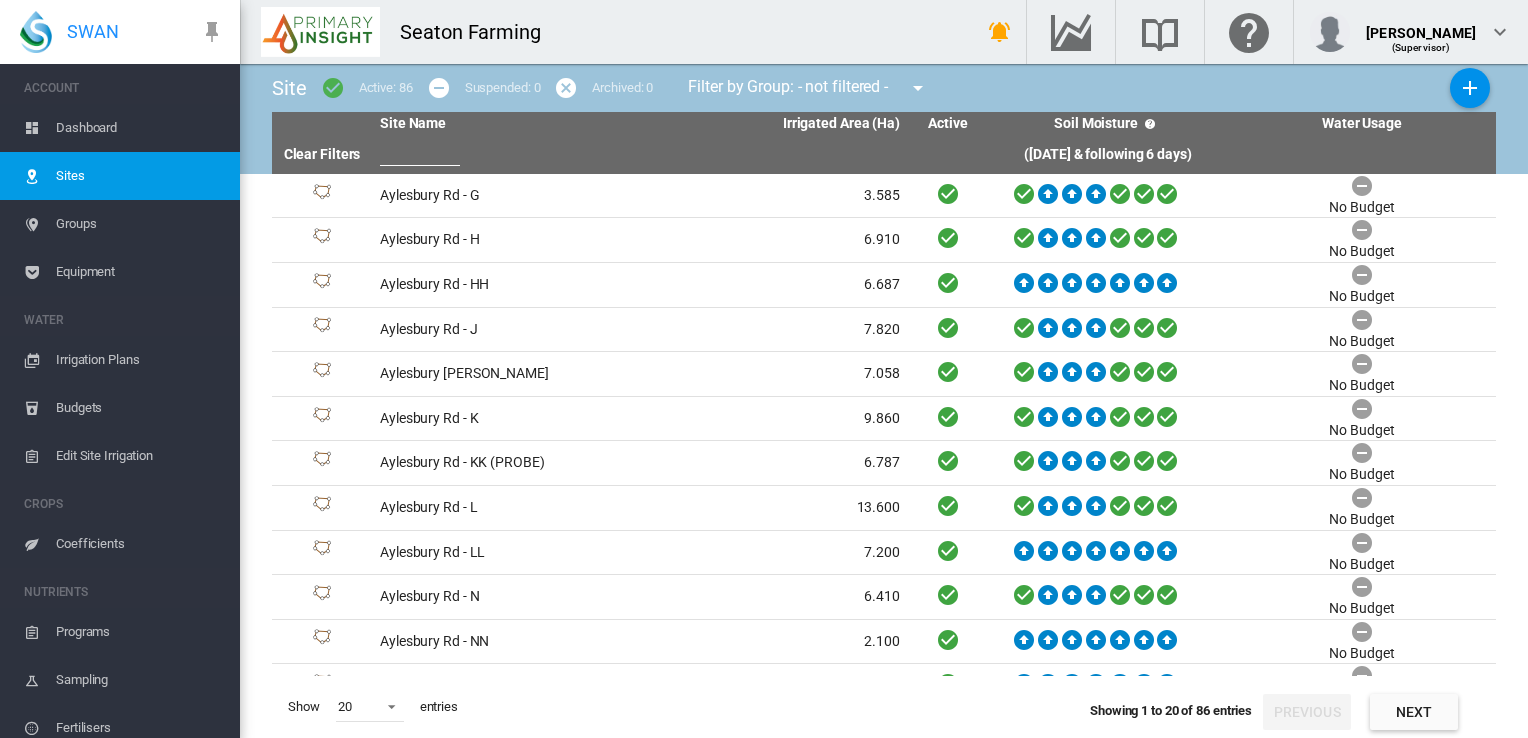 scroll, scrollTop: 385, scrollLeft: 0, axis: vertical 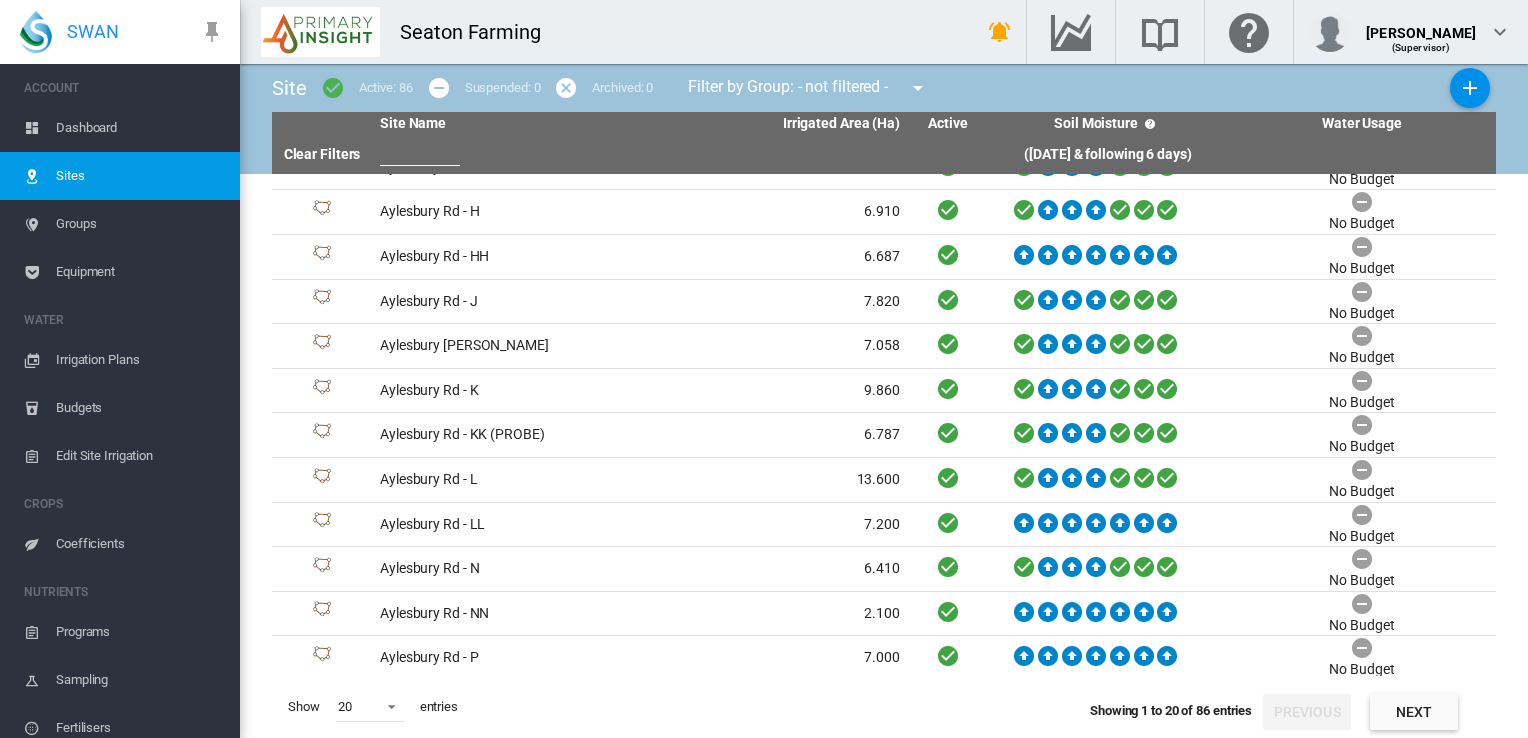 click on "Next" at bounding box center (1414, 712) 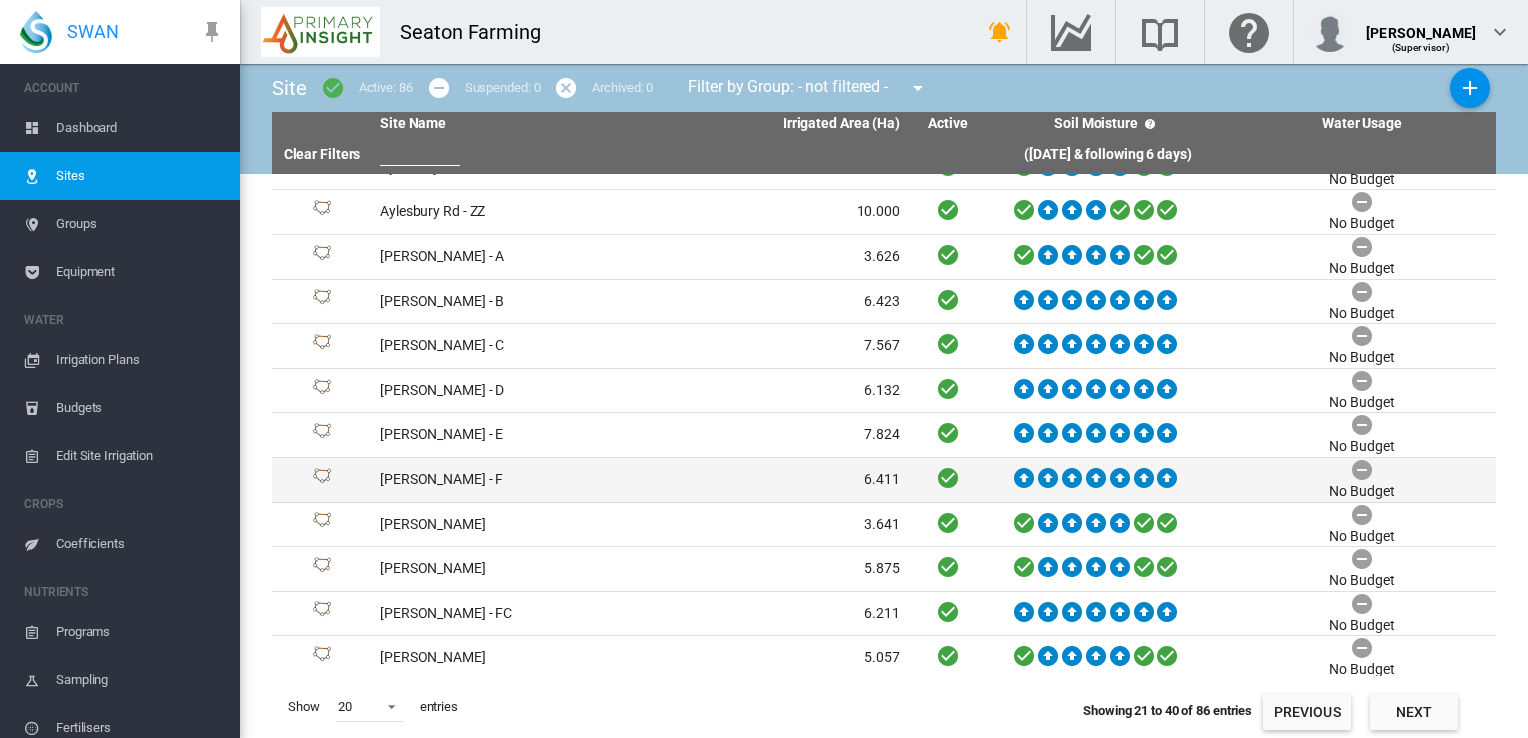 click on "[PERSON_NAME] - F" at bounding box center (506, 480) 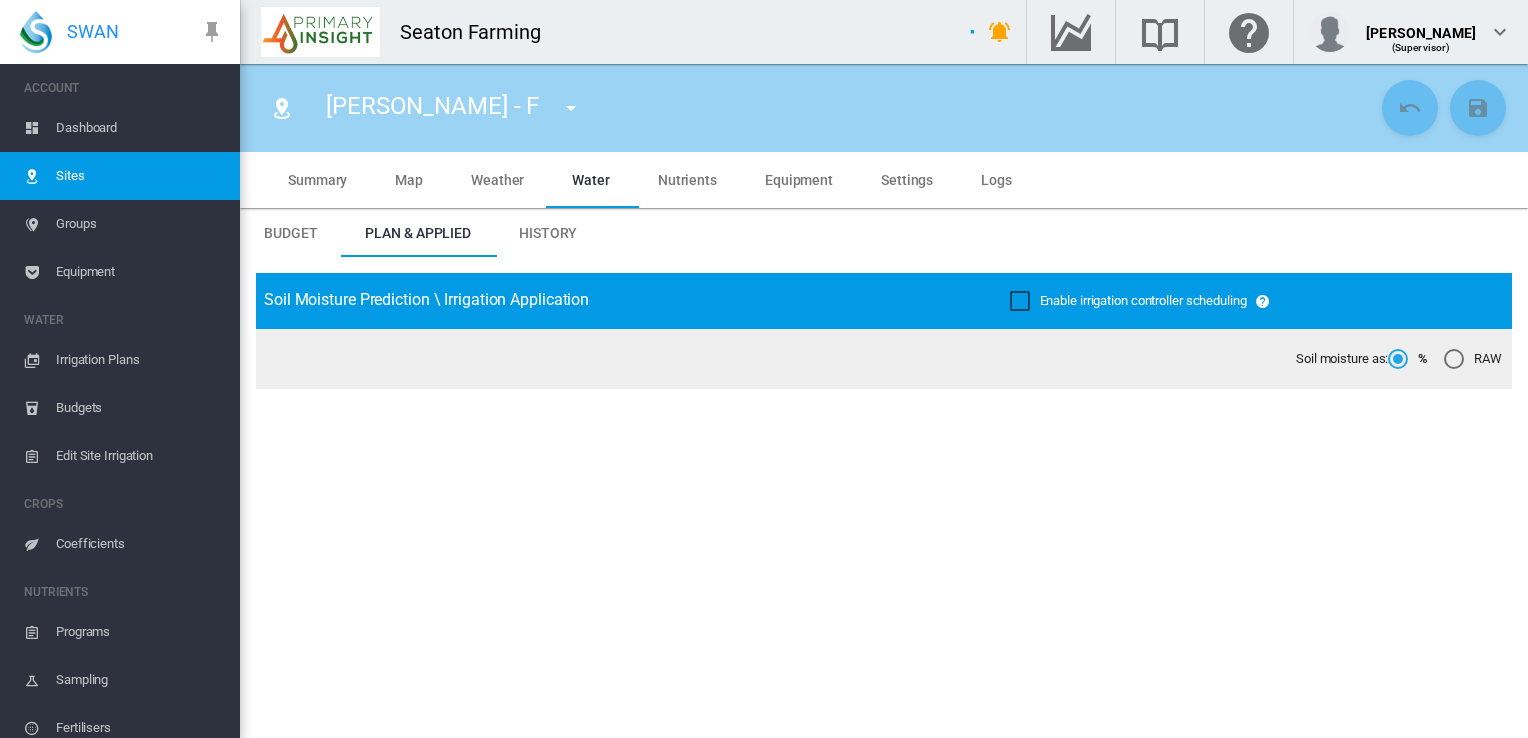 type on "**********" 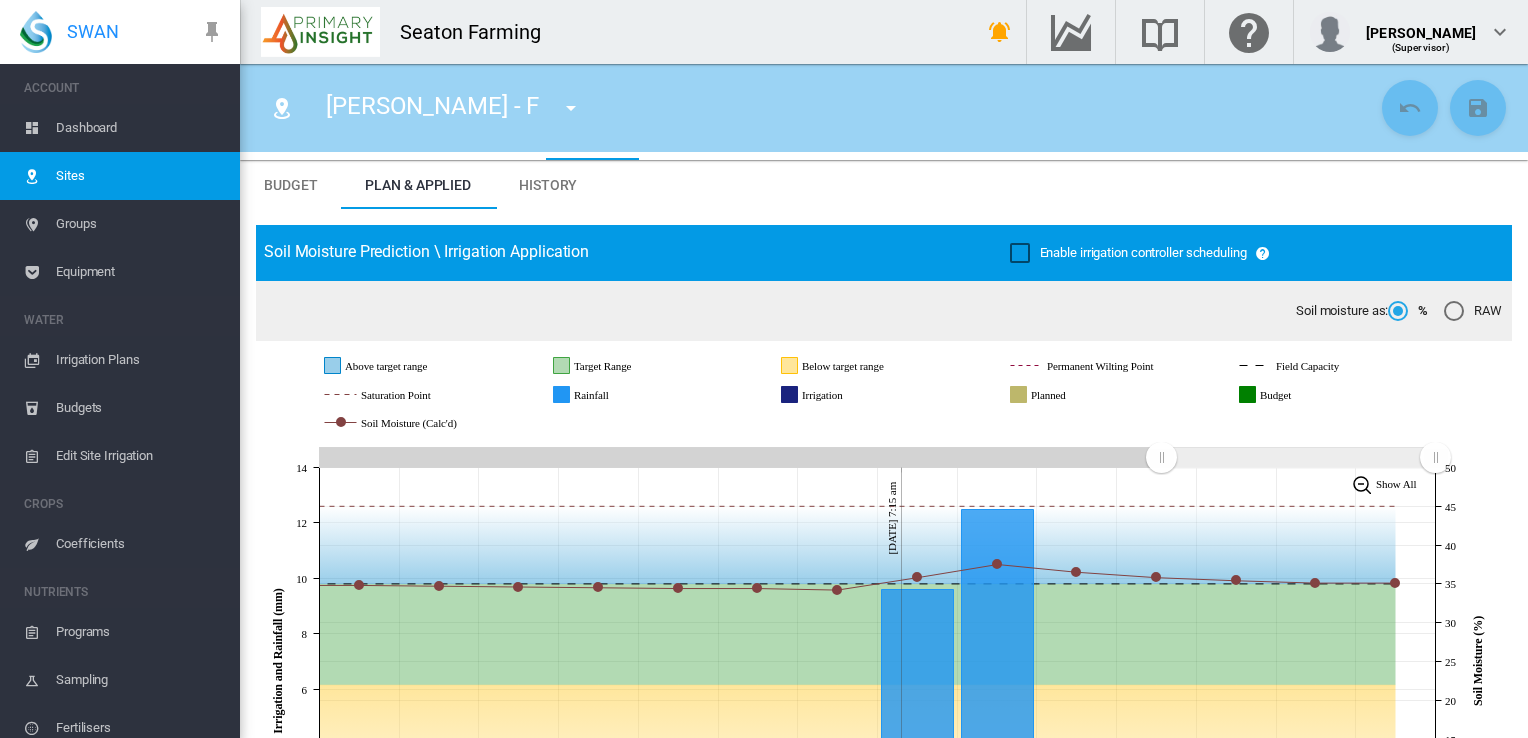scroll, scrollTop: 0, scrollLeft: 0, axis: both 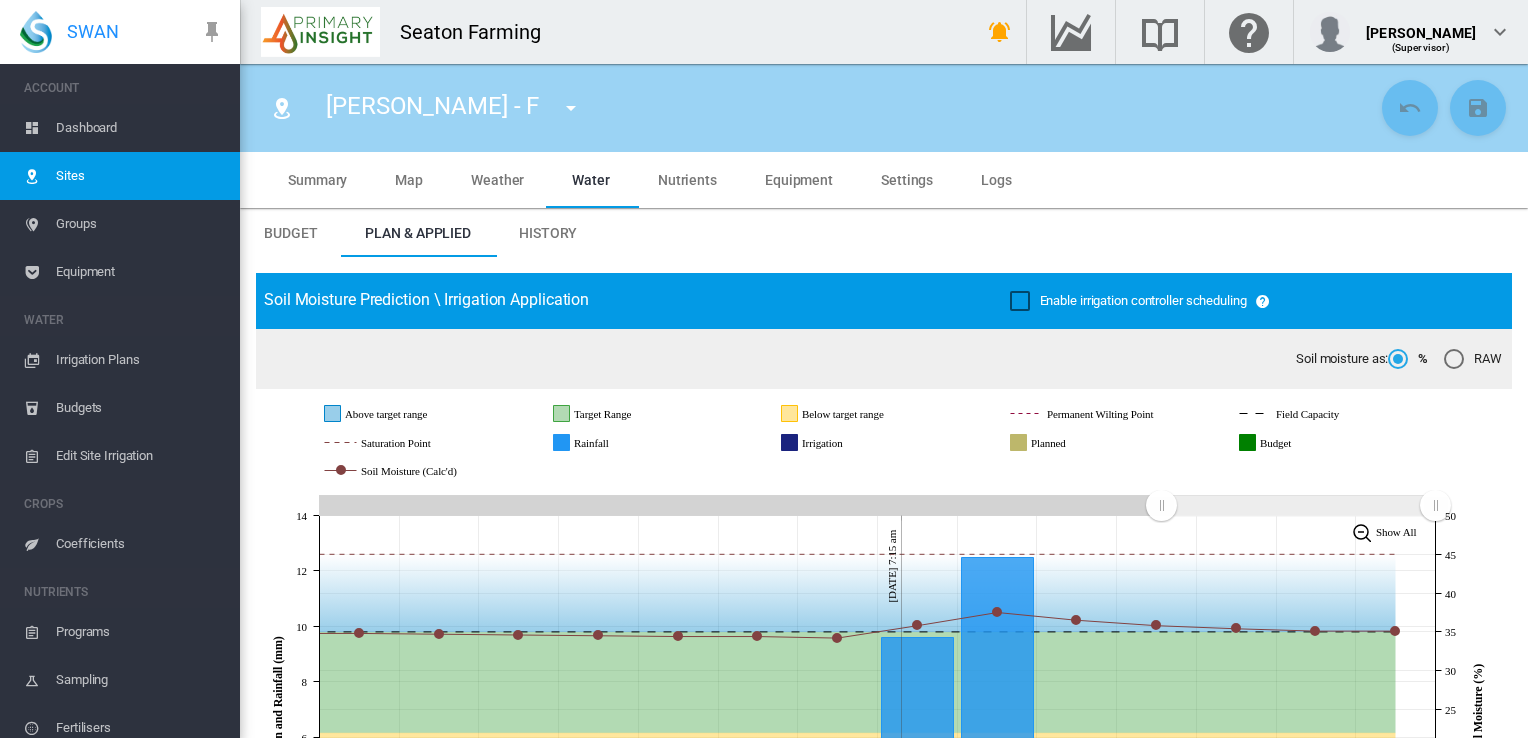 click on "Summary" at bounding box center (317, 180) 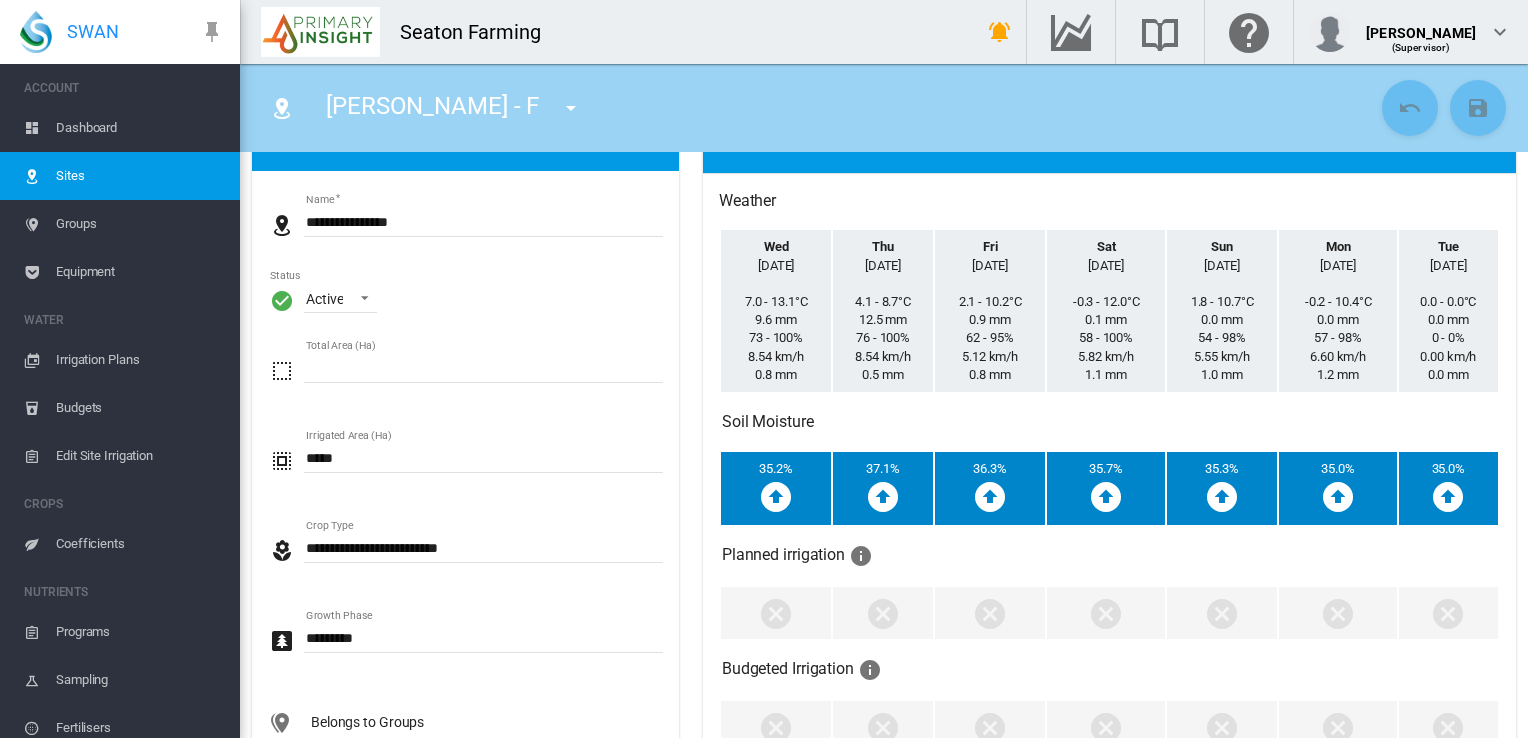 scroll, scrollTop: 0, scrollLeft: 0, axis: both 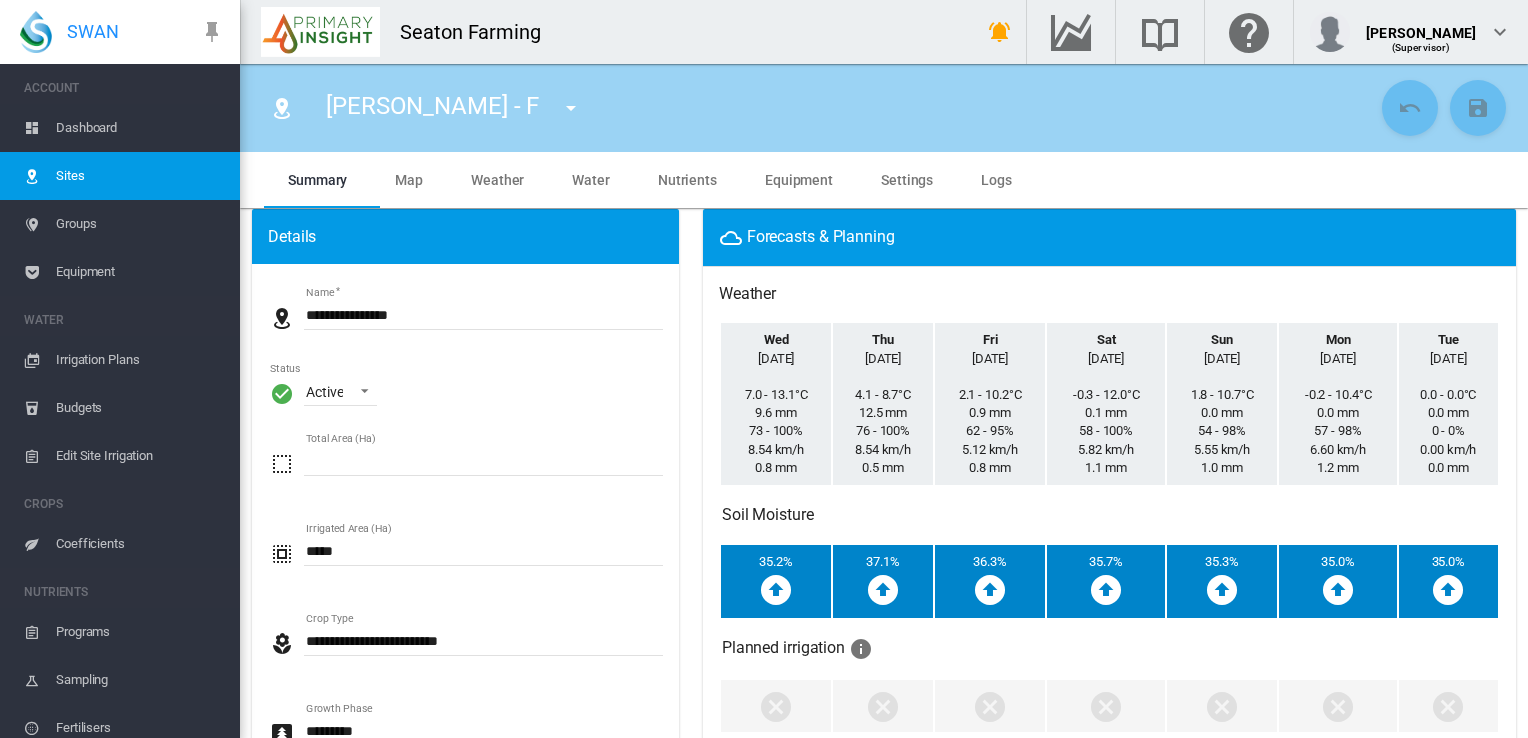 click on "Dashboard" at bounding box center (140, 128) 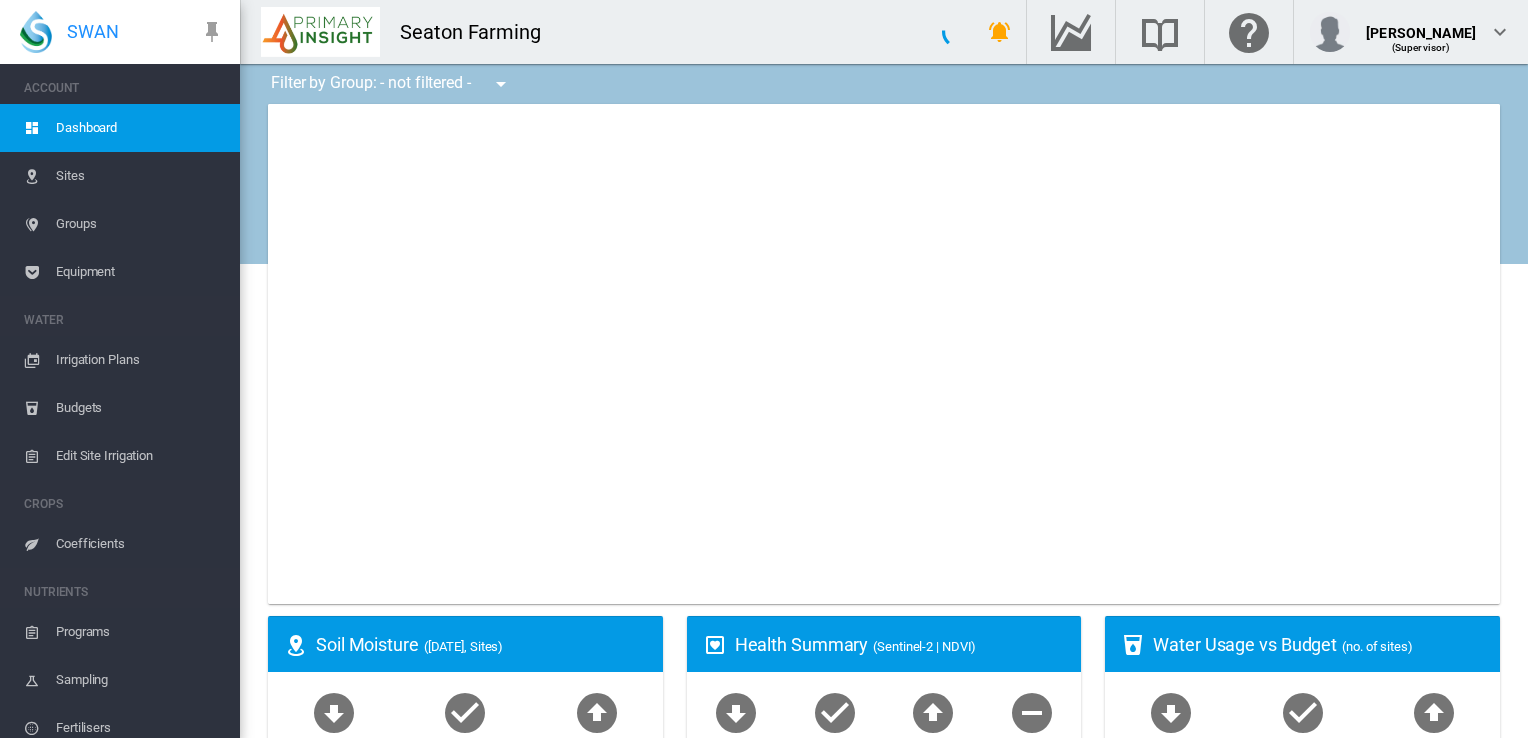 type on "**********" 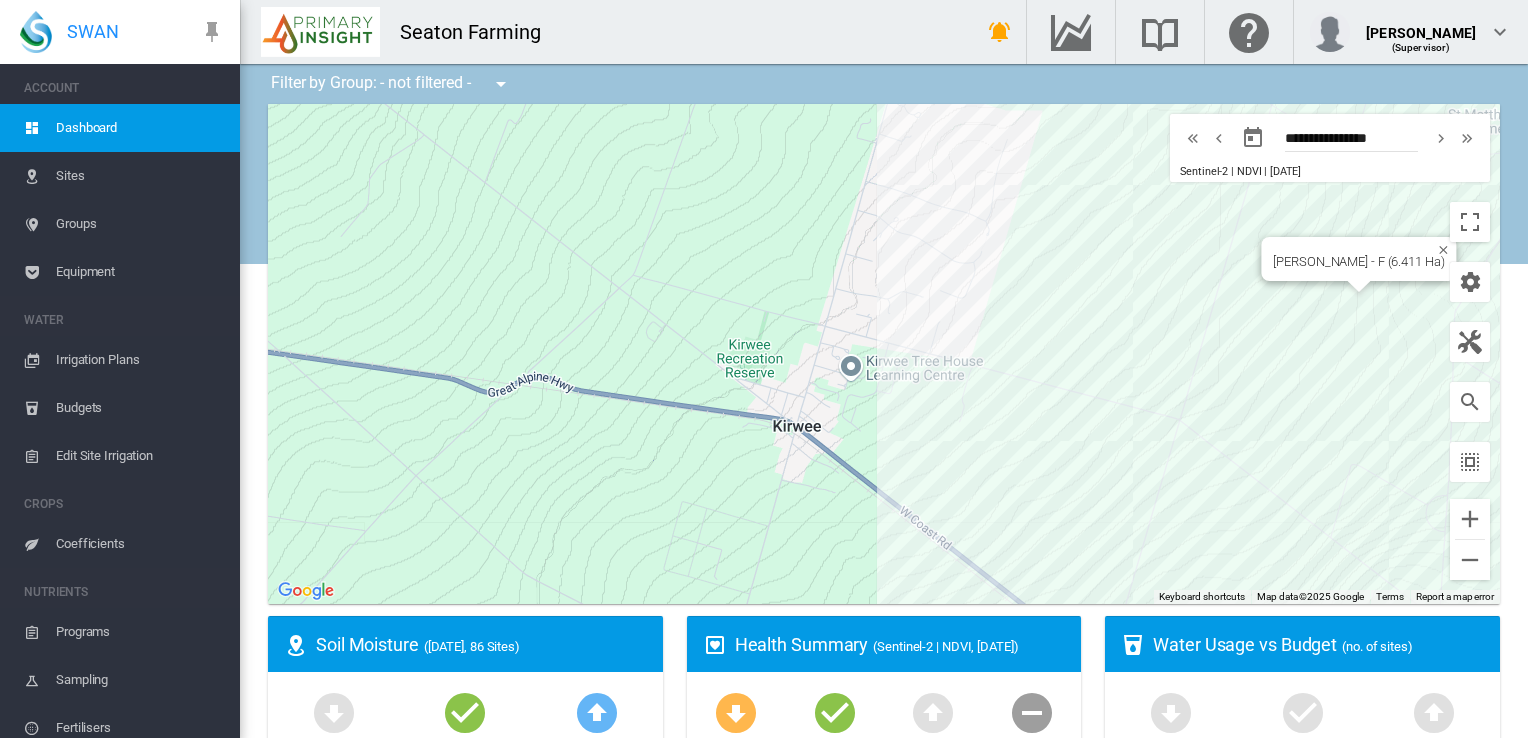click at bounding box center (1359, 287) 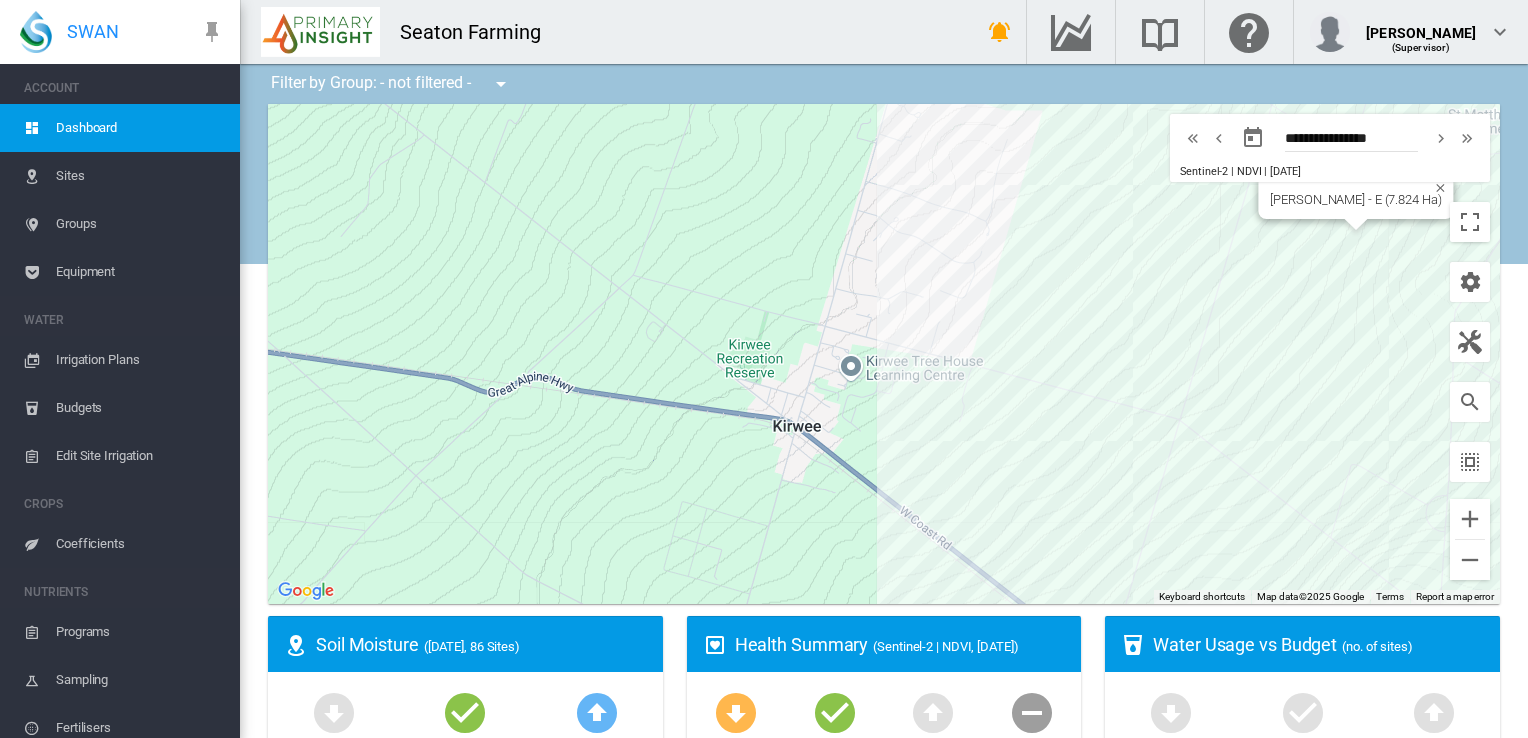 click on "To navigate, press the arrow keys. [PERSON_NAME] - E (7.824 Ha)" at bounding box center [884, 354] 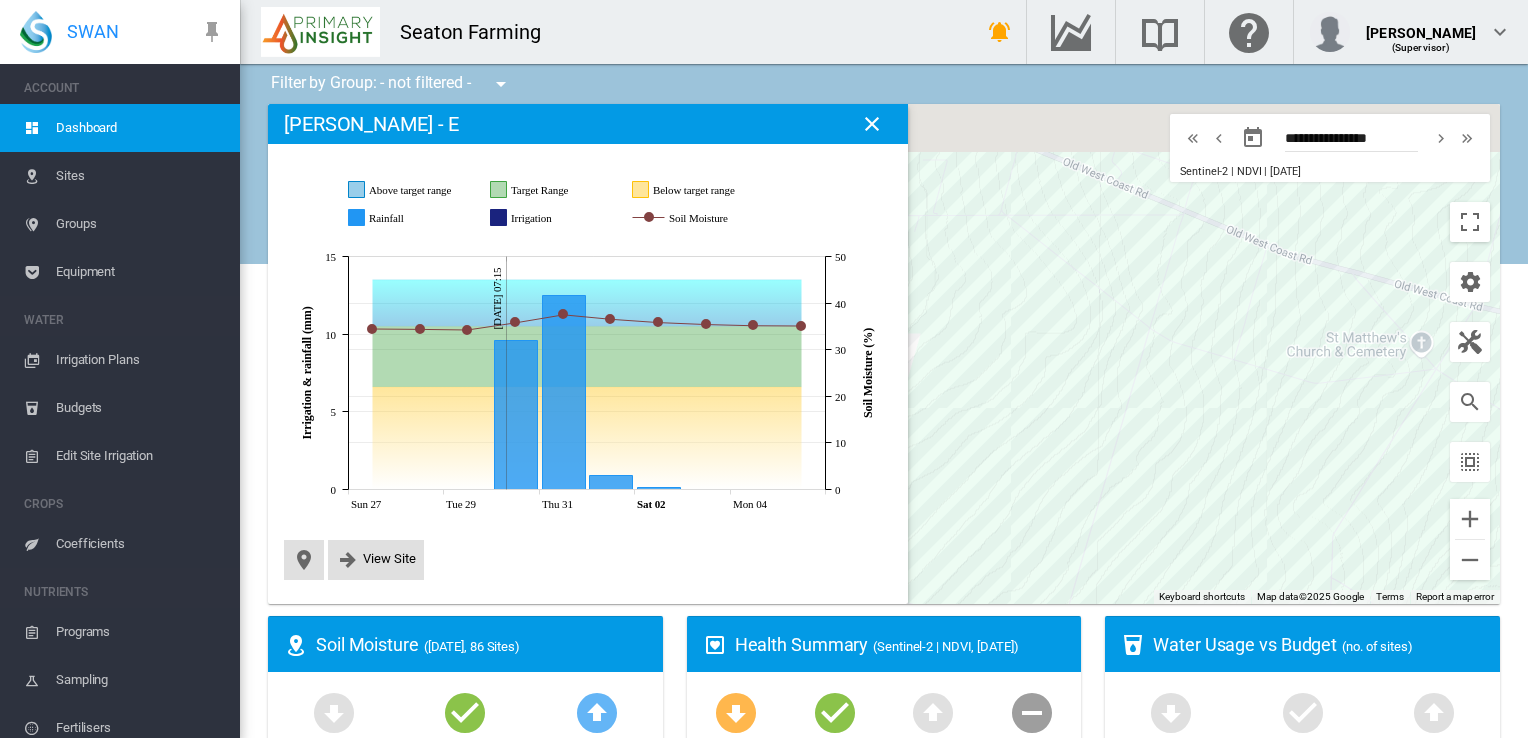 drag, startPoint x: 1151, startPoint y: 240, endPoint x: 1201, endPoint y: 366, distance: 135.5581 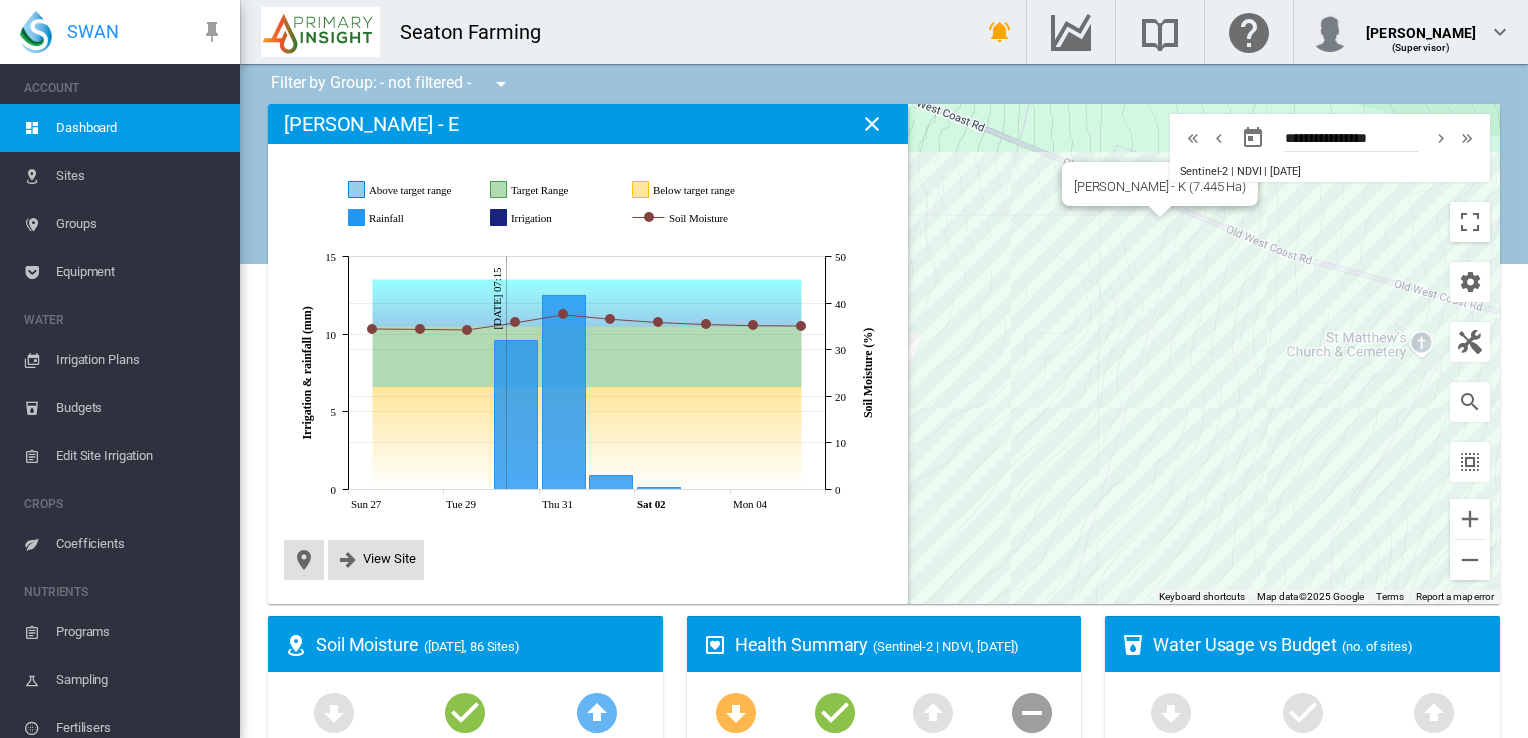 click on "To navigate, press the arrow keys. [PERSON_NAME] - K (7.445 Ha)" at bounding box center [884, 354] 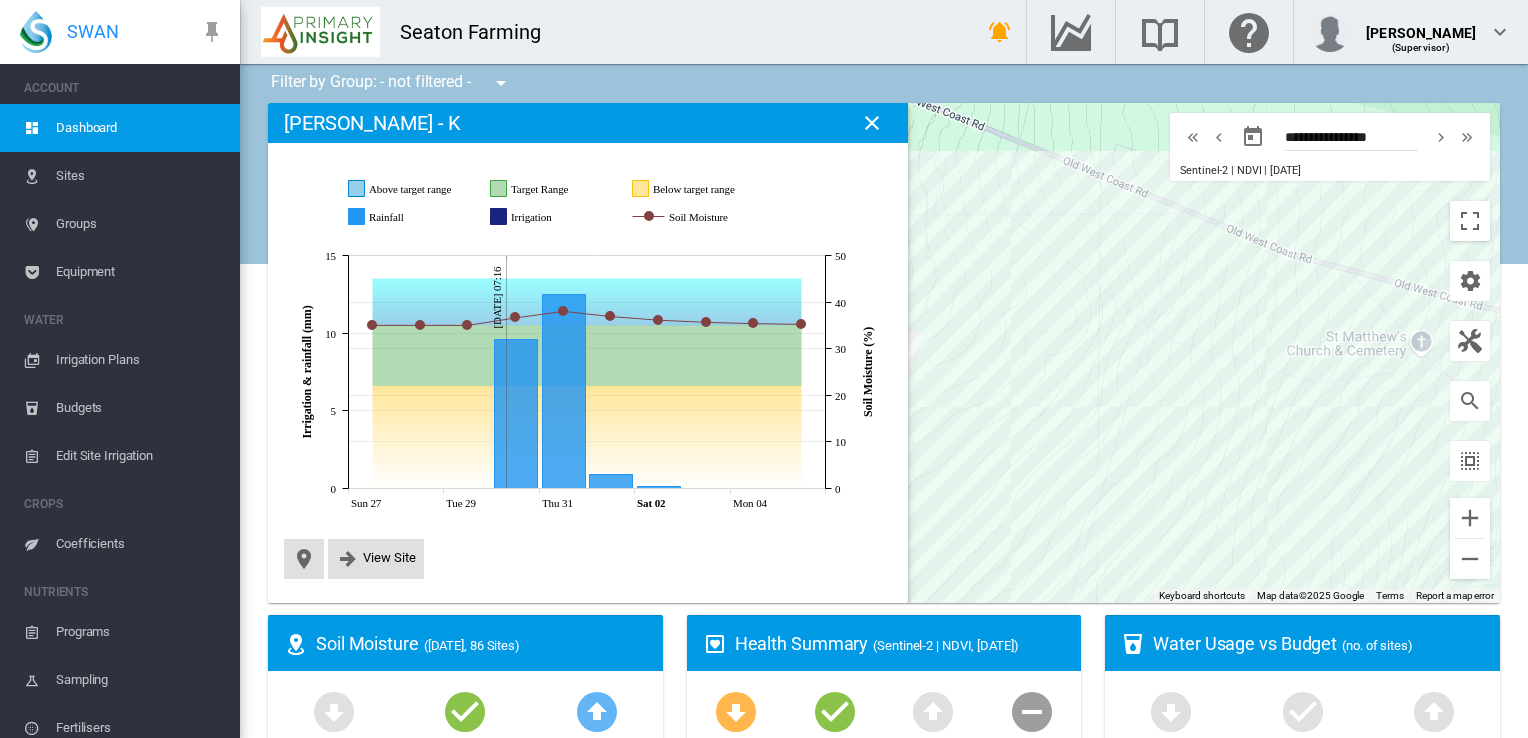 scroll, scrollTop: 0, scrollLeft: 0, axis: both 